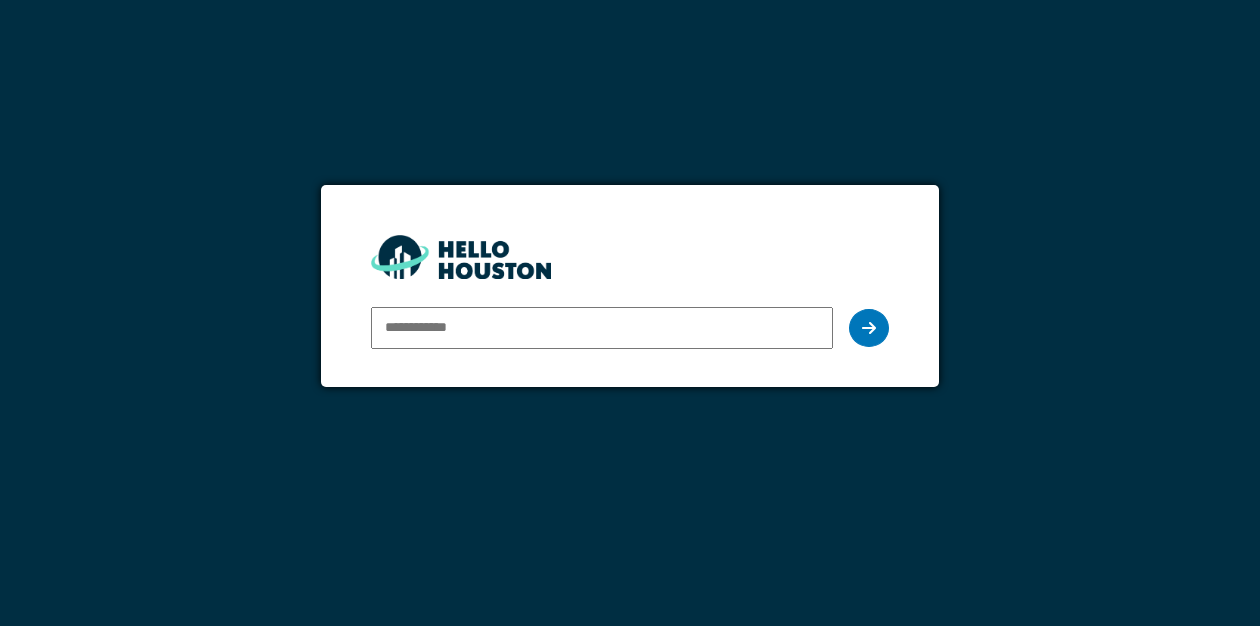scroll, scrollTop: 0, scrollLeft: 0, axis: both 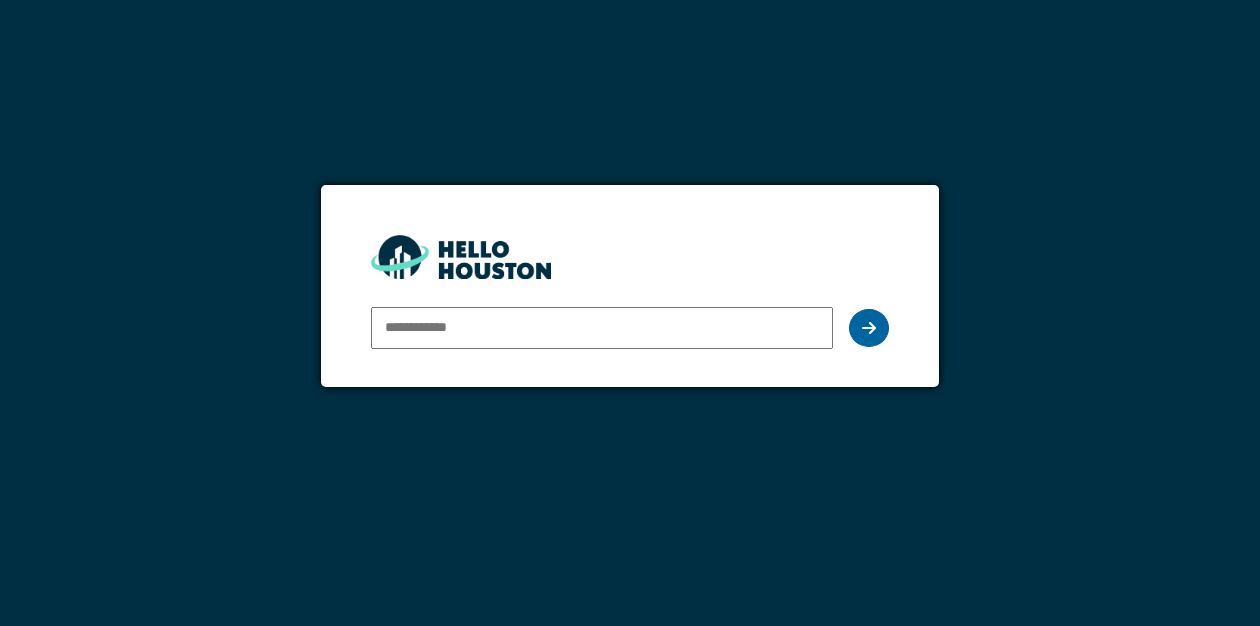 type on "**********" 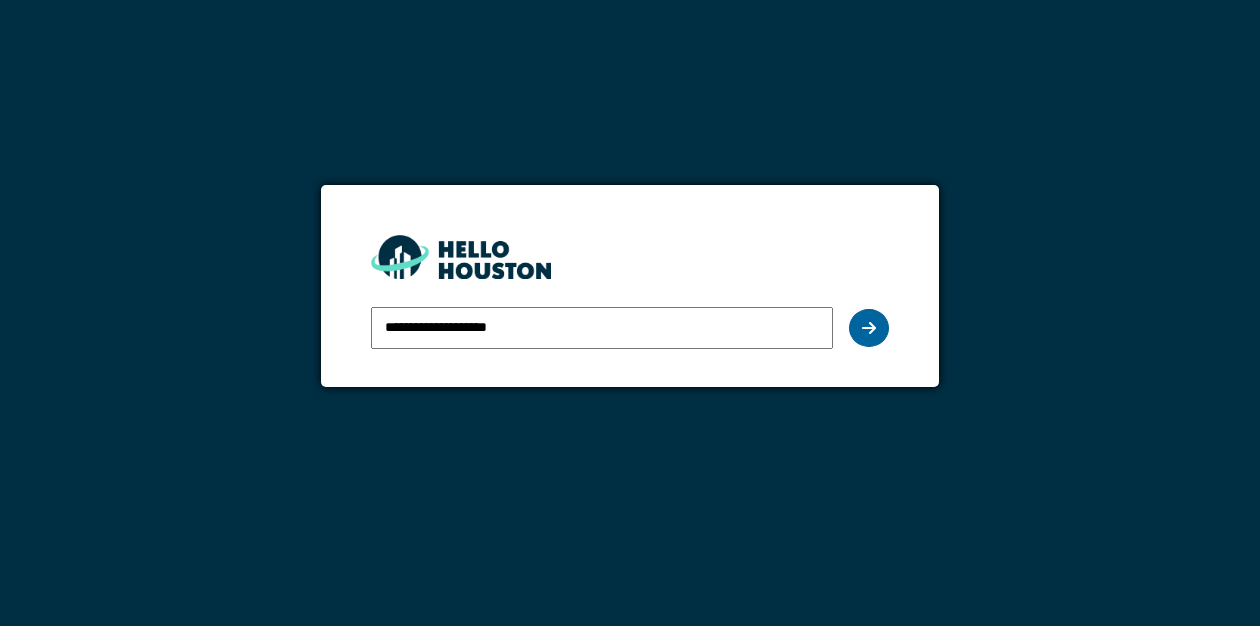 click at bounding box center (869, 328) 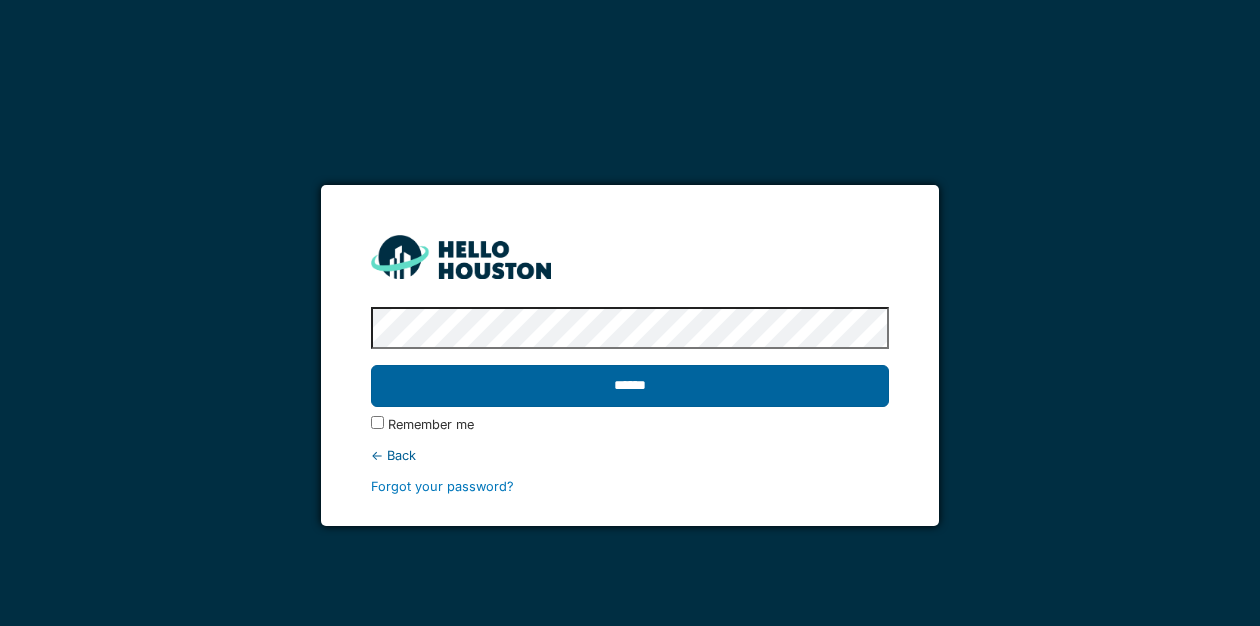 click on "******" at bounding box center [629, 386] 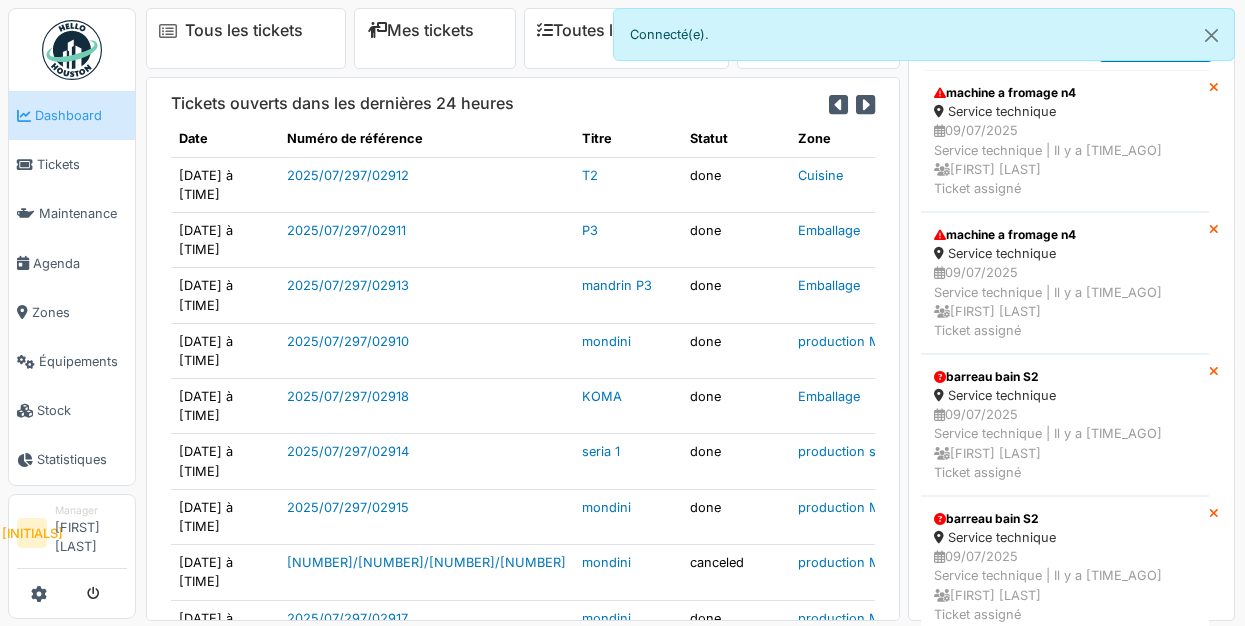scroll, scrollTop: 0, scrollLeft: 0, axis: both 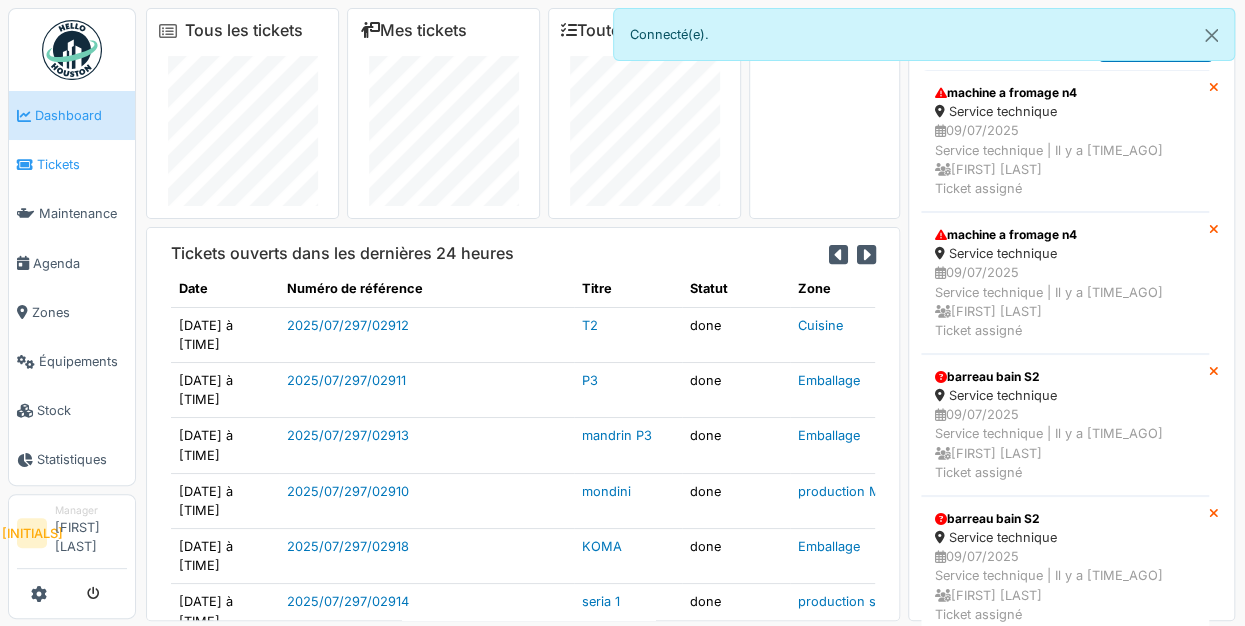 click on "Tickets" at bounding box center [72, 164] 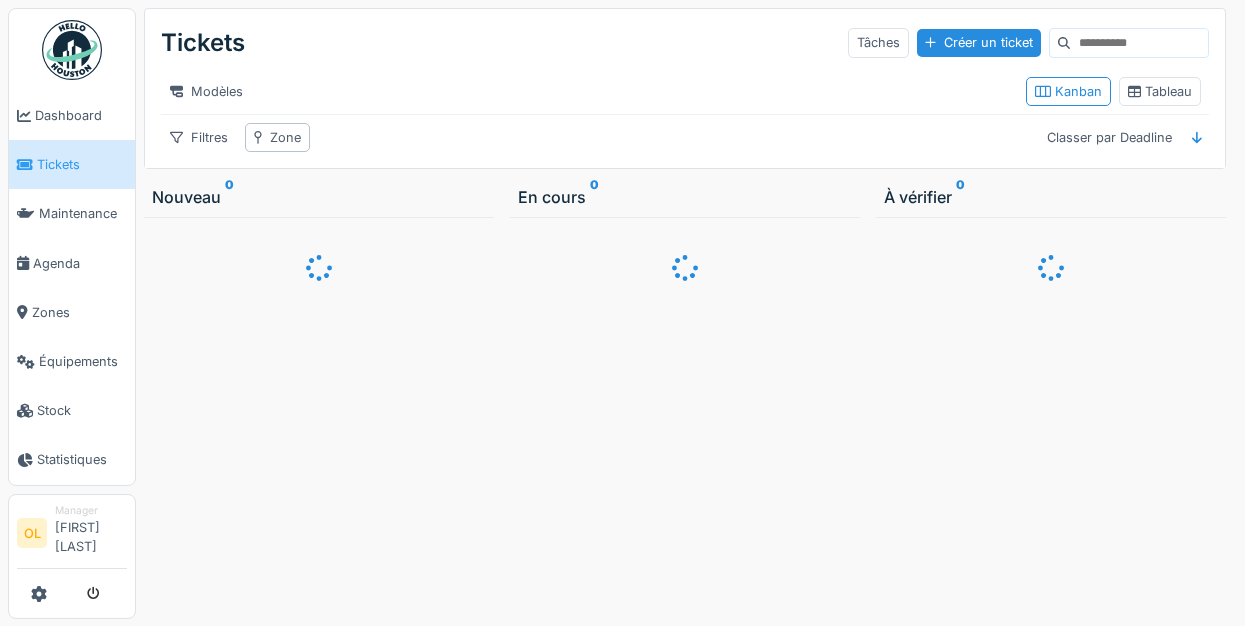 scroll, scrollTop: 0, scrollLeft: 0, axis: both 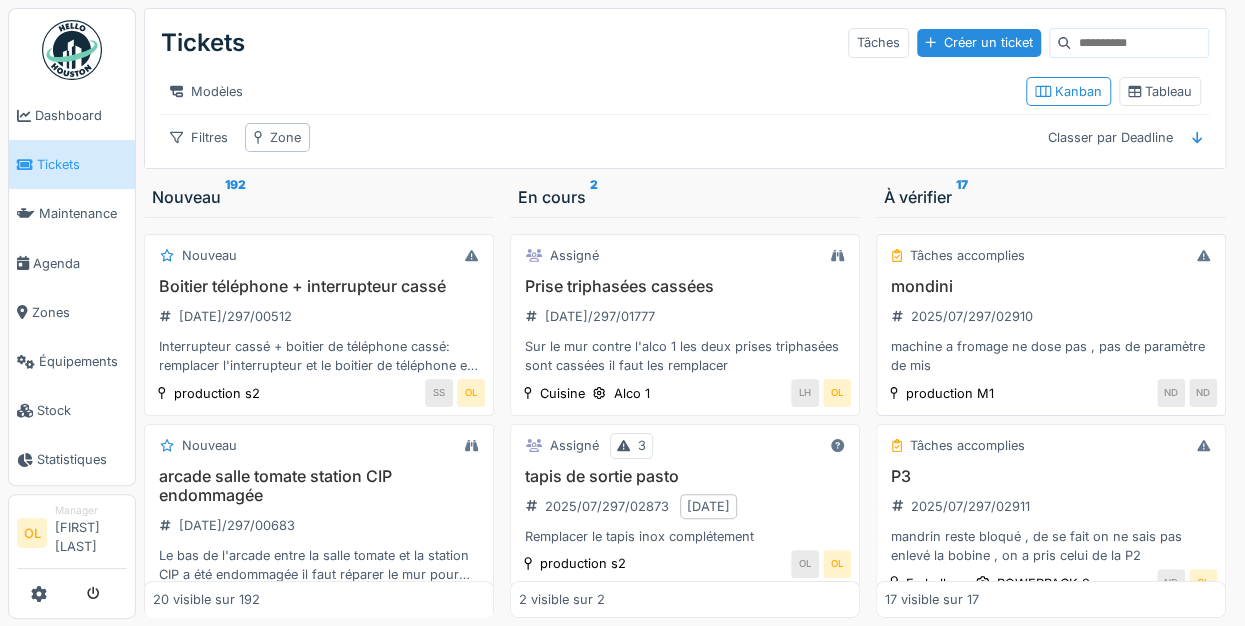click on "mondini [DATE]/297/02910 machine a fromage ne dose pas , pas de paramètre de mis" at bounding box center [1051, 326] 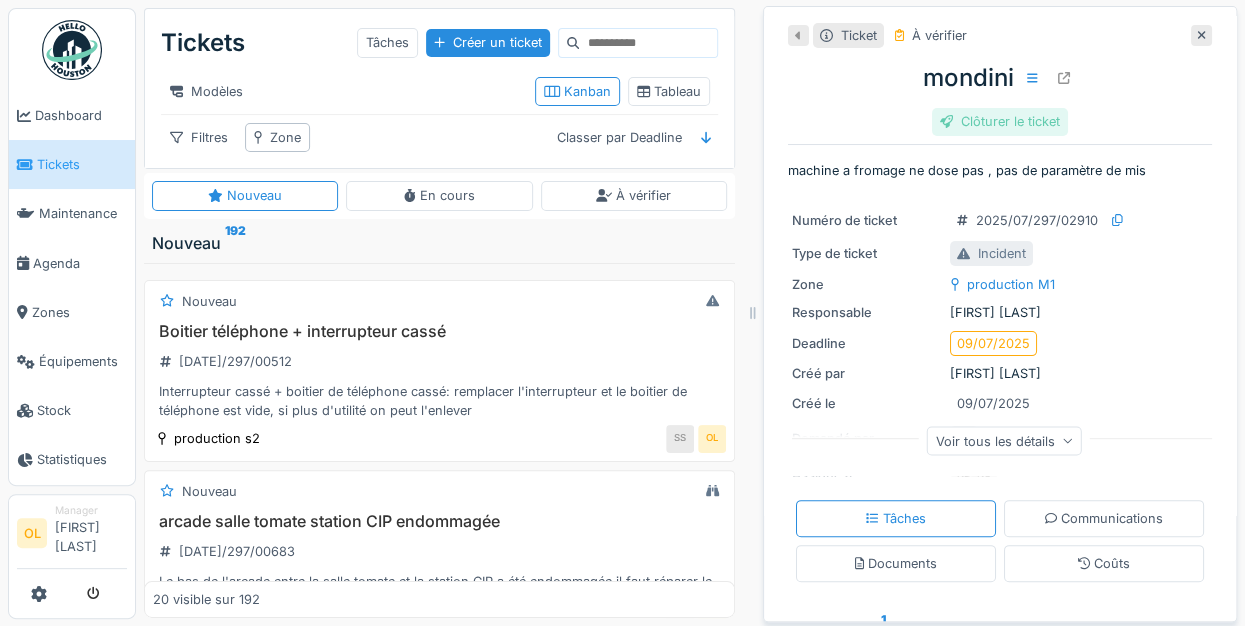 click on "Clôturer le ticket" at bounding box center [1000, 121] 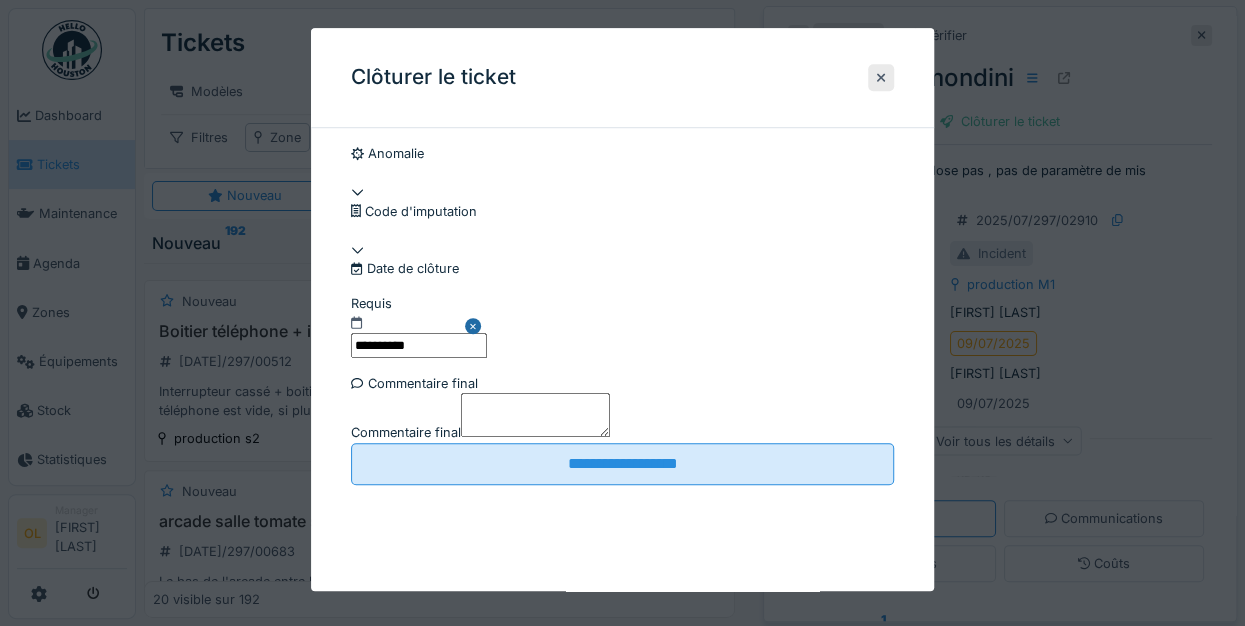 click on "Commentaire final" at bounding box center [406, 433] 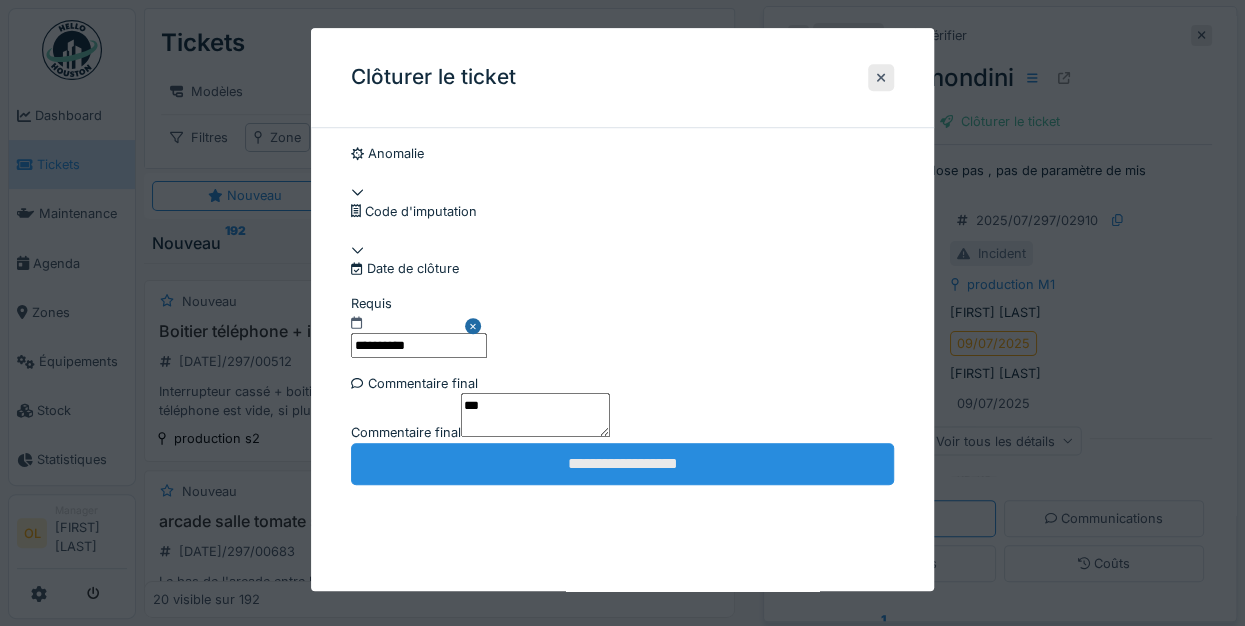 scroll, scrollTop: 137, scrollLeft: 0, axis: vertical 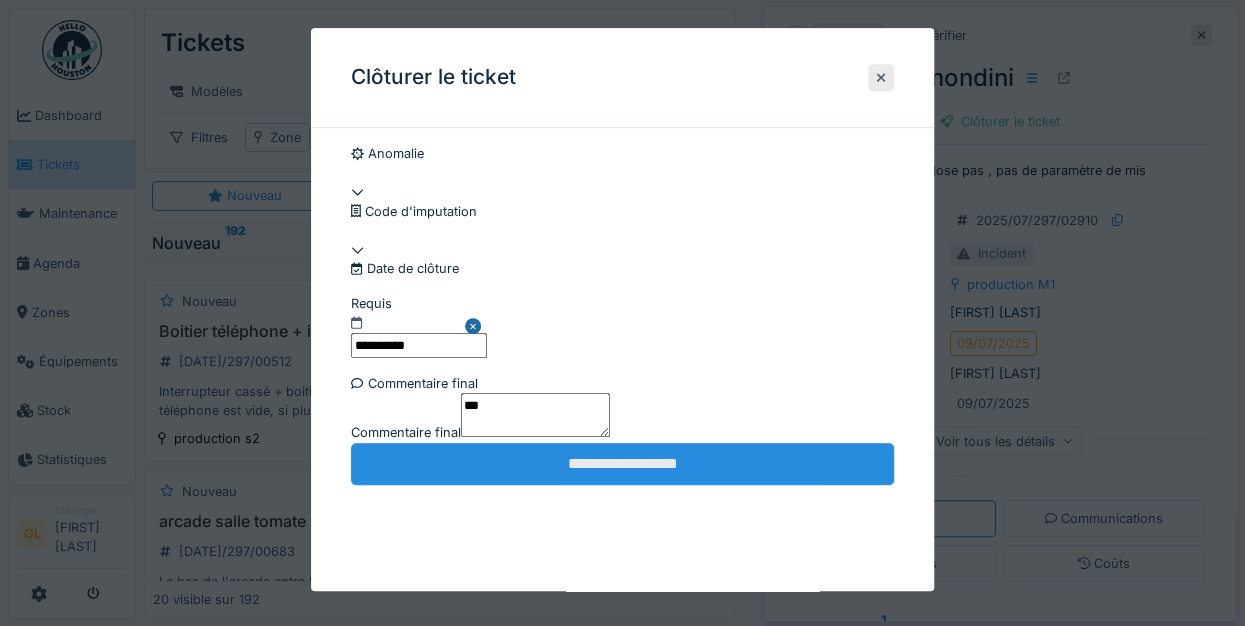 type on "**" 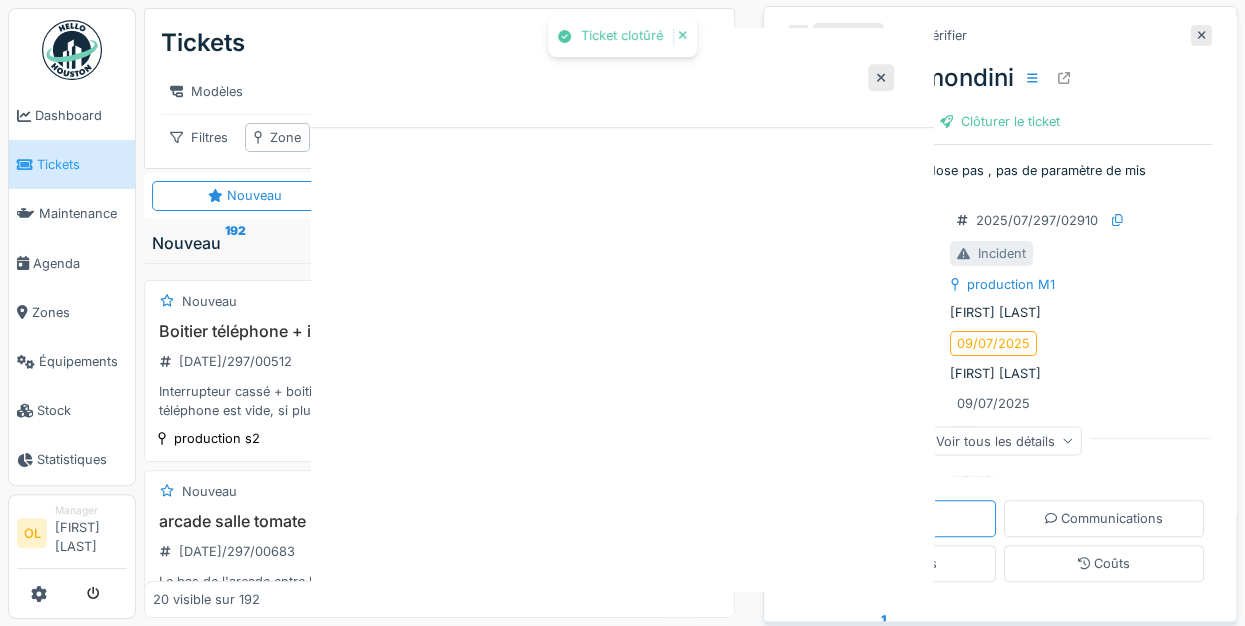 scroll, scrollTop: 0, scrollLeft: 0, axis: both 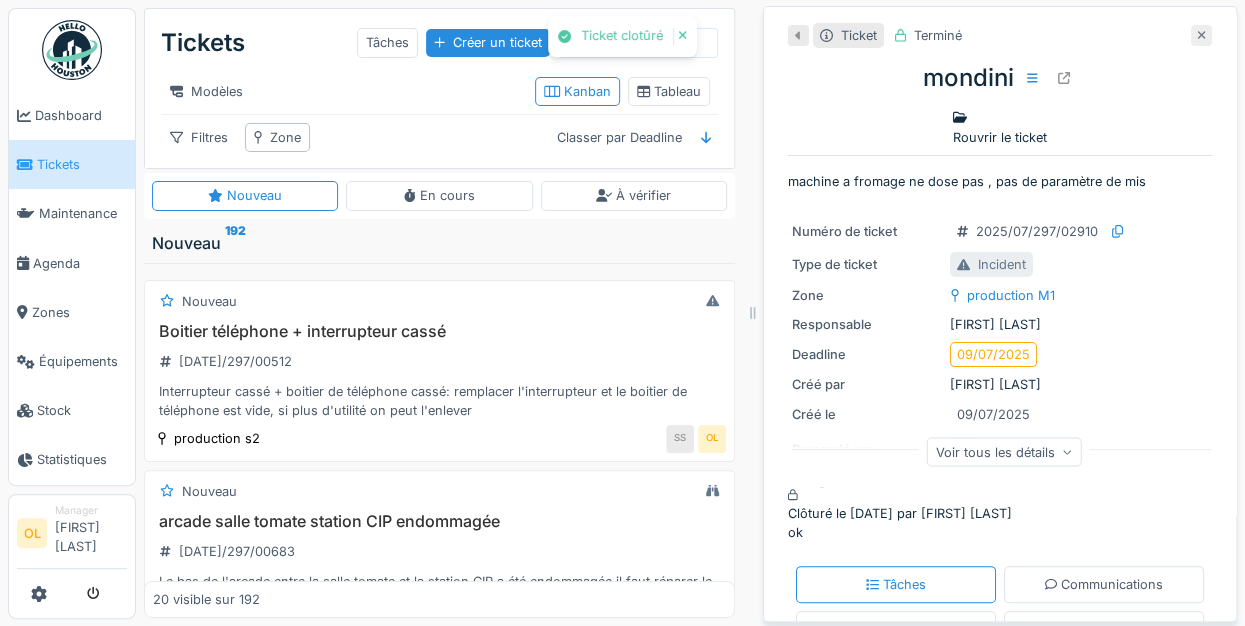 click 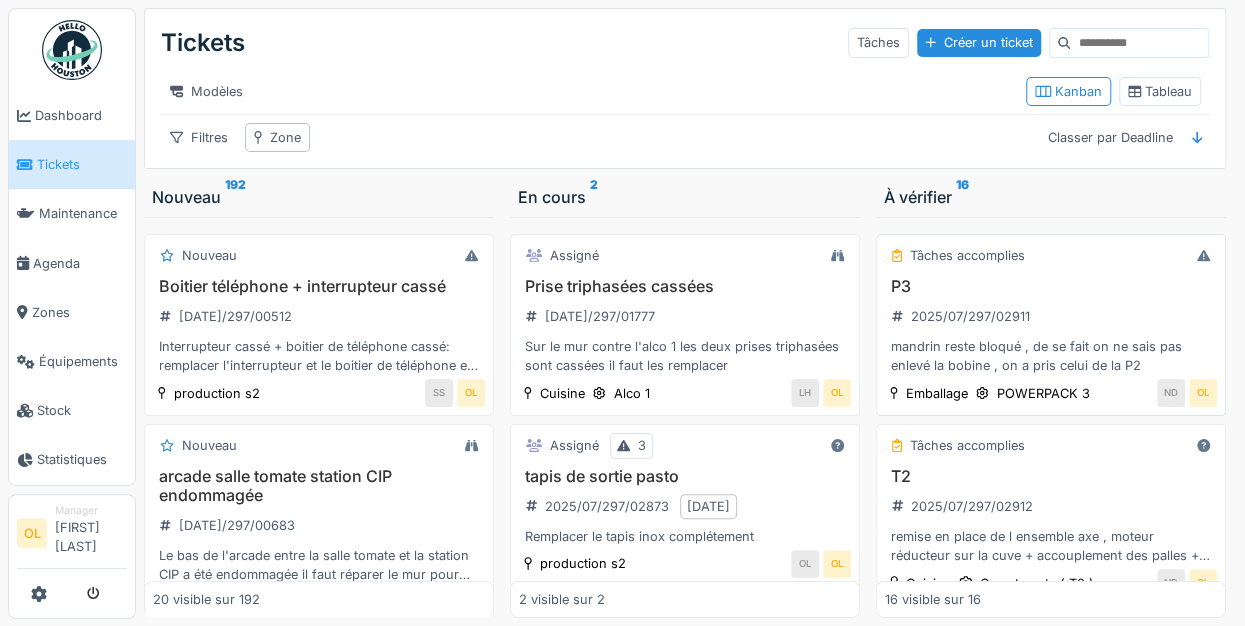 click on "P3 [DATE]/297/02911 mandrin reste bloqué , de se fait on ne sais pas enlevé la bobine , on a pris celui de la P2" at bounding box center (1051, 326) 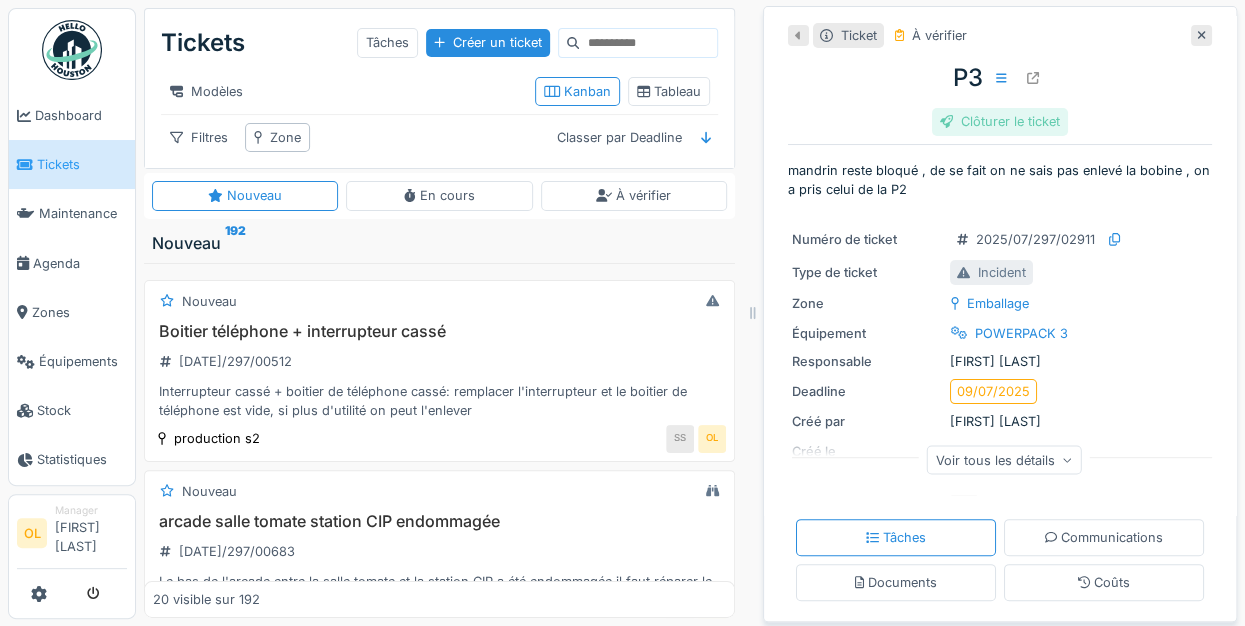 click on "Clôturer le ticket" at bounding box center (1000, 121) 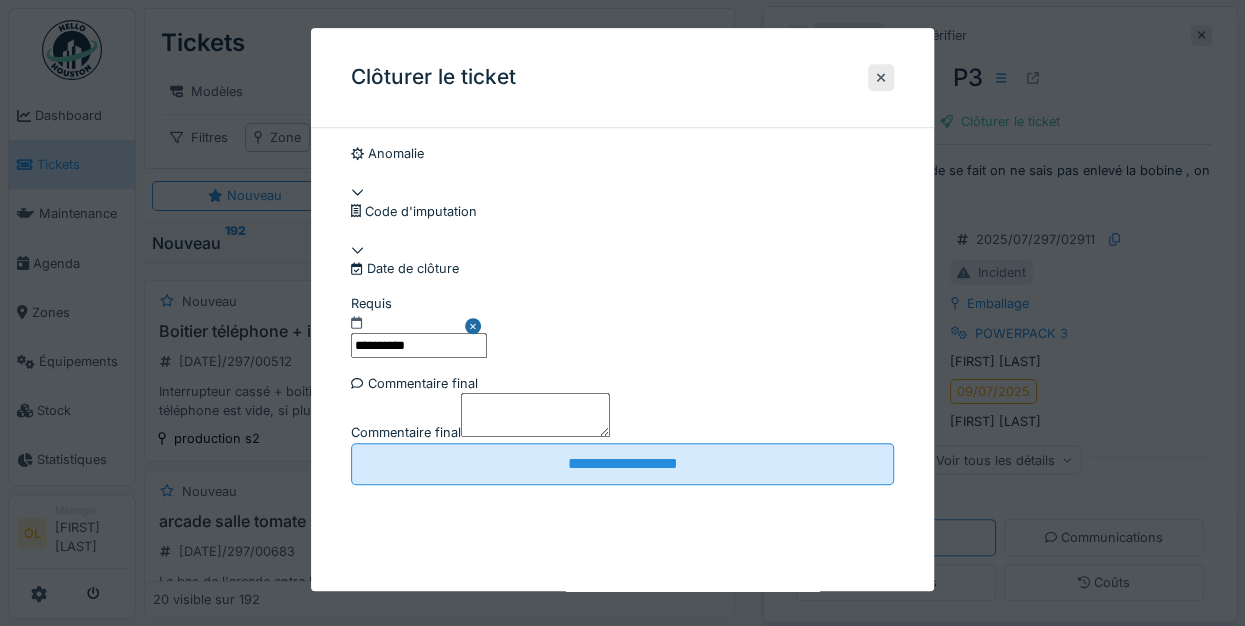 click on "Commentaire final" at bounding box center (535, 415) 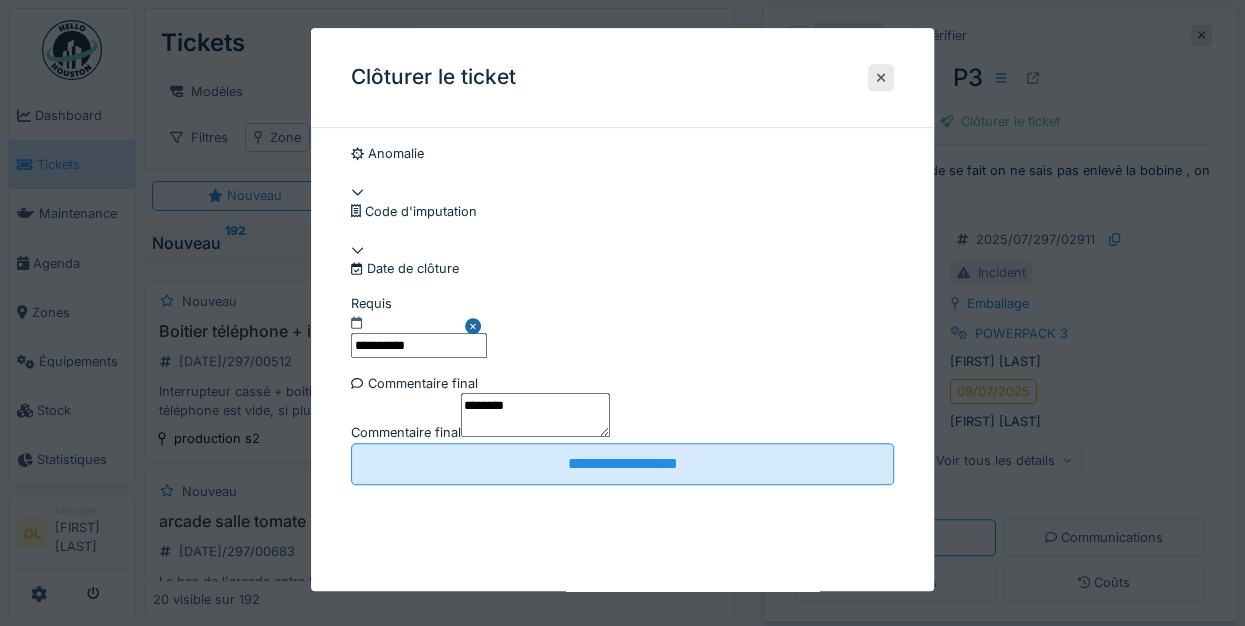 scroll, scrollTop: 137, scrollLeft: 0, axis: vertical 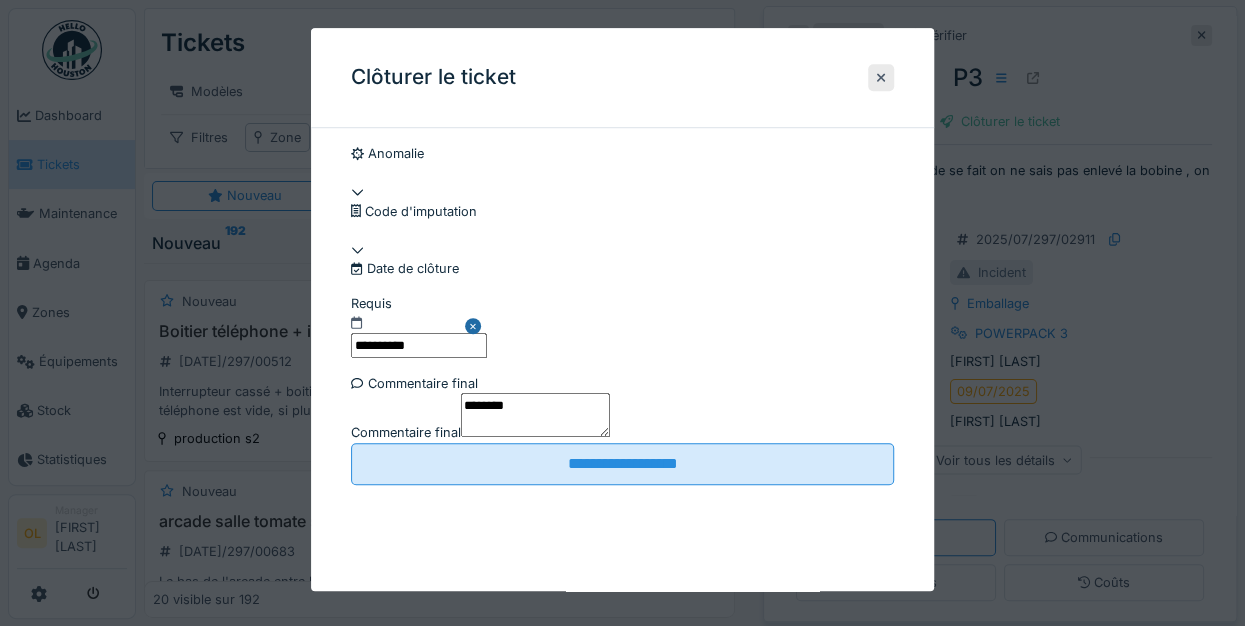 type on "********" 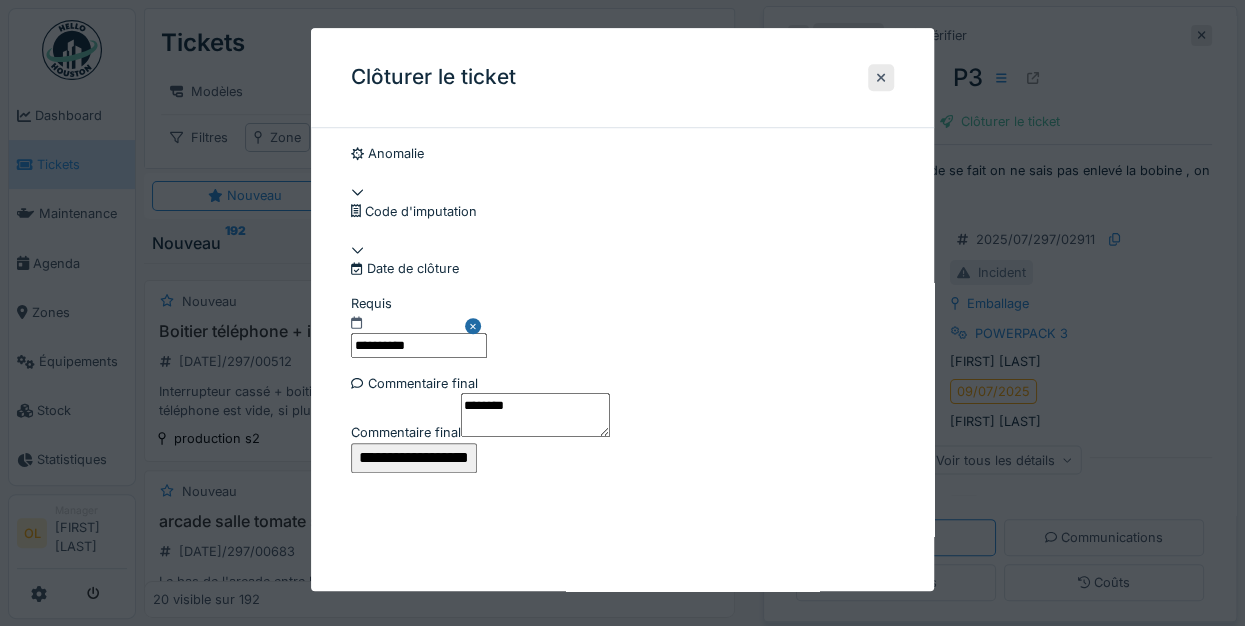 click on "**********" at bounding box center [414, 458] 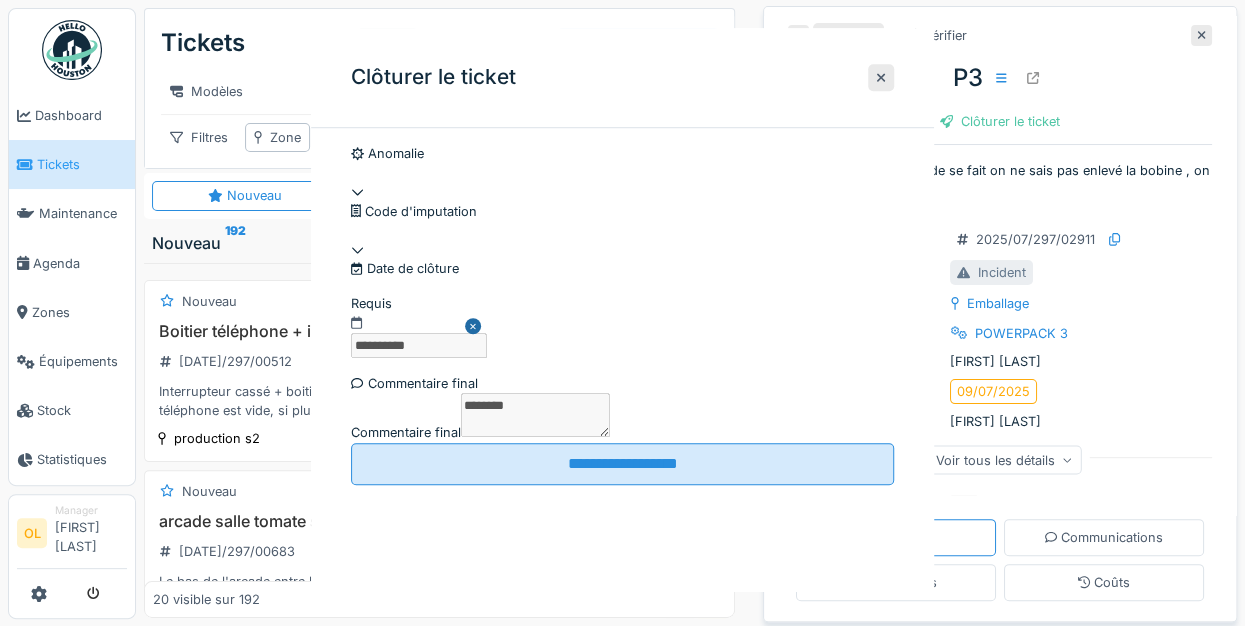 scroll, scrollTop: 0, scrollLeft: 0, axis: both 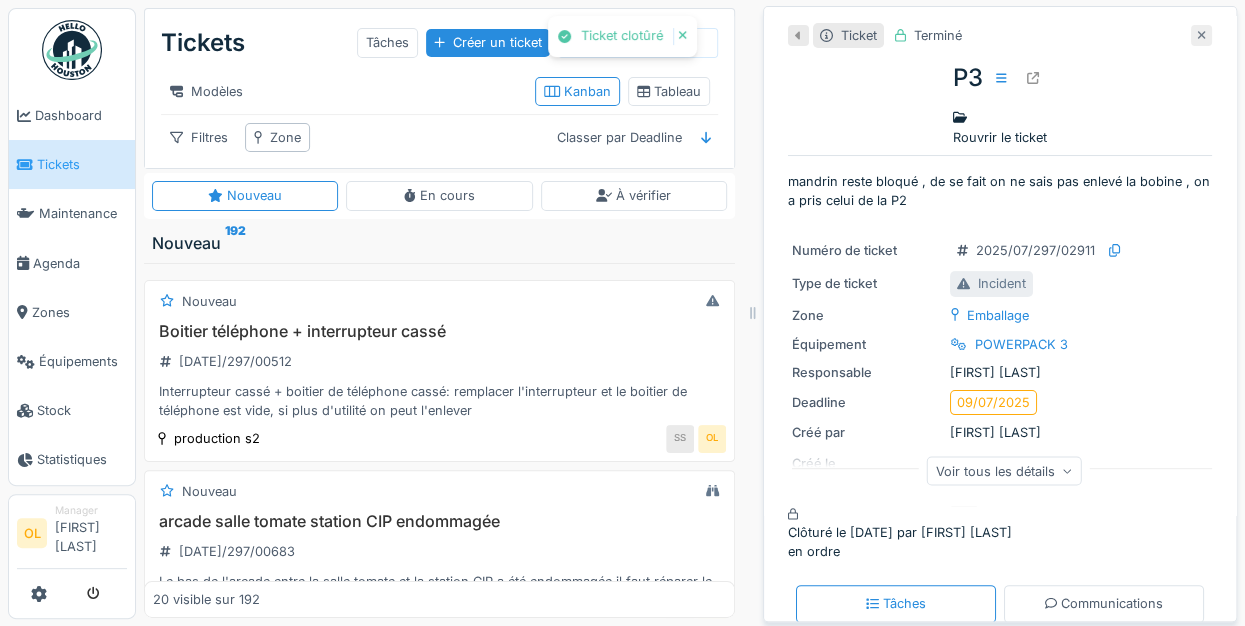 click 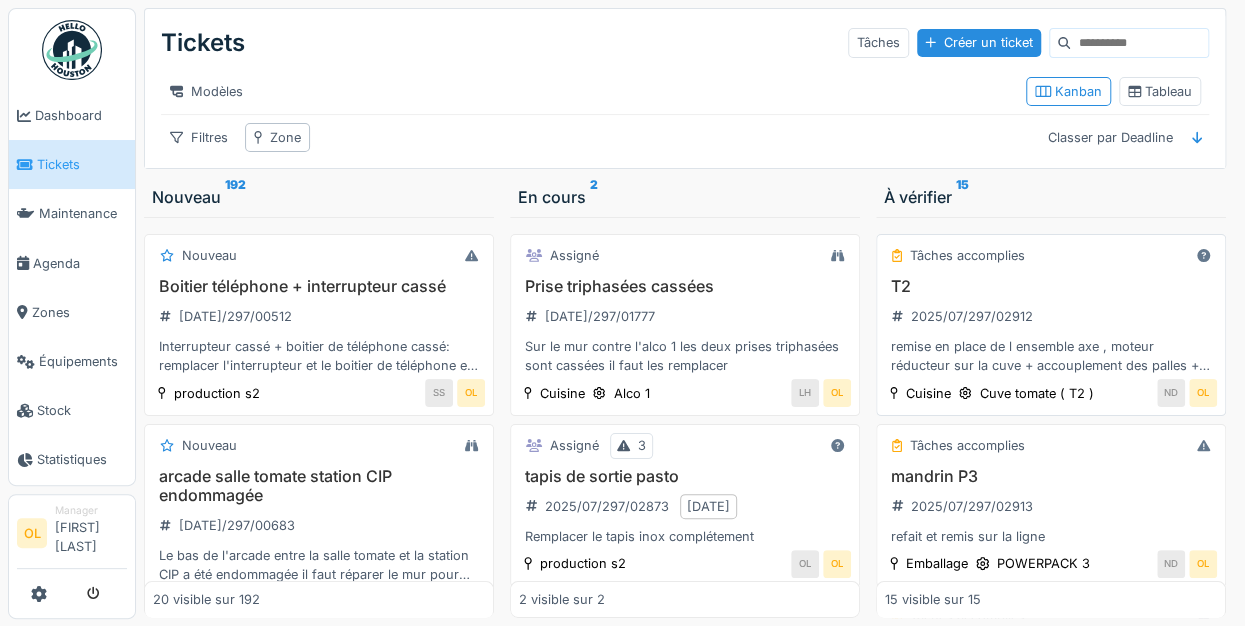 click on "T2 2025/07/297/02912 remise en place de l ensemble axe , moteur réducteur sur la cuve + accouplement des palles + vérifié rotation moteur + test ok" at bounding box center [1051, 326] 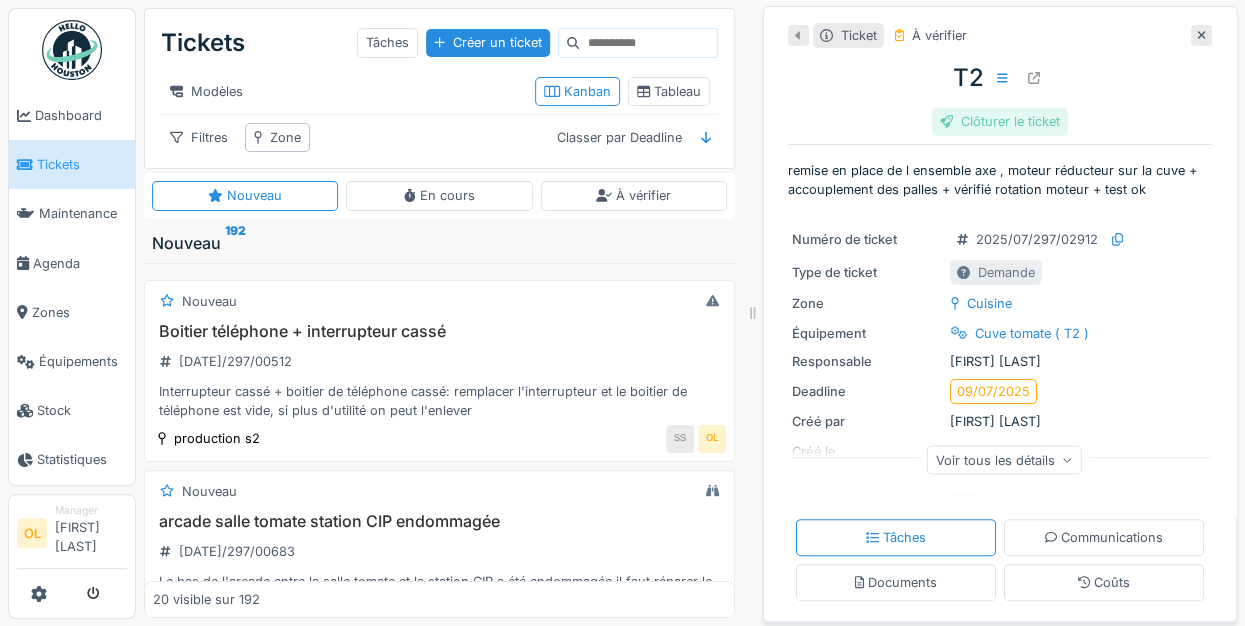 click on "Clôturer le ticket" at bounding box center [1000, 121] 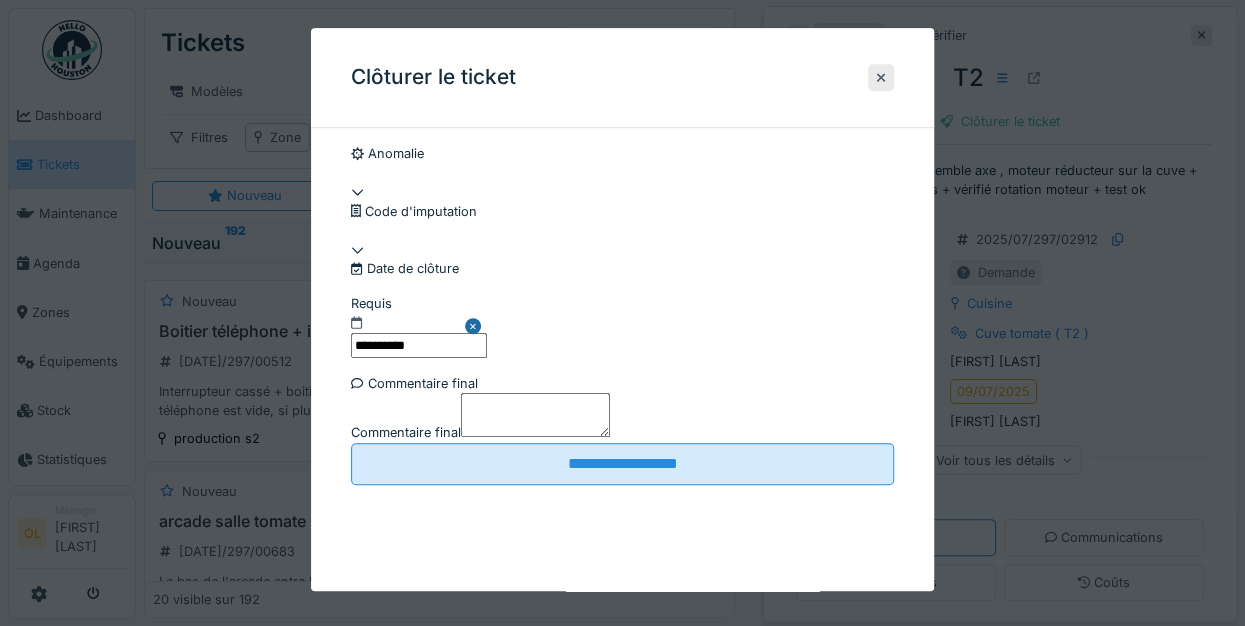 click on "Commentaire final" at bounding box center [406, 433] 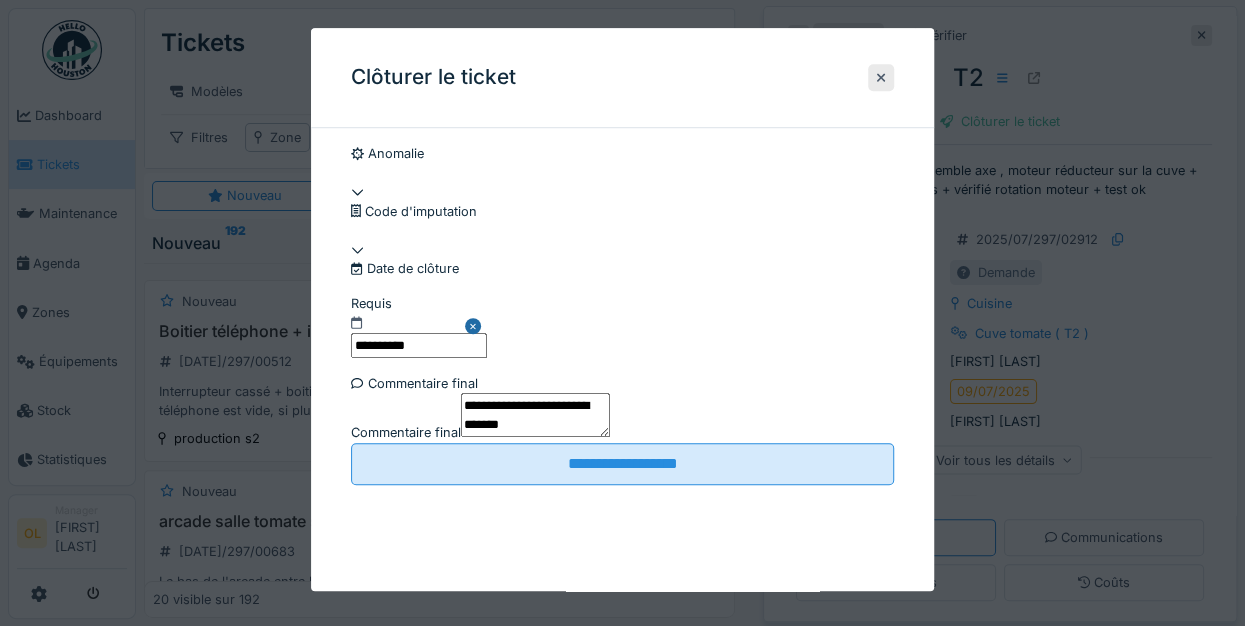 scroll, scrollTop: 15, scrollLeft: 0, axis: vertical 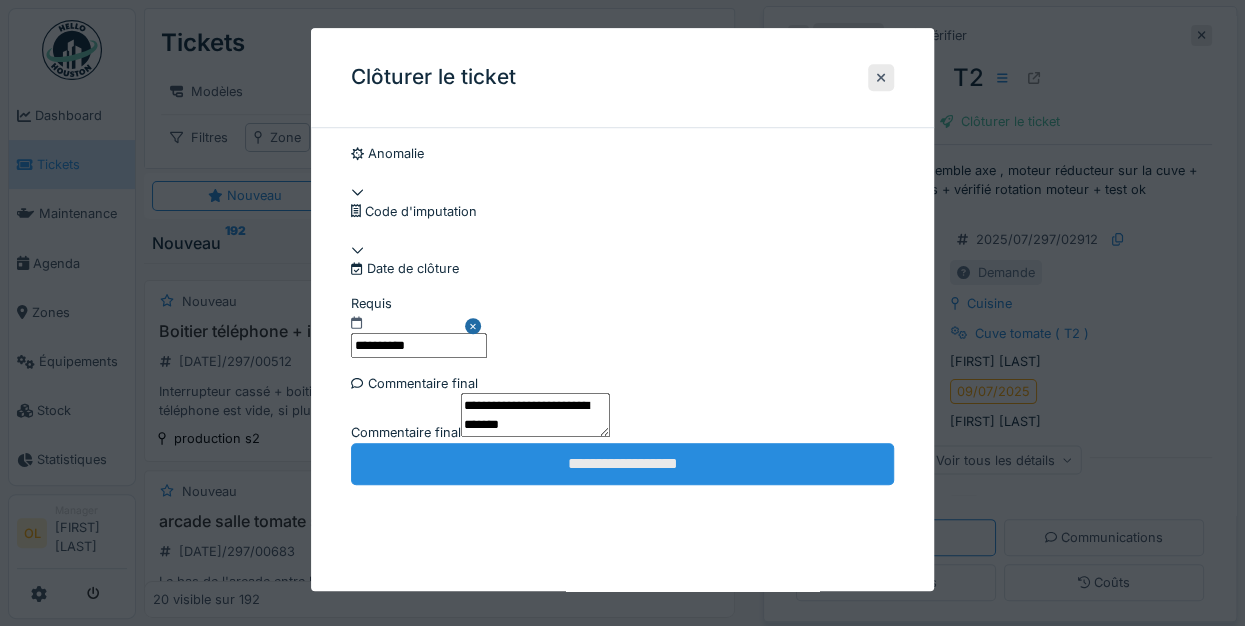 type on "**********" 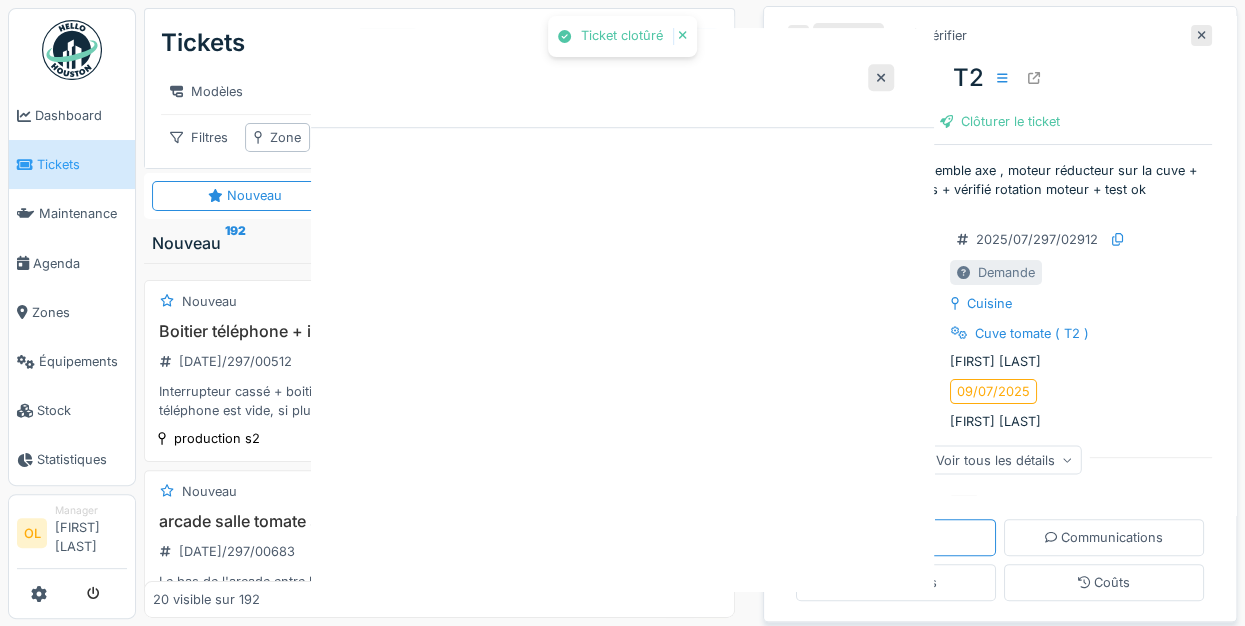 scroll, scrollTop: 0, scrollLeft: 0, axis: both 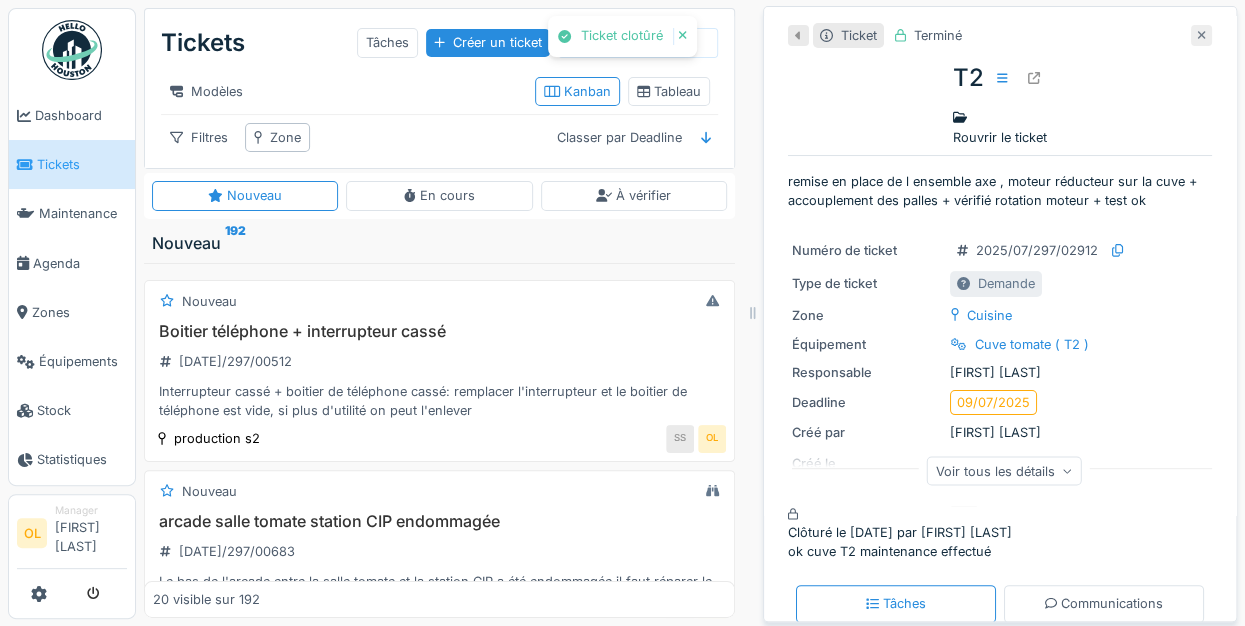 click 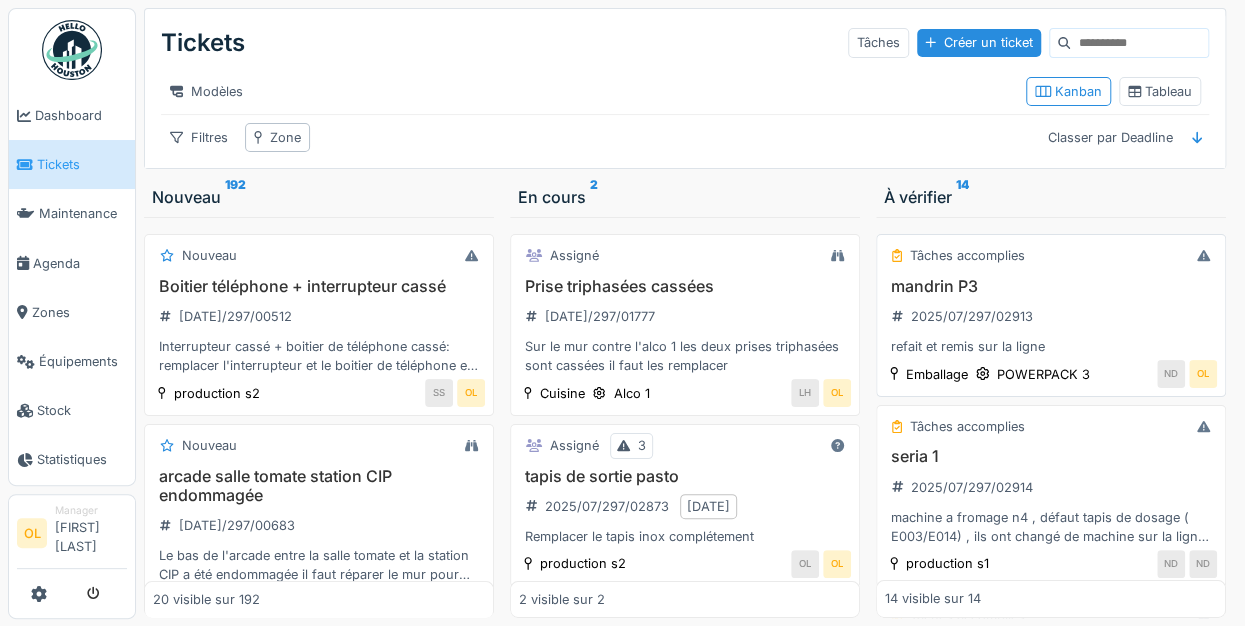 click on "mandrin P3" at bounding box center [1051, 286] 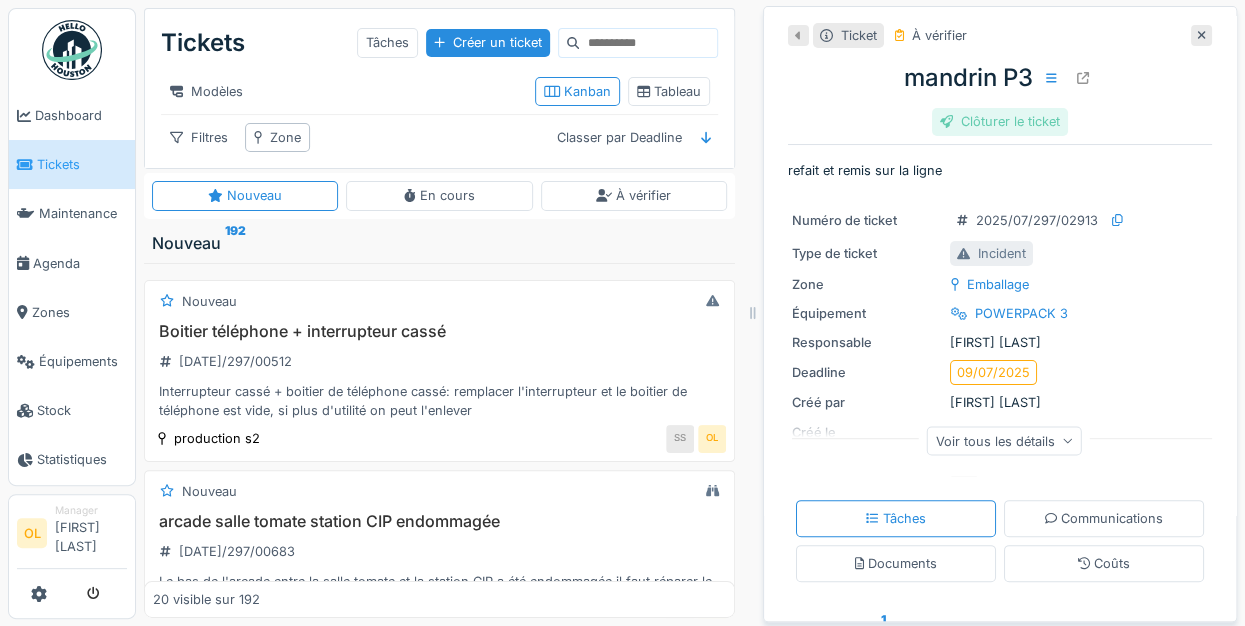 click on "Clôturer le ticket" at bounding box center [1000, 121] 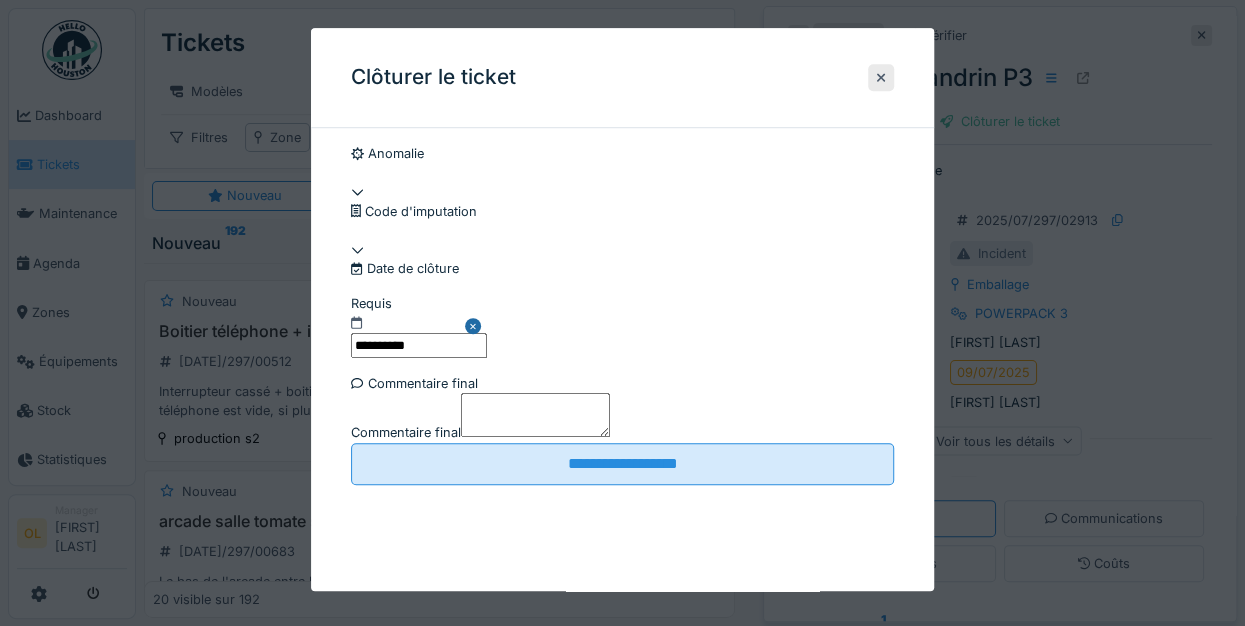 click on "Commentaire final" at bounding box center (535, 415) 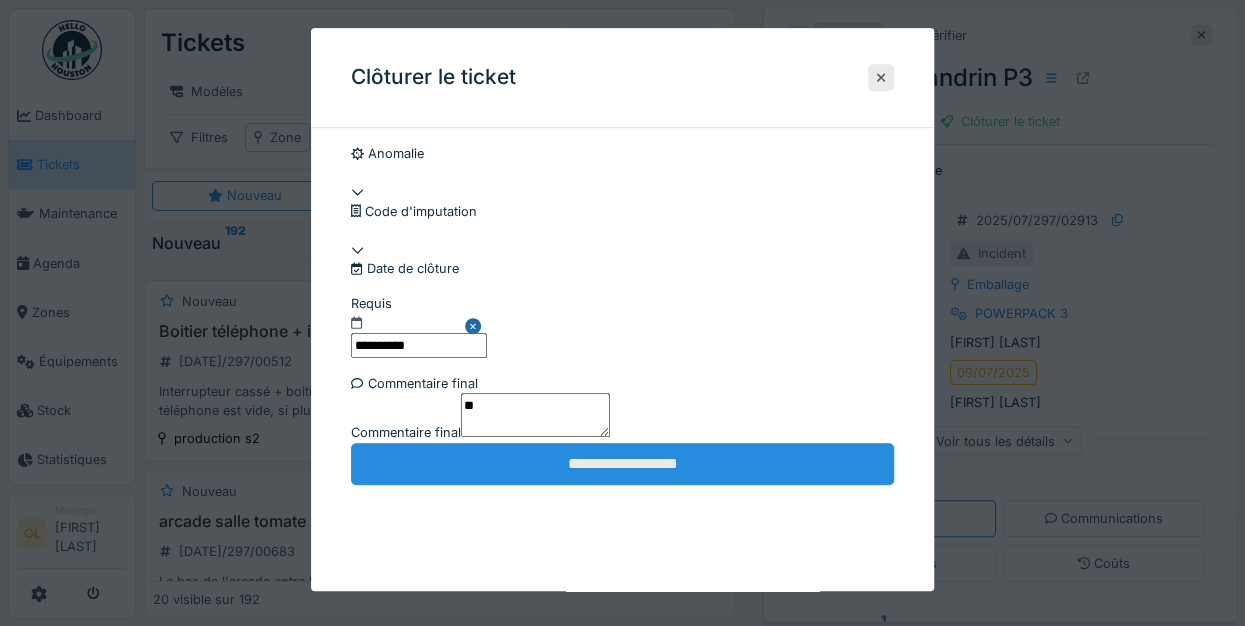 scroll, scrollTop: 137, scrollLeft: 0, axis: vertical 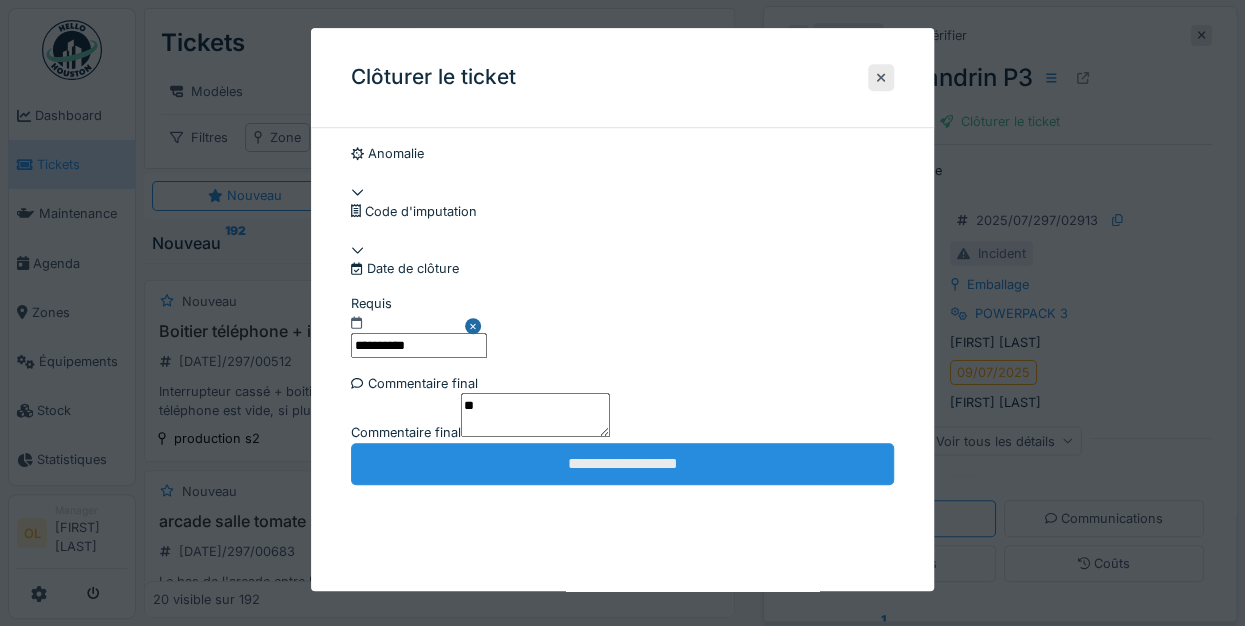type on "**" 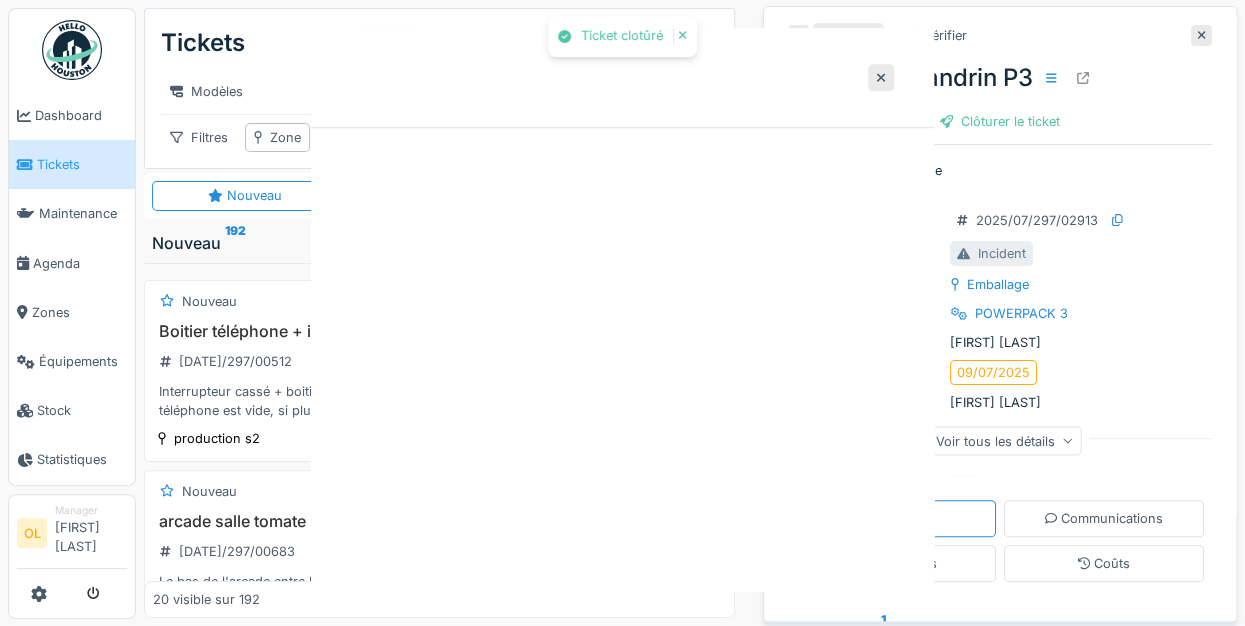 scroll, scrollTop: 0, scrollLeft: 0, axis: both 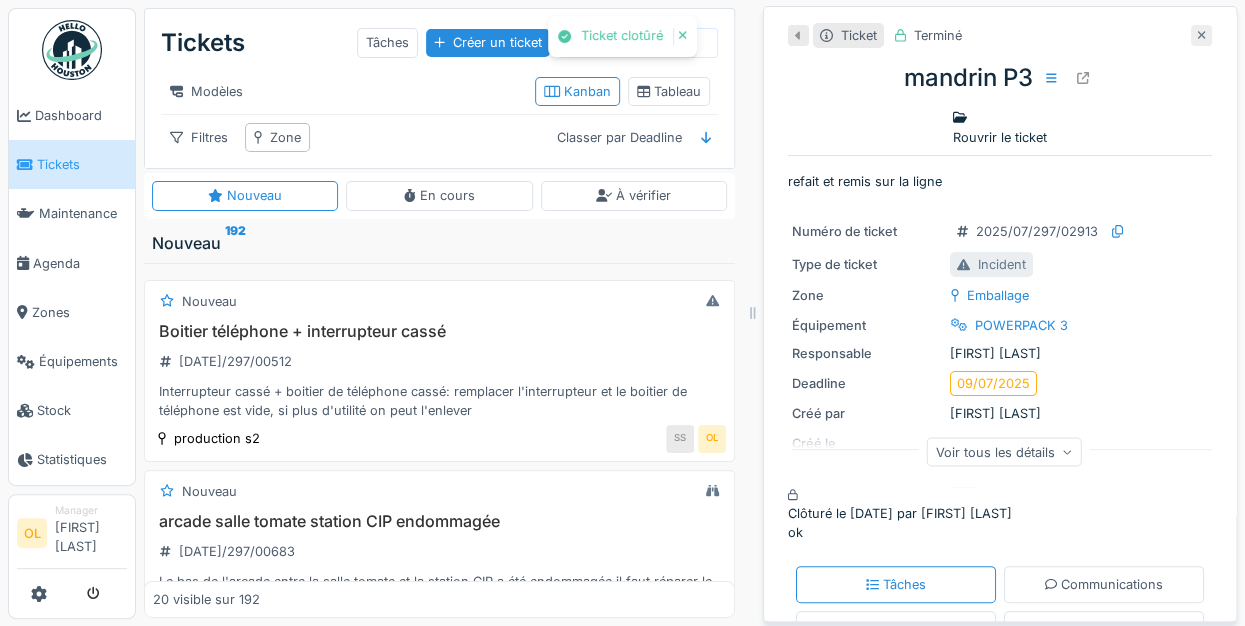 click 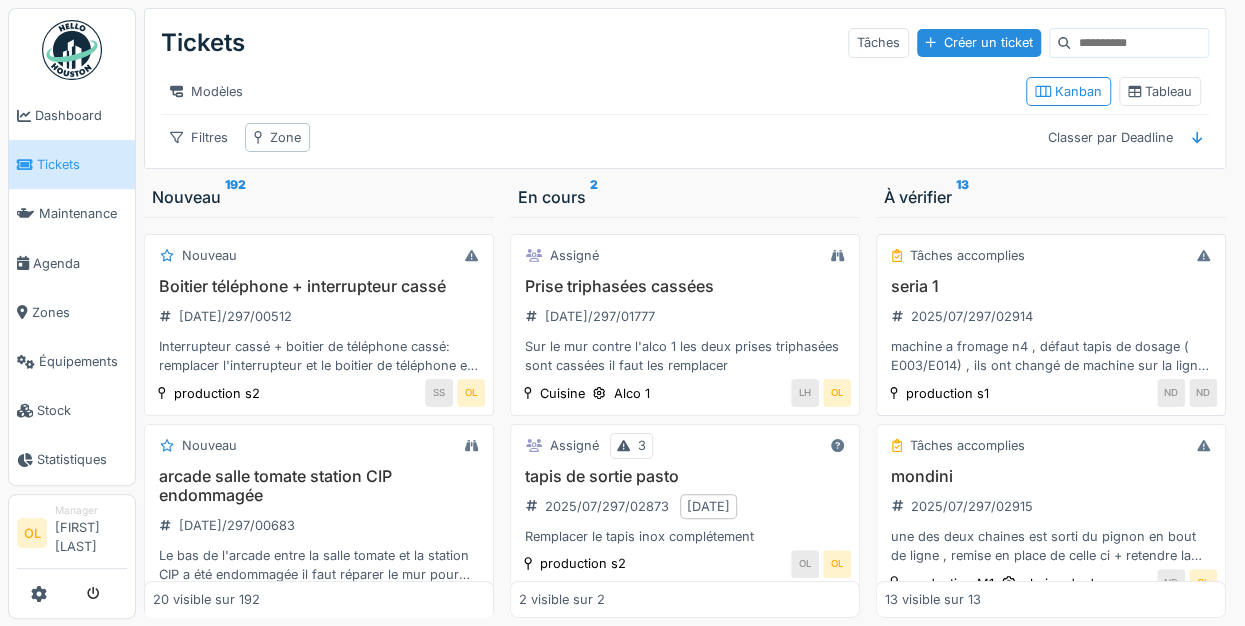 click on "seria 1 2025/07/297/02914  machine a fromage n4 , défaut tapis de dosage ( E003/E014) , ils ont changé de machine sur la ligne et la défectueuse a été ramené a l atelier pour la réparé" at bounding box center (1051, 326) 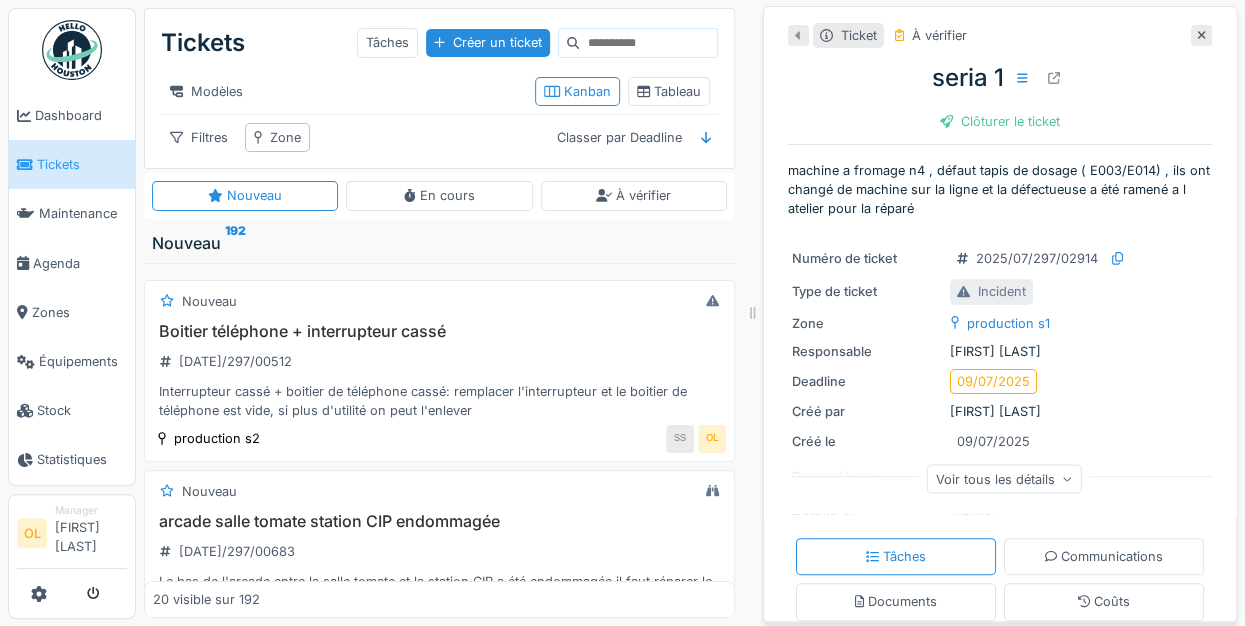 scroll, scrollTop: 0, scrollLeft: 0, axis: both 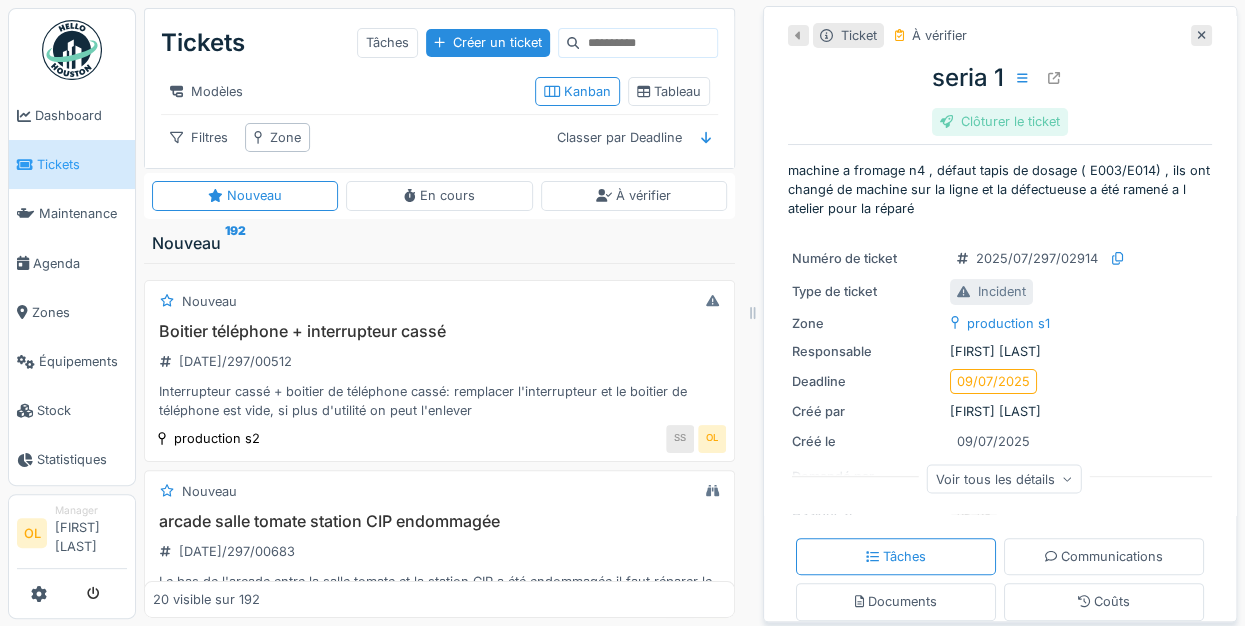 click on "Clôturer le ticket" at bounding box center [1000, 121] 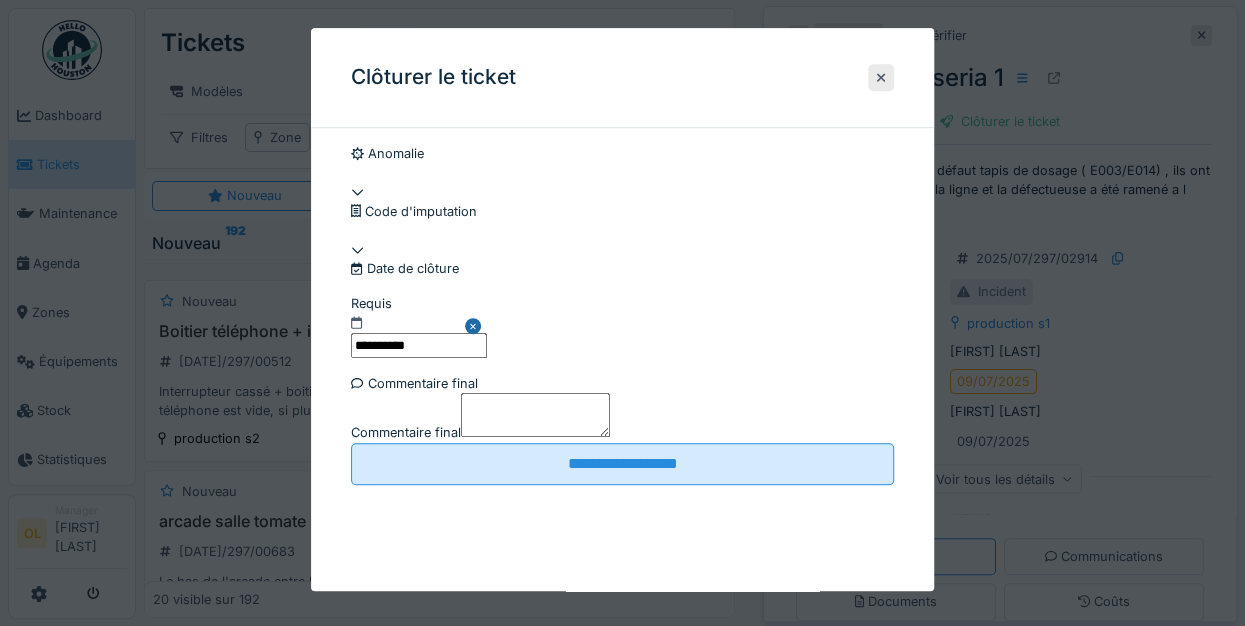 click on "Commentaire final" at bounding box center [535, 415] 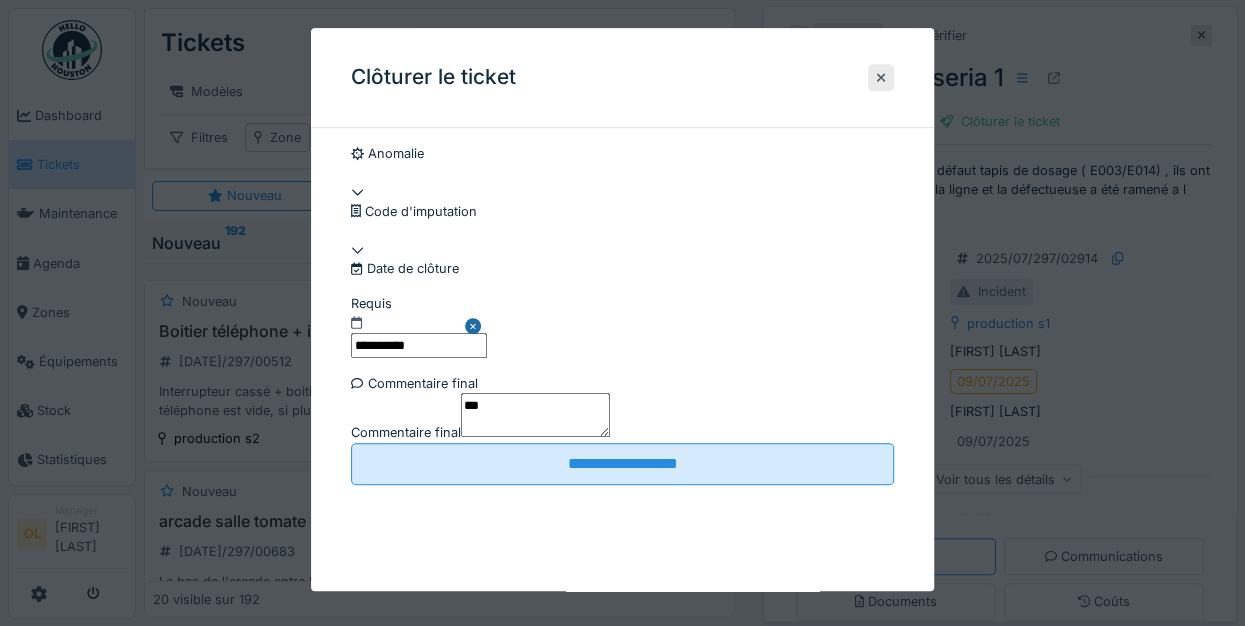 scroll, scrollTop: 137, scrollLeft: 0, axis: vertical 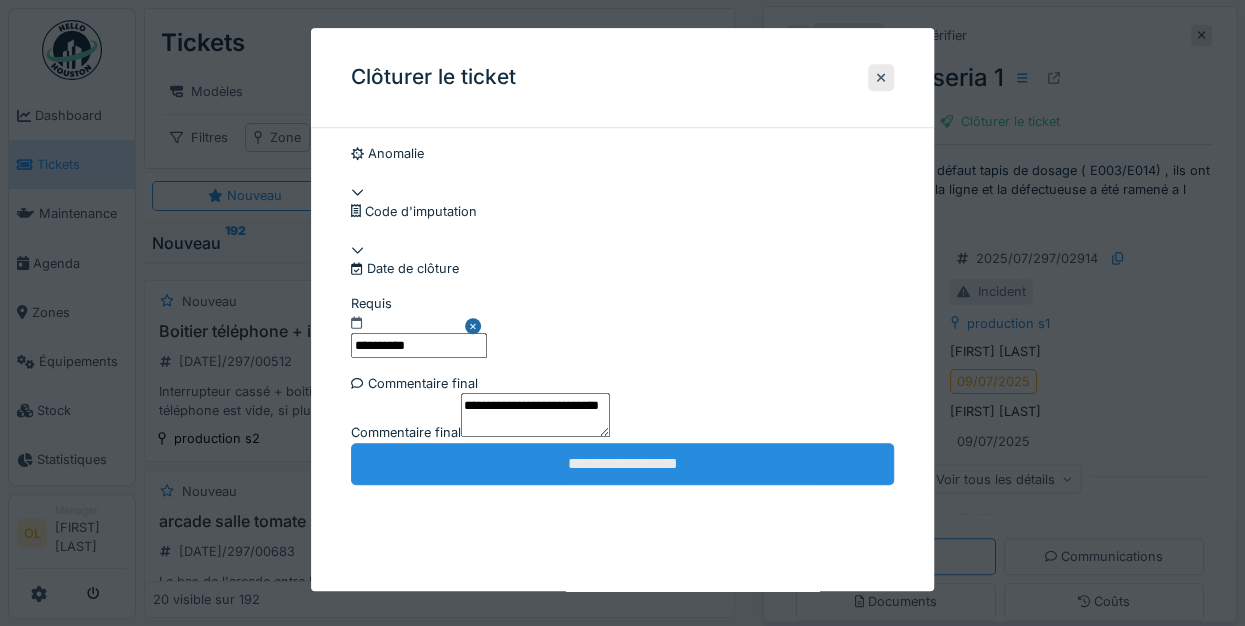 type on "**********" 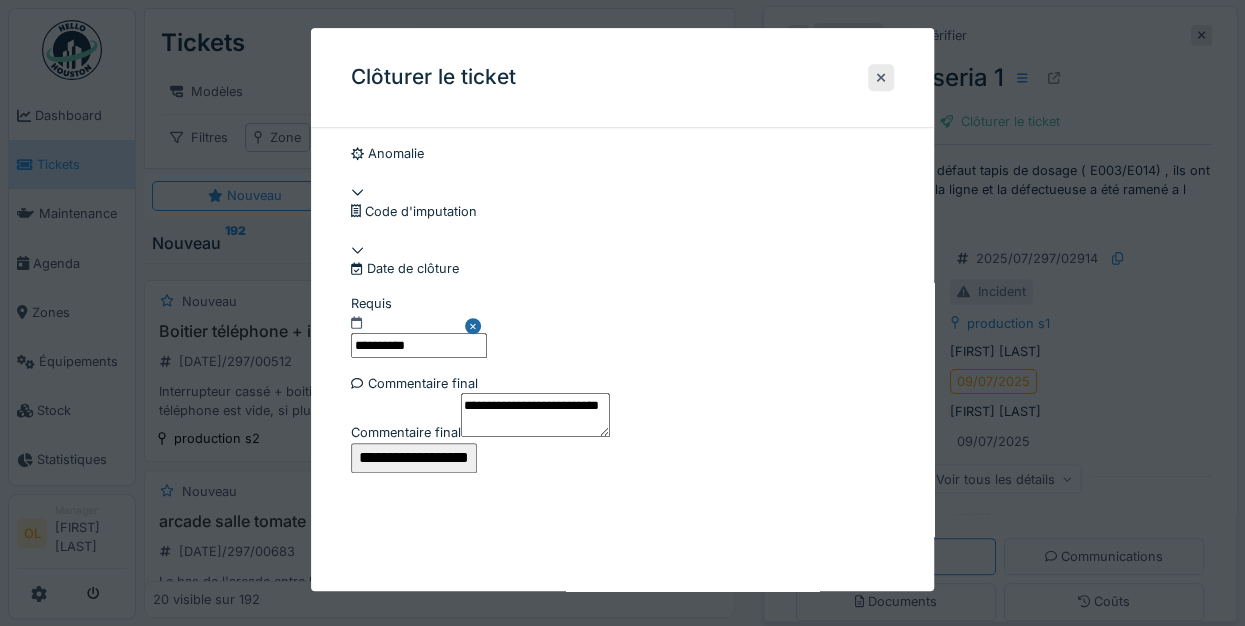 click on "**********" at bounding box center (414, 458) 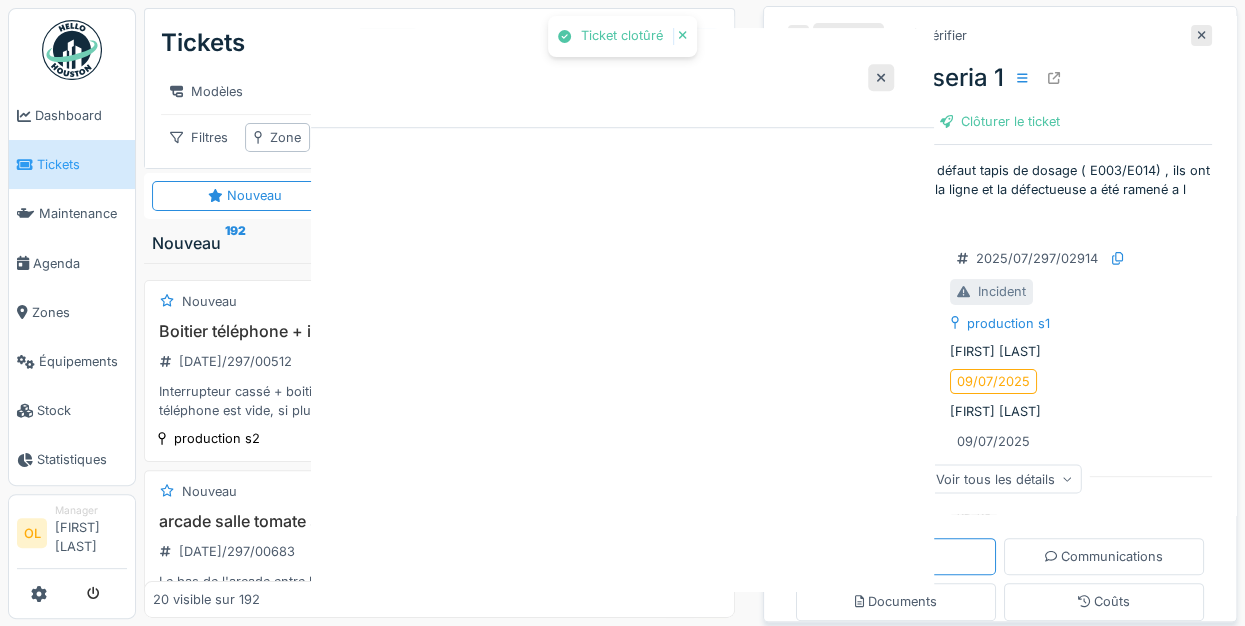 scroll, scrollTop: 0, scrollLeft: 0, axis: both 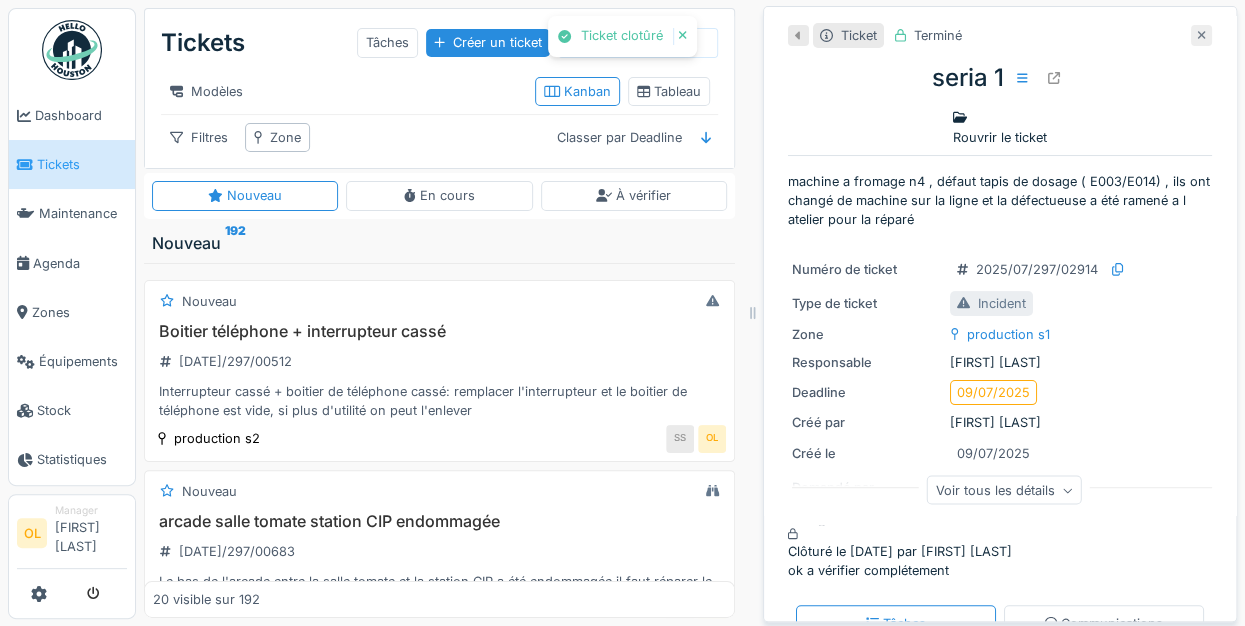 click at bounding box center [1201, 35] 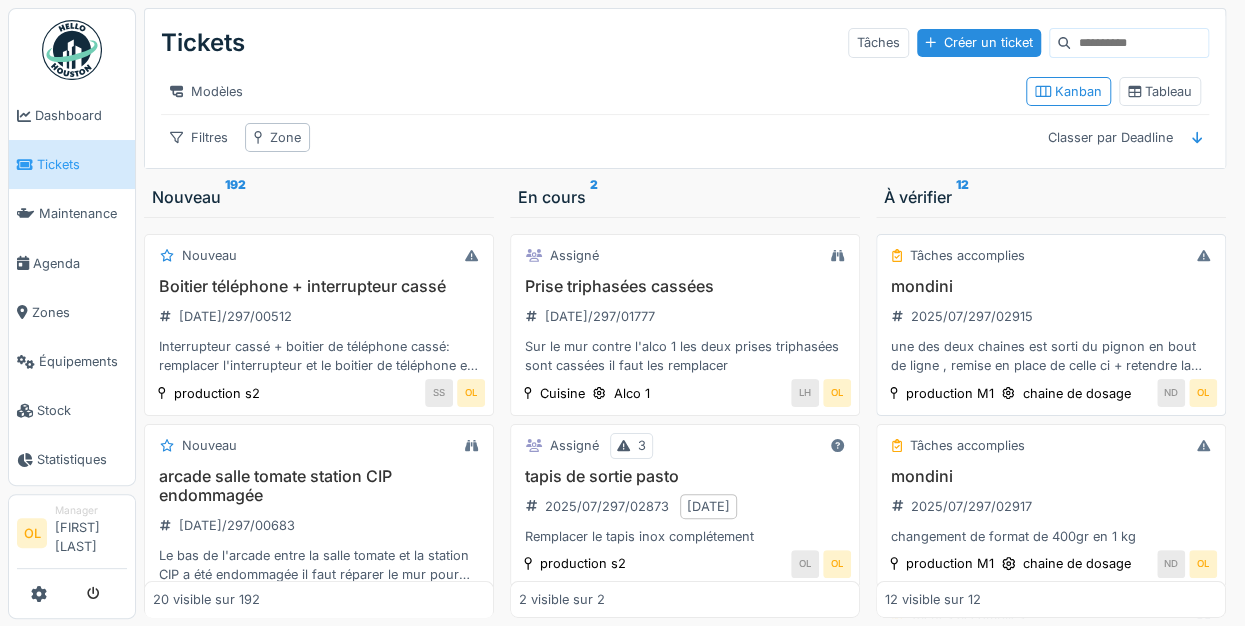 click on "mondini" at bounding box center (1051, 286) 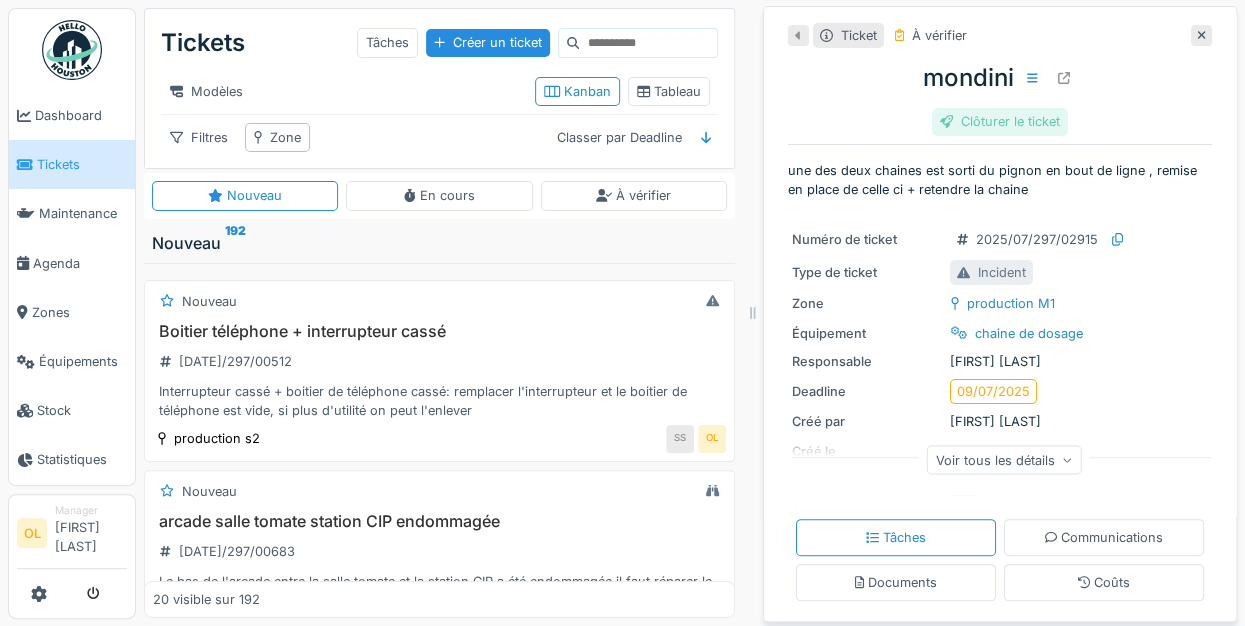 click on "Clôturer le ticket" at bounding box center [1000, 121] 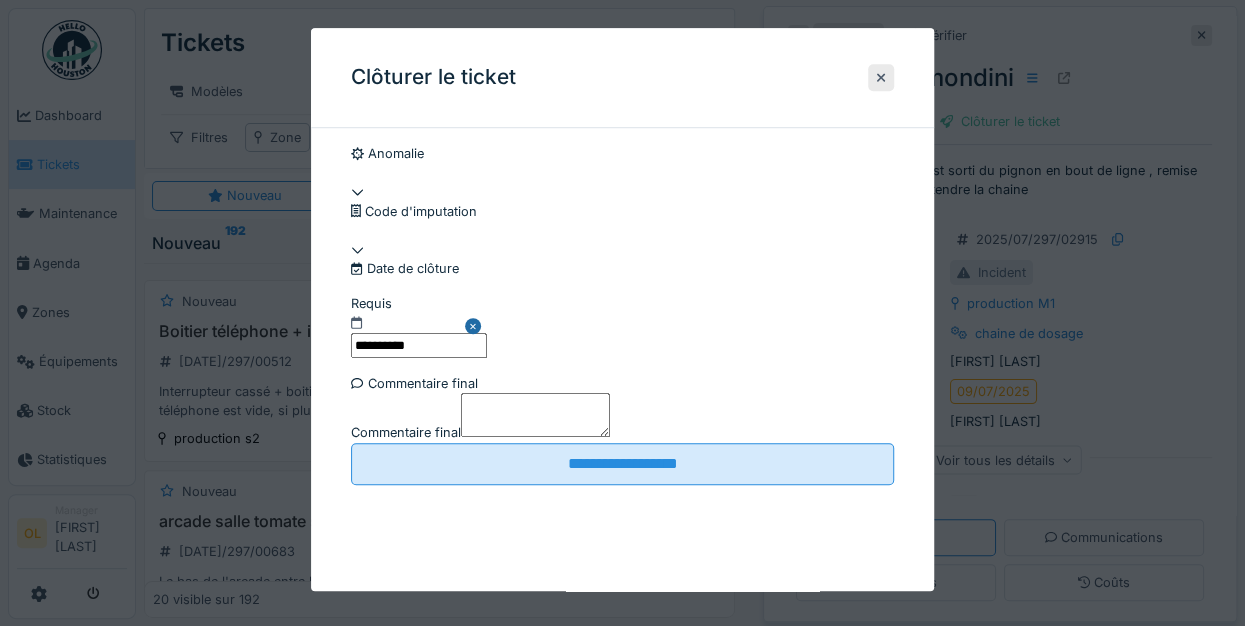 click on "Commentaire final" at bounding box center [535, 415] 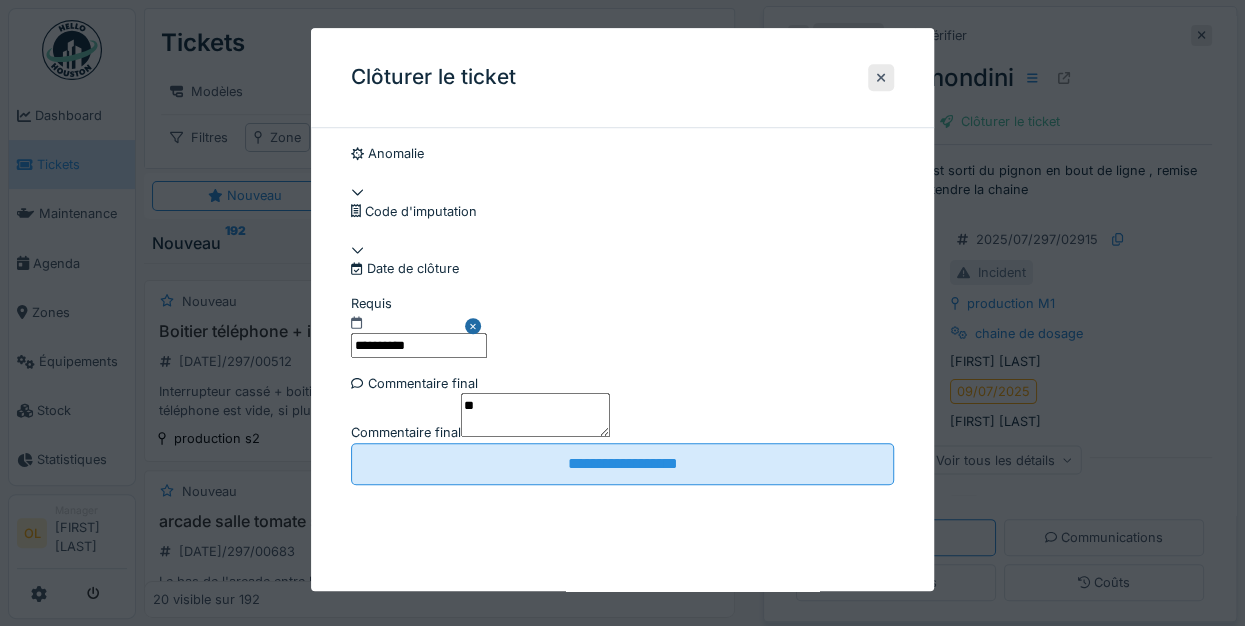 scroll, scrollTop: 137, scrollLeft: 0, axis: vertical 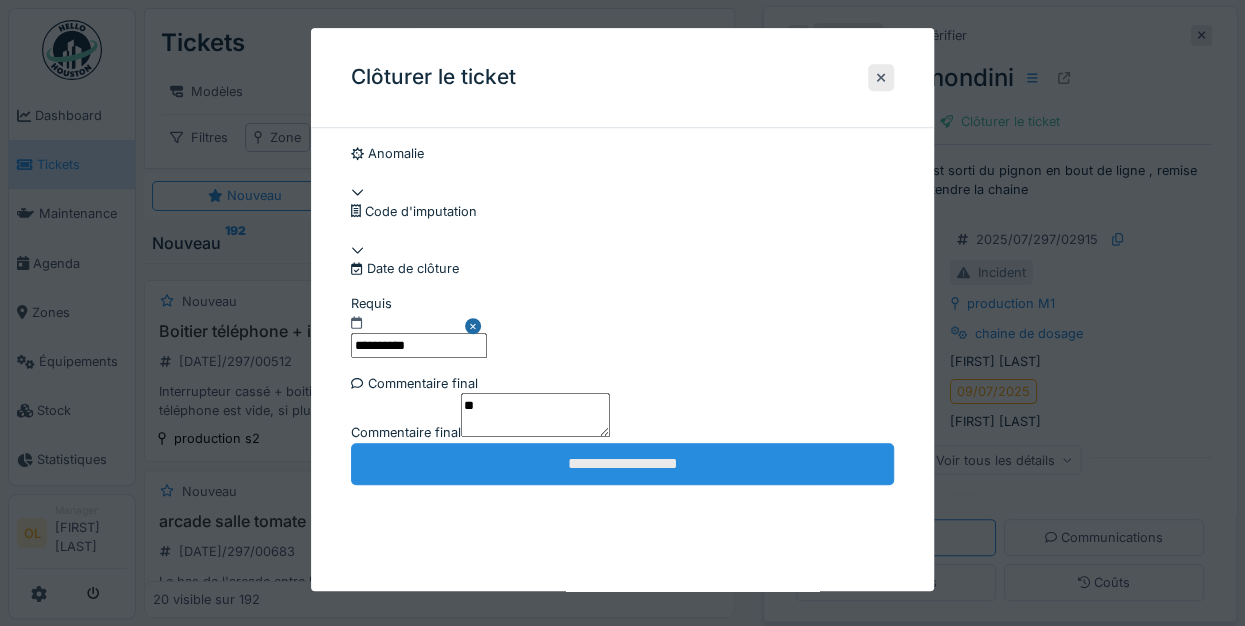 type on "**" 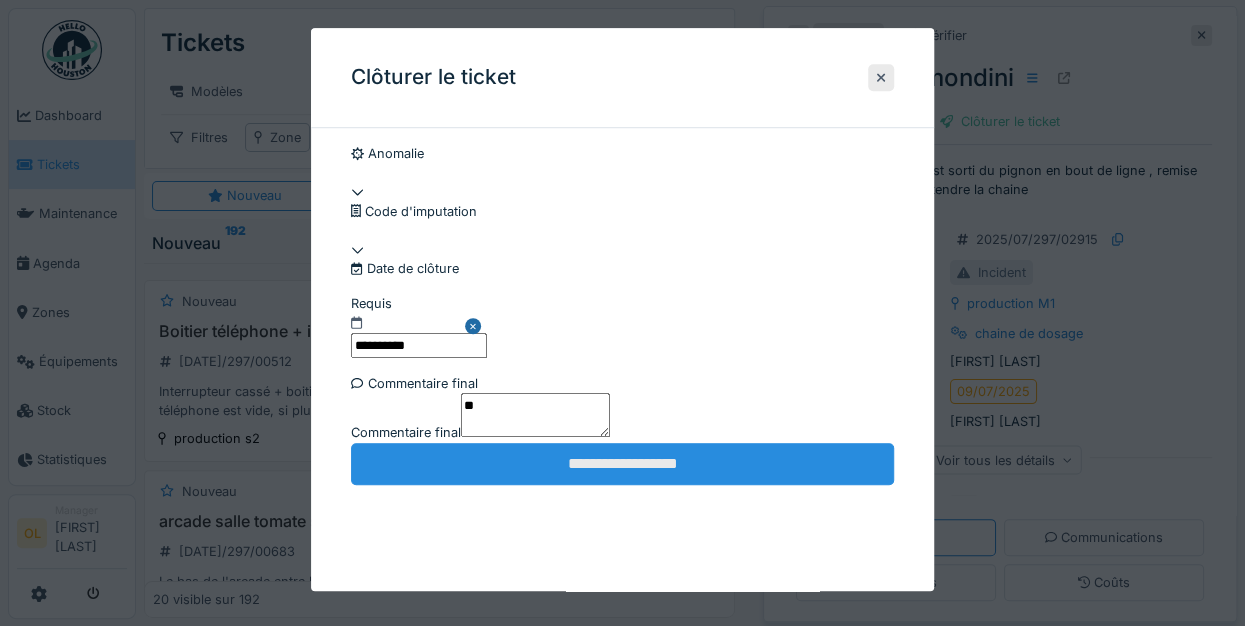 click on "**********" at bounding box center (622, 464) 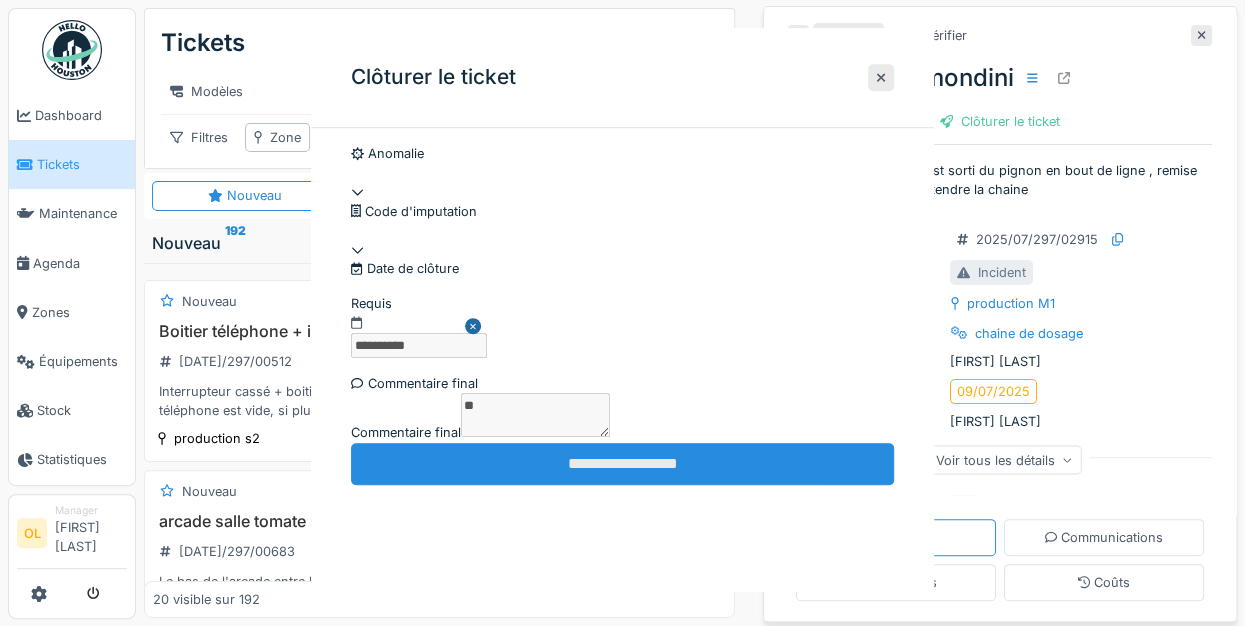 scroll, scrollTop: 0, scrollLeft: 0, axis: both 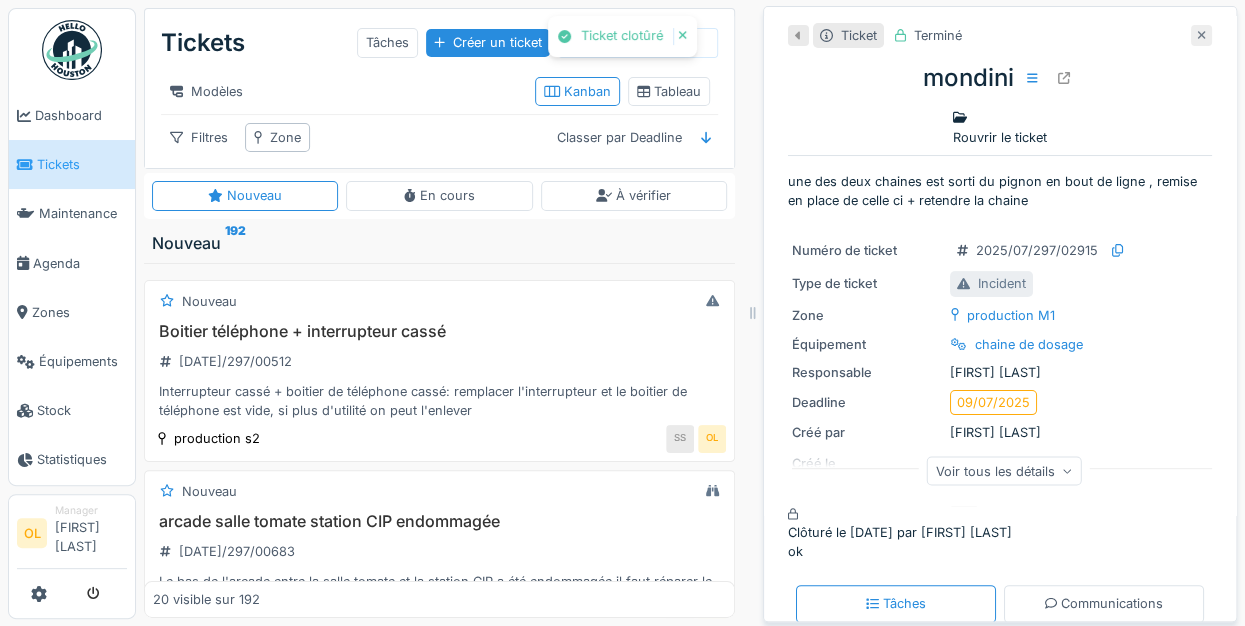 click 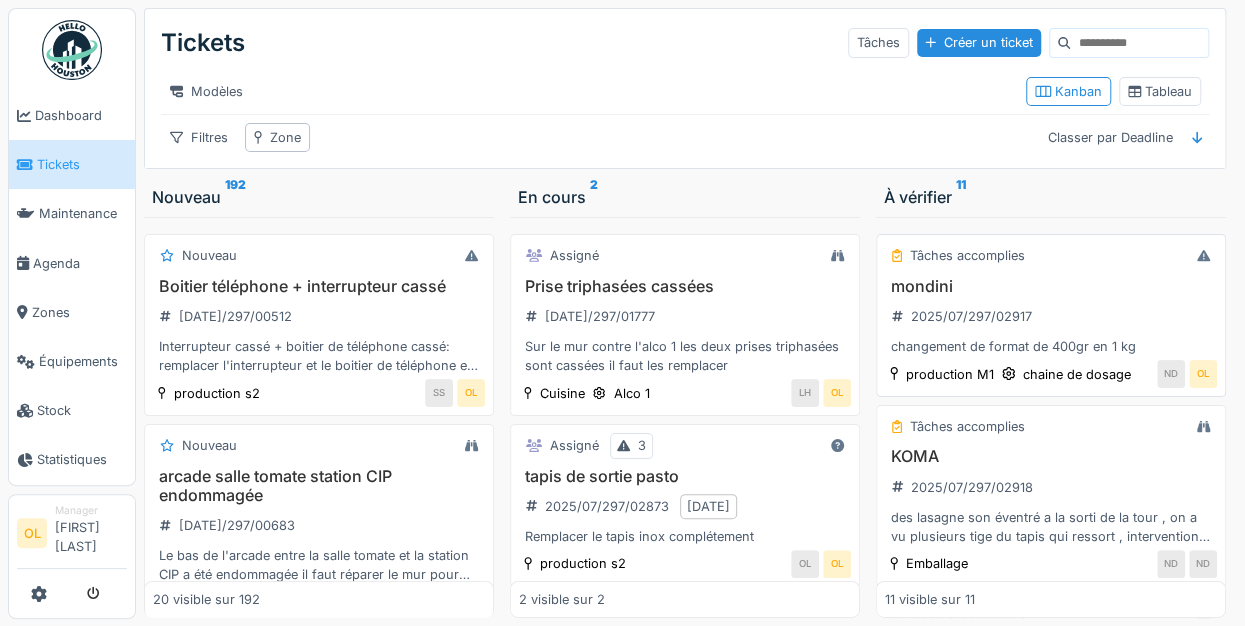 click on "mondini  2025/07/297/02917  changement de format de 400gr en 1 kg" at bounding box center (1051, 317) 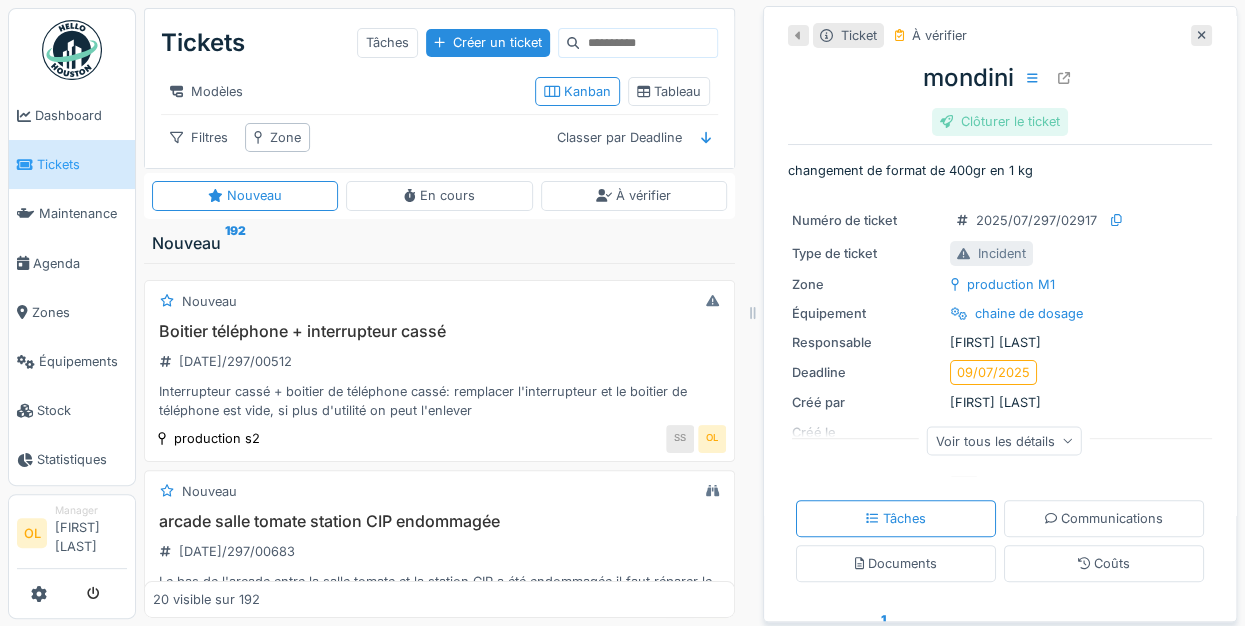 click on "Clôturer le ticket" at bounding box center (1000, 121) 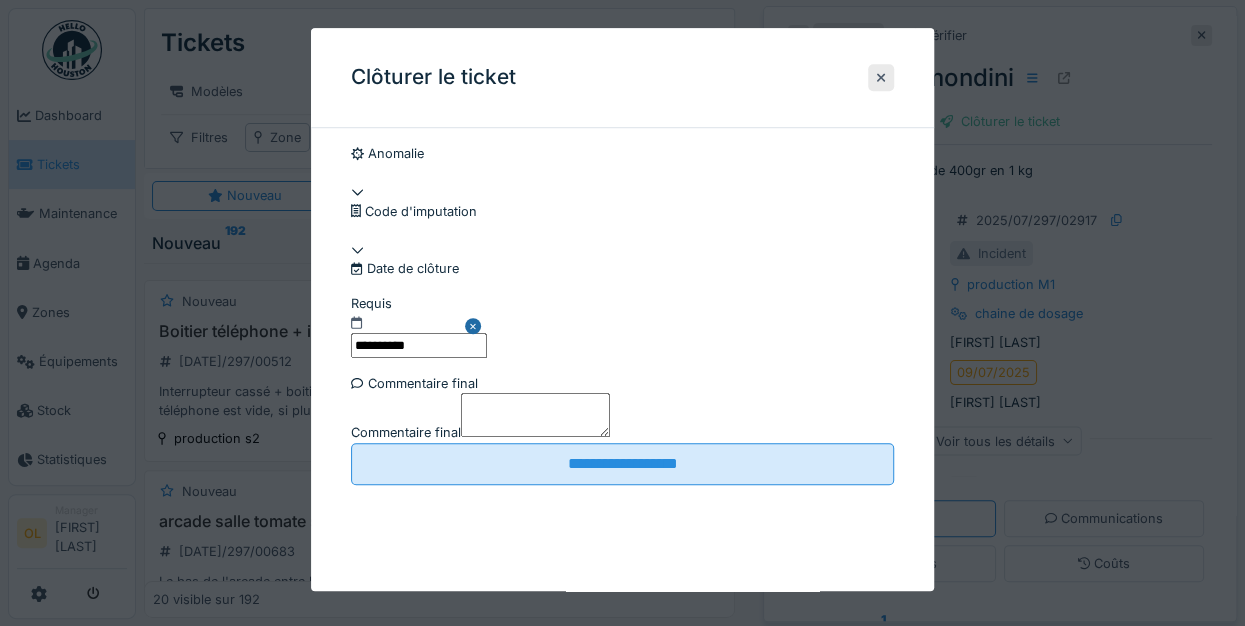 click on "Commentaire final" at bounding box center (406, 433) 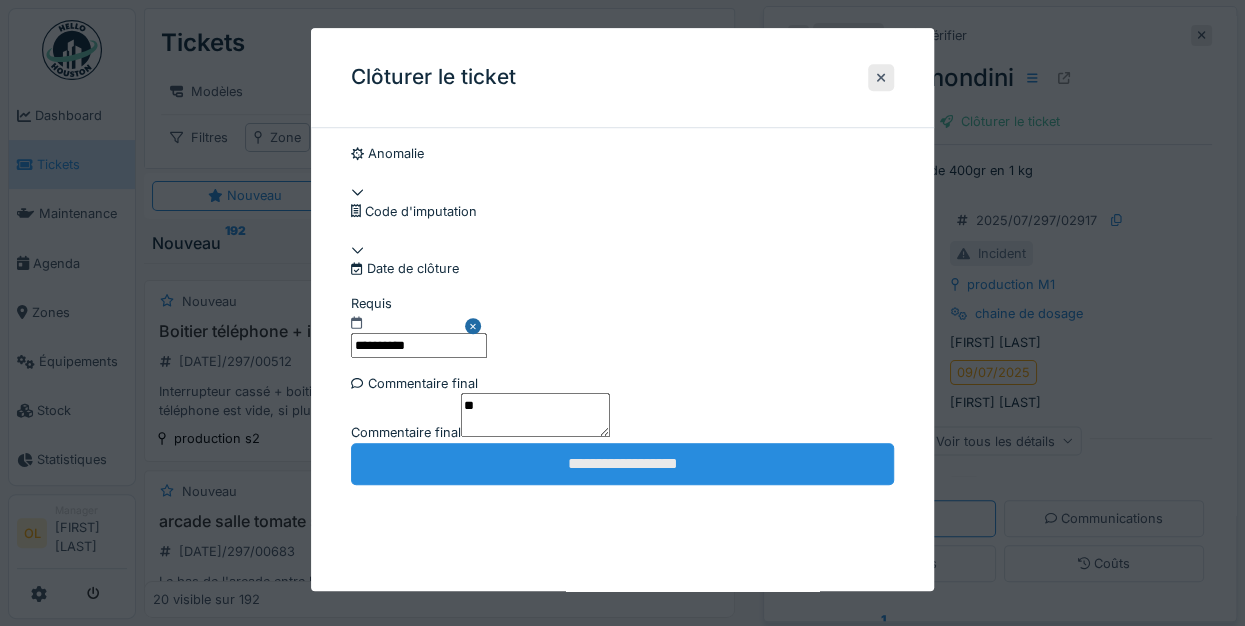 scroll, scrollTop: 137, scrollLeft: 0, axis: vertical 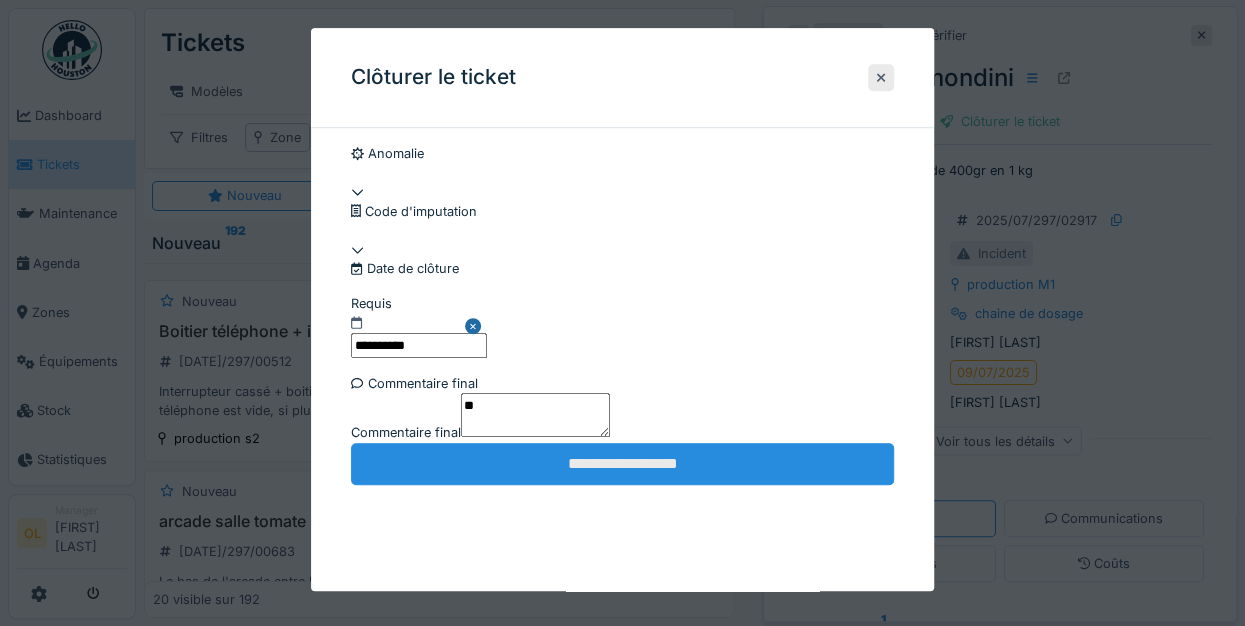 type on "**" 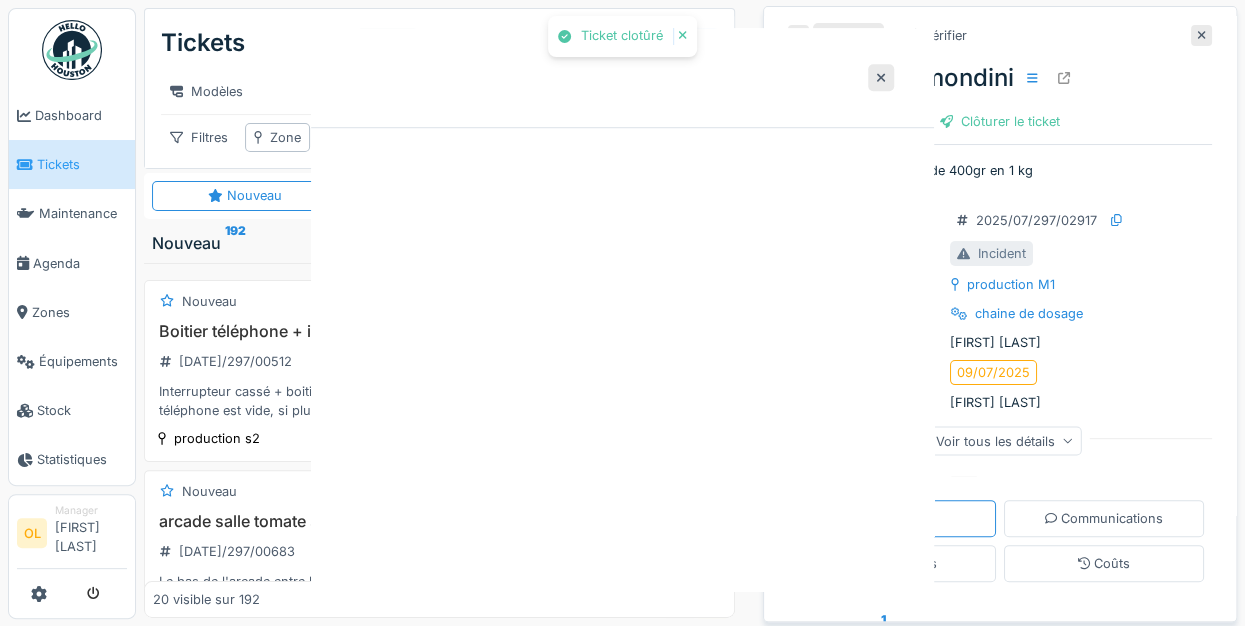 scroll, scrollTop: 0, scrollLeft: 0, axis: both 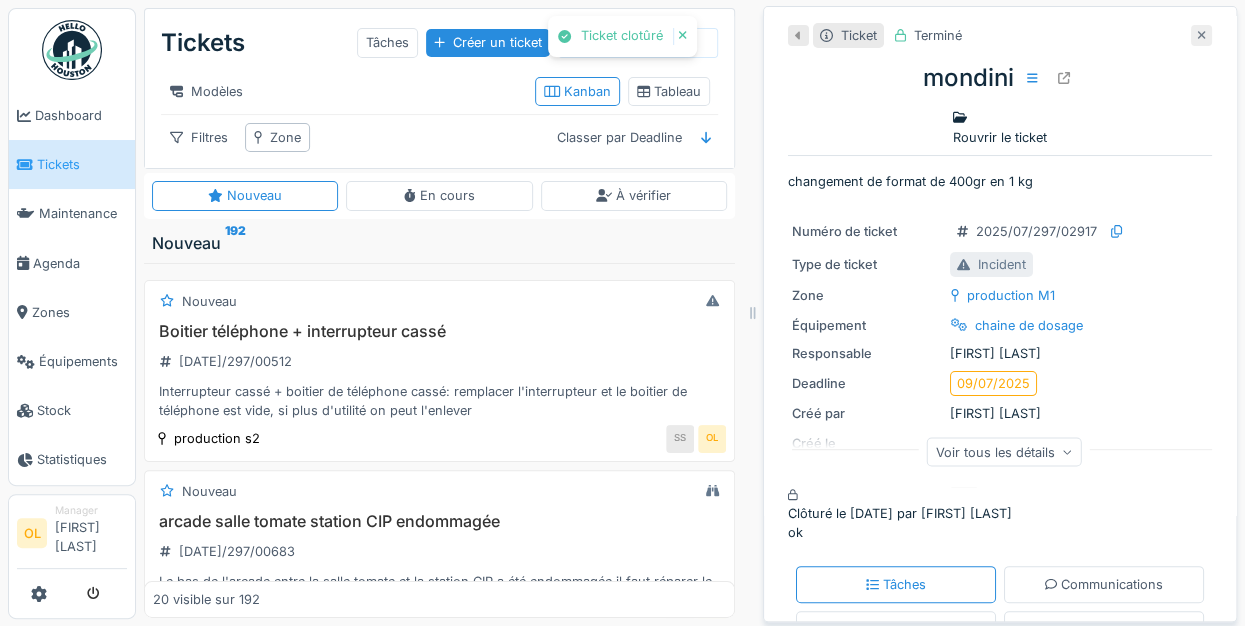 click 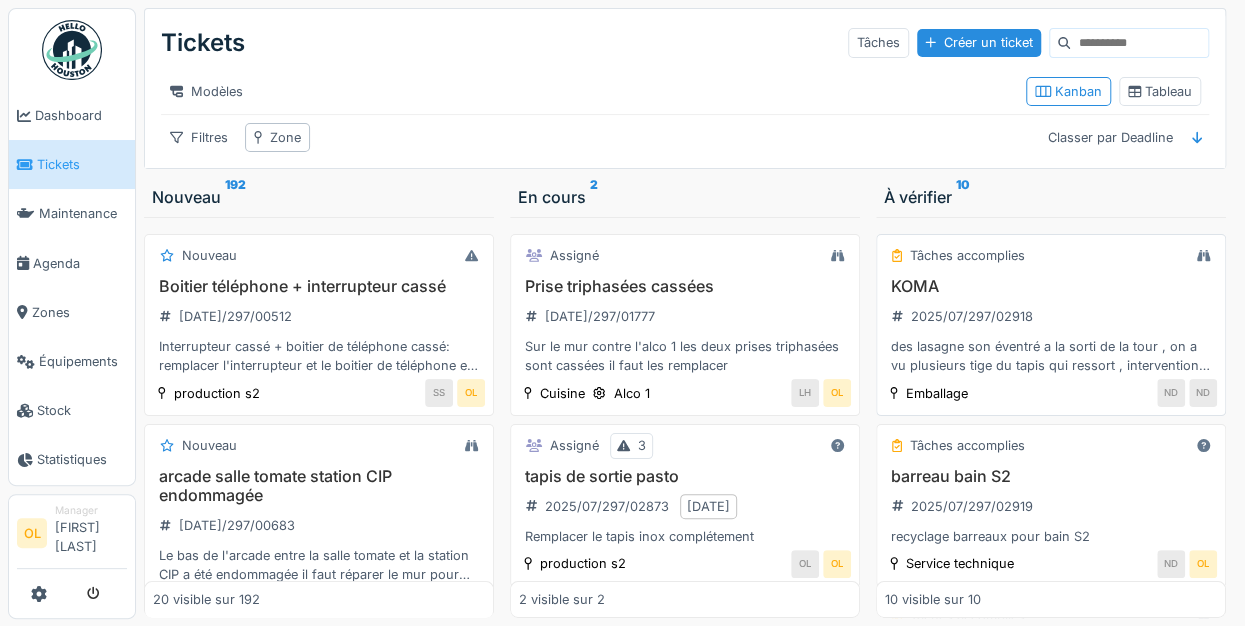 click on "KOMA" at bounding box center (1051, 286) 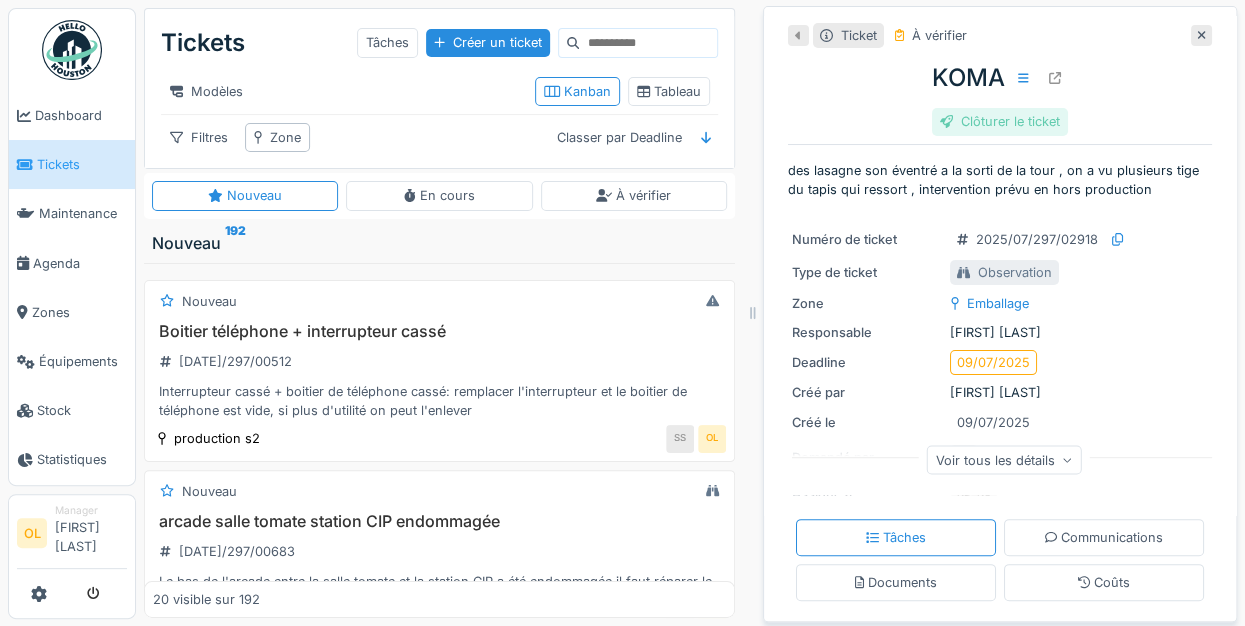 click on "Clôturer le ticket" at bounding box center [1000, 121] 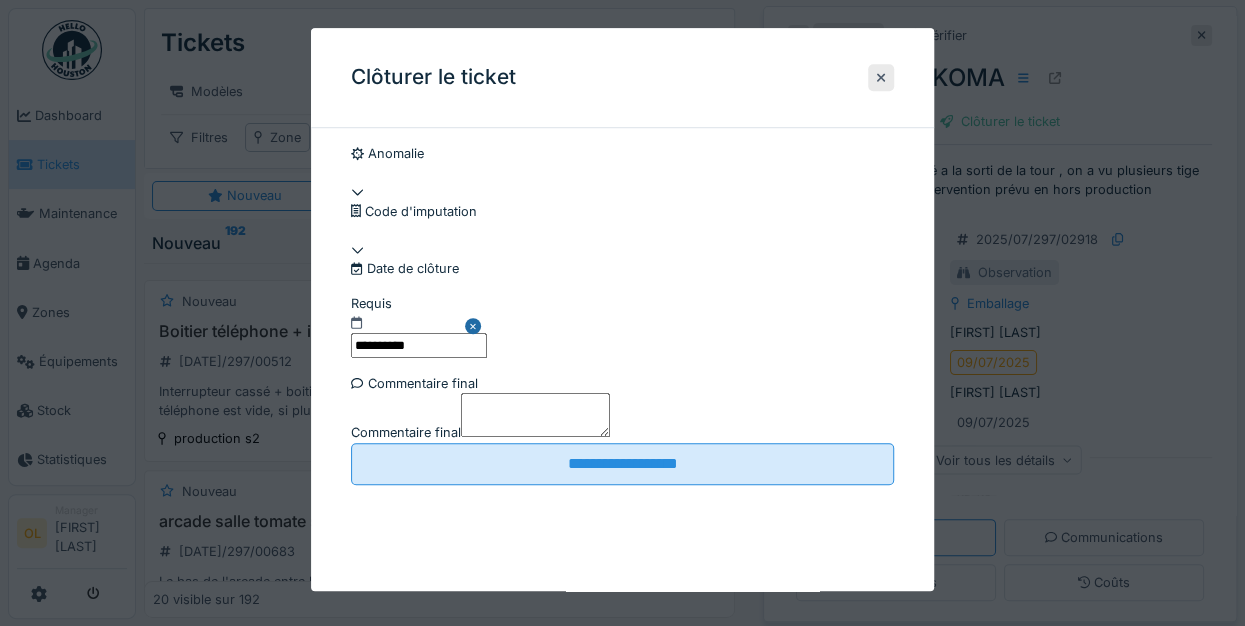 click on "Commentaire final" at bounding box center [406, 433] 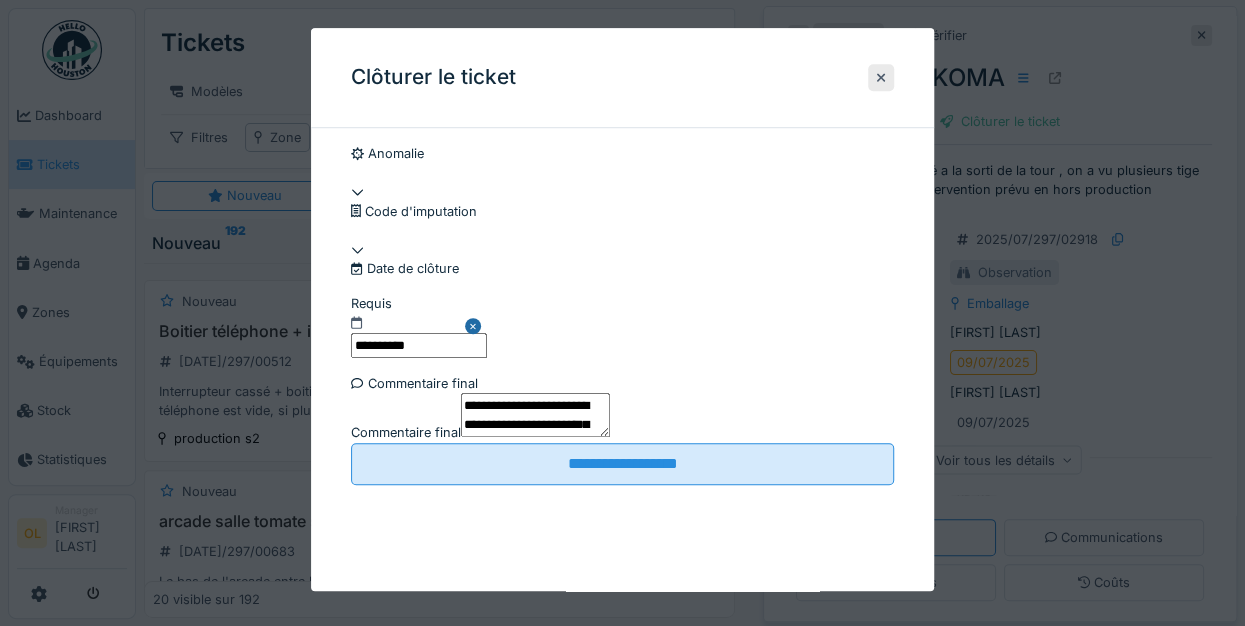 scroll, scrollTop: 137, scrollLeft: 0, axis: vertical 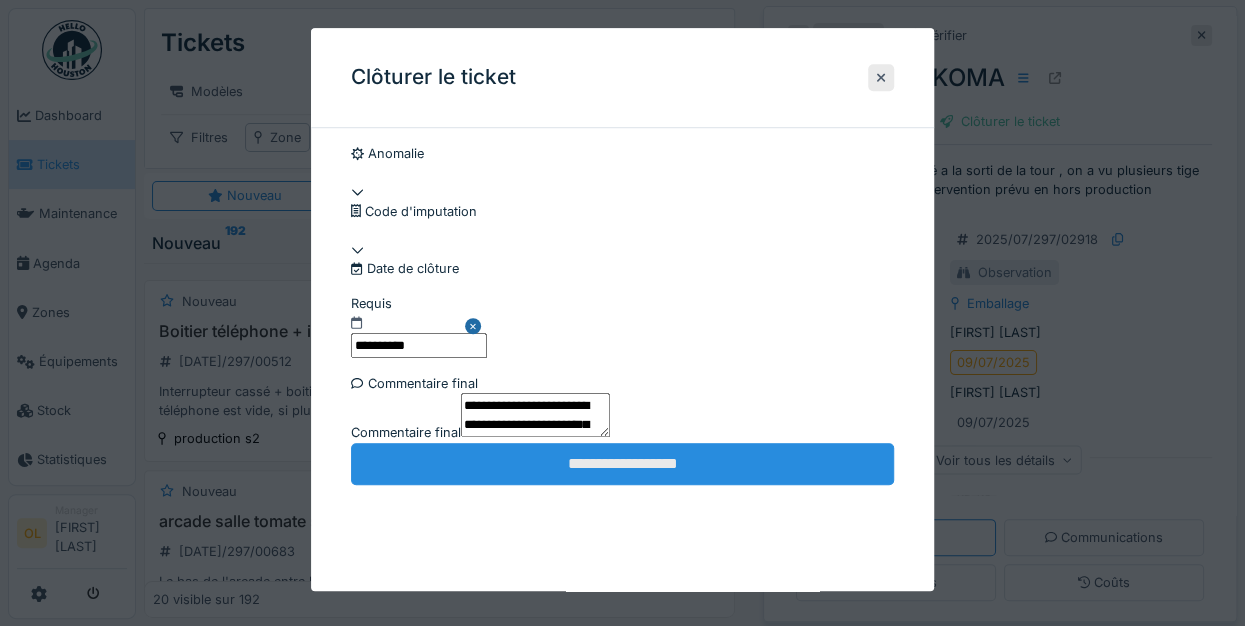 type on "**********" 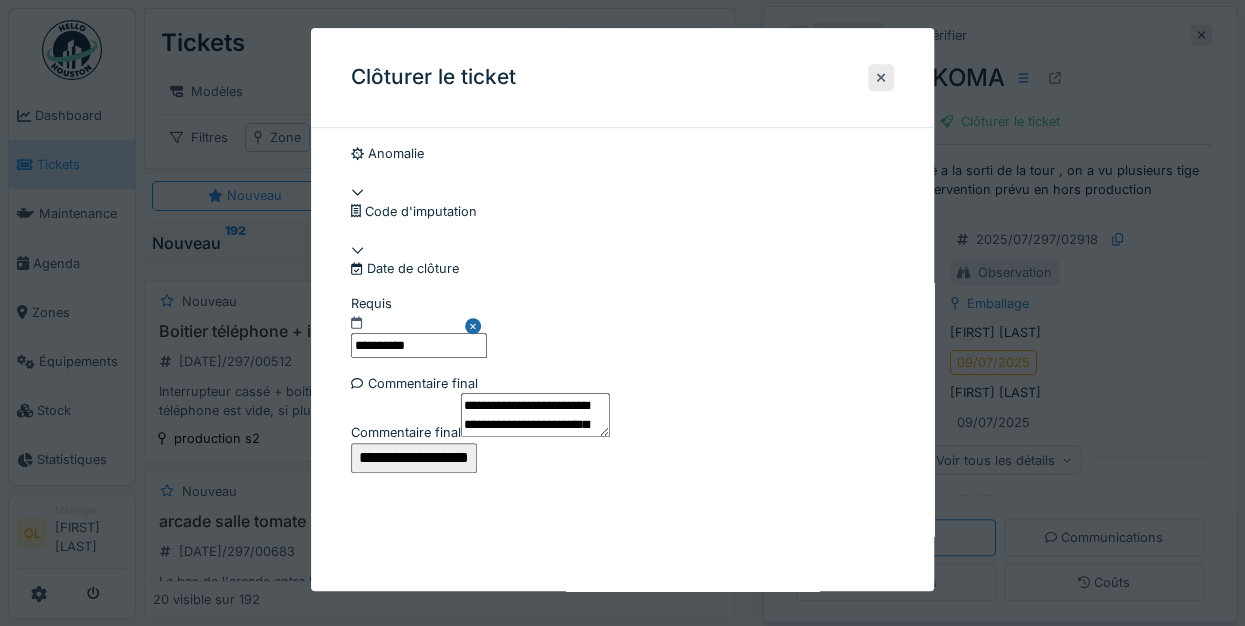 click on "**********" at bounding box center (414, 458) 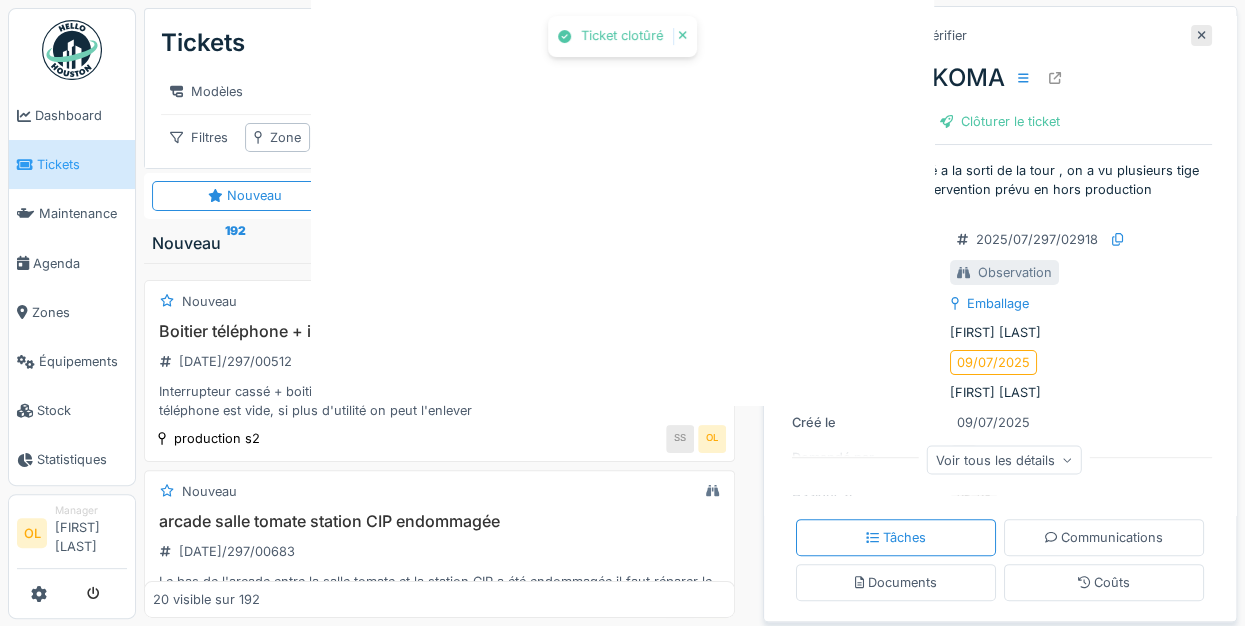 scroll, scrollTop: 0, scrollLeft: 0, axis: both 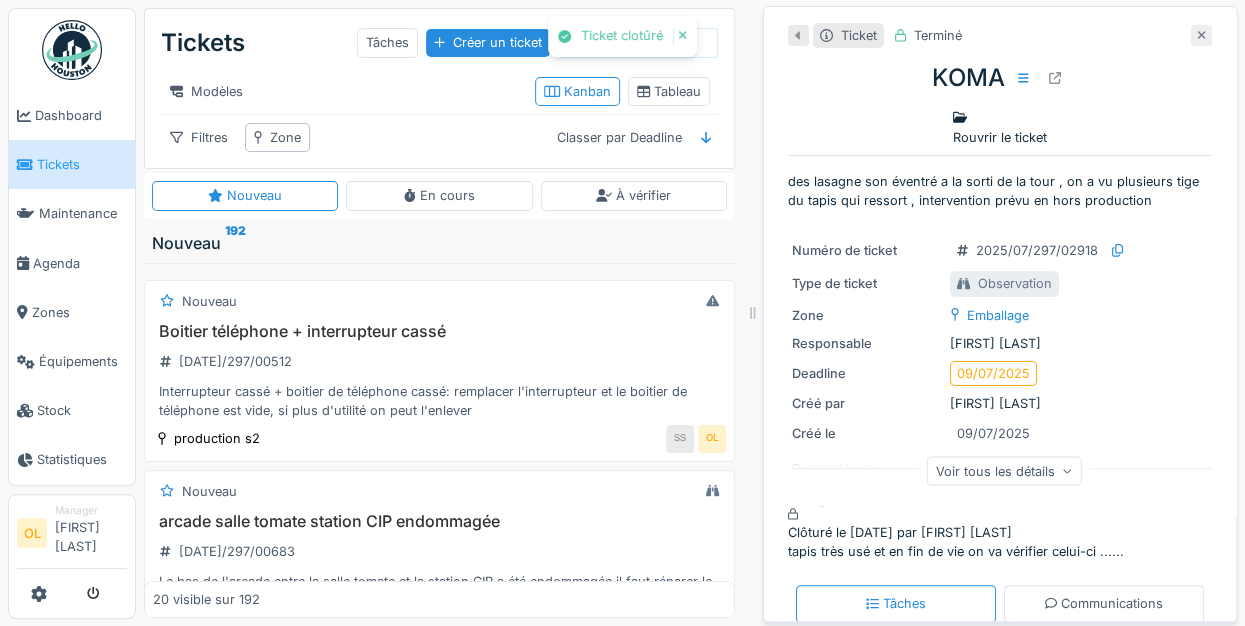 click 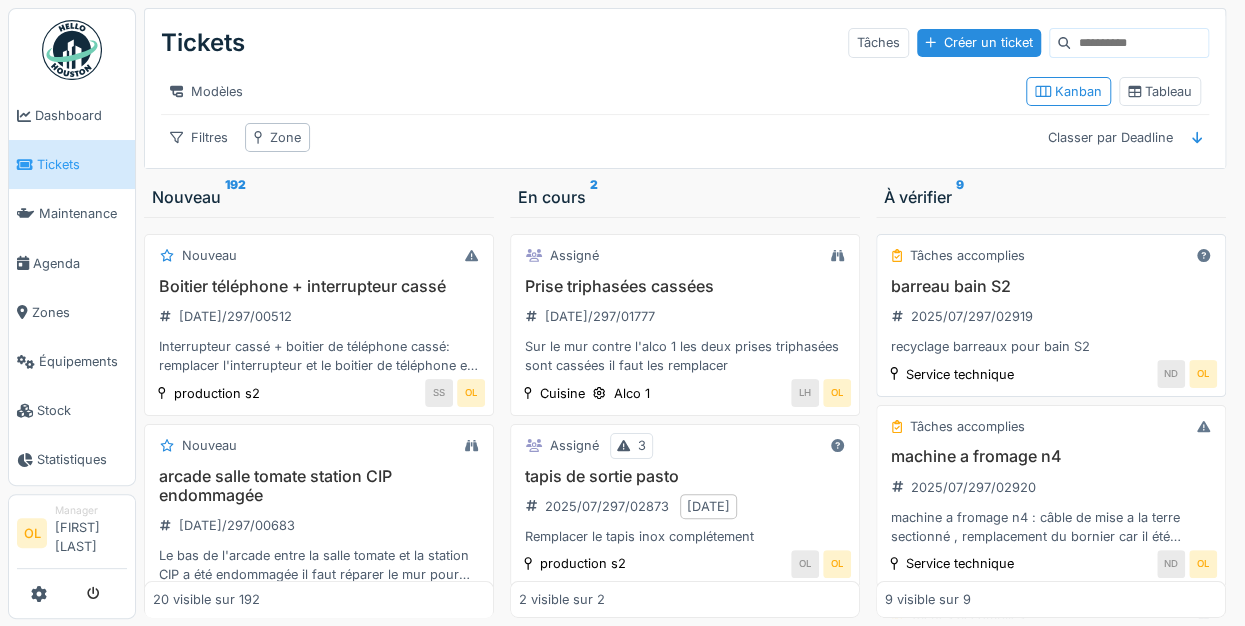 click on "barreau bain S2 2025/07/297/02919 recyclage barreaux pour bain S2" at bounding box center [1051, 317] 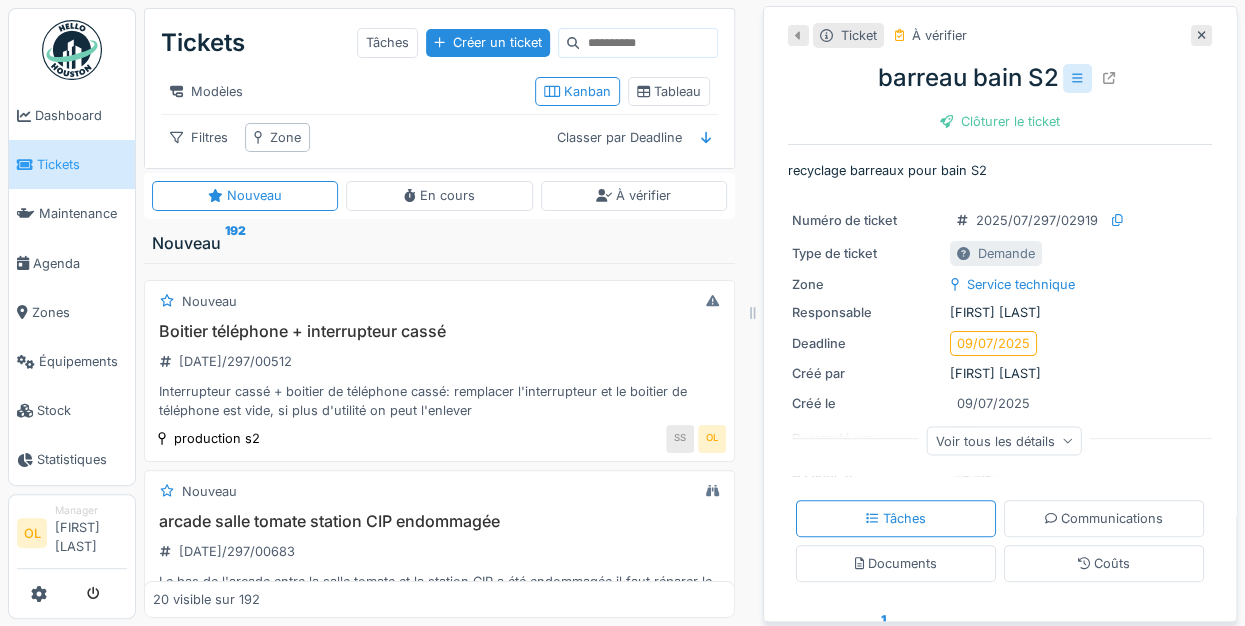 click 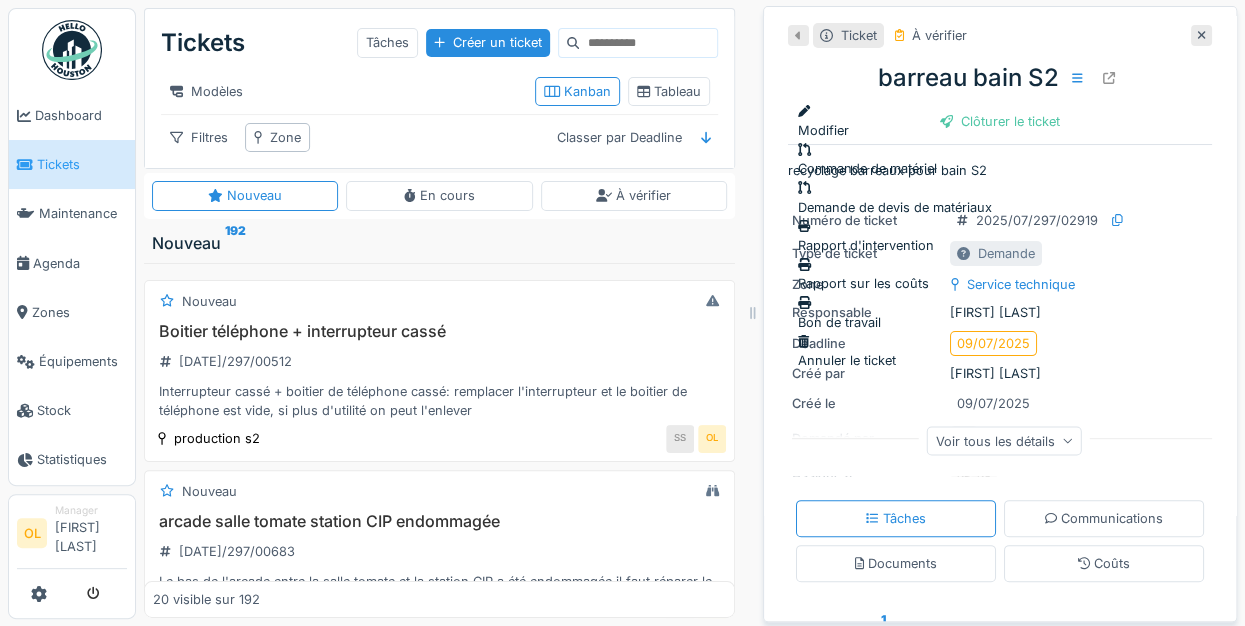 click on "Annuler le ticket" at bounding box center (895, 351) 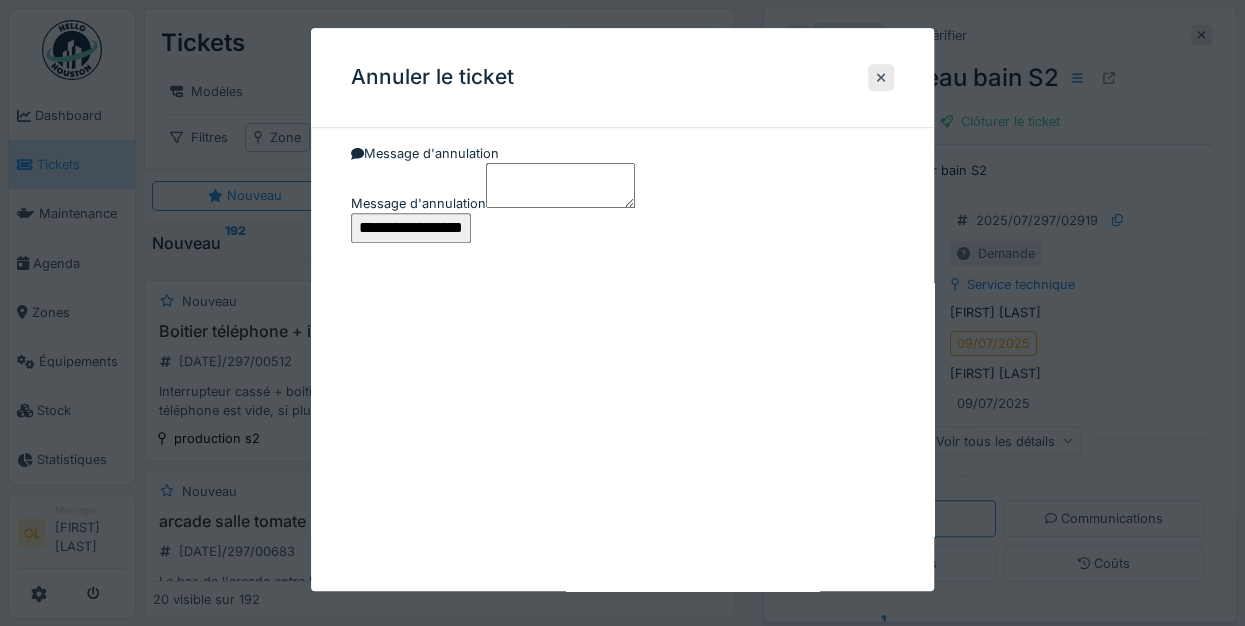 click on "**********" at bounding box center [411, 228] 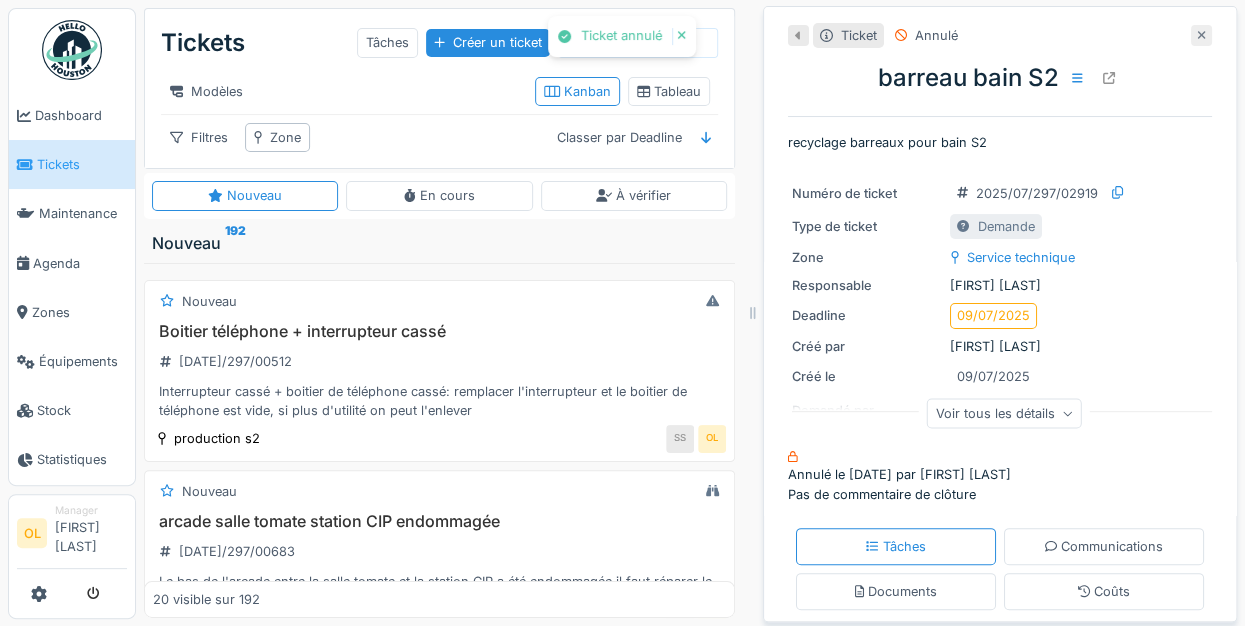 click 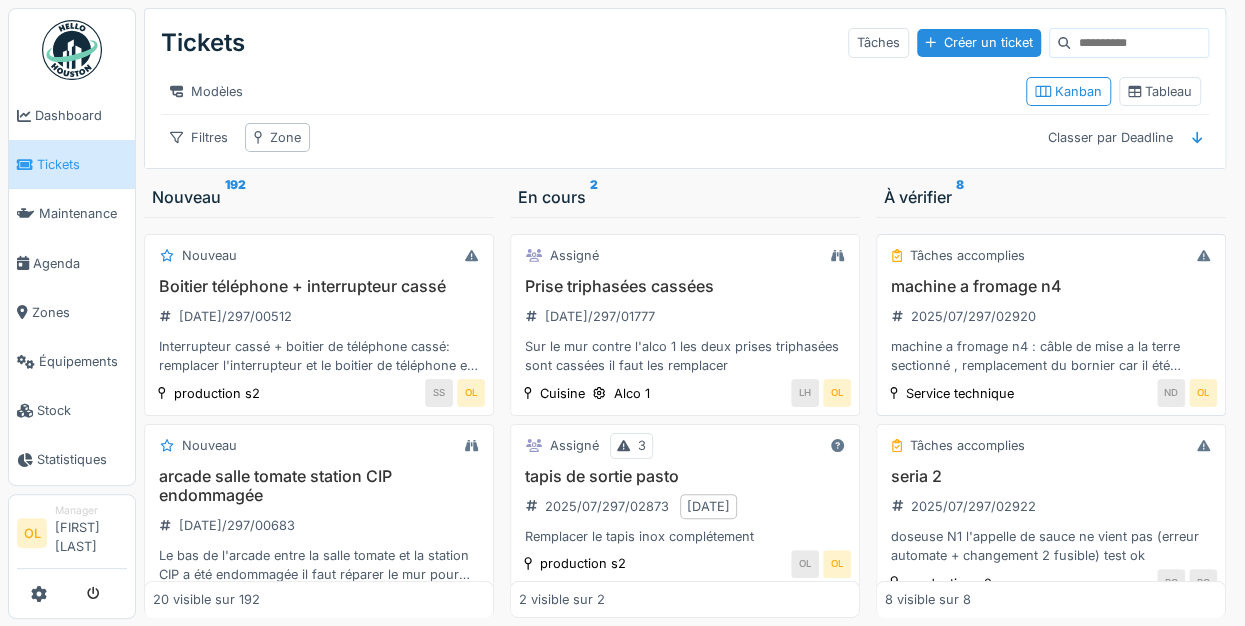 click on "machine a fromage n4 2025/07/297/02920 machine a fromage n4 : câble de mise a la terre sectionné , remplacement du bornier car il été défectueux + test ok + ramené dans l atelier production" at bounding box center (1051, 326) 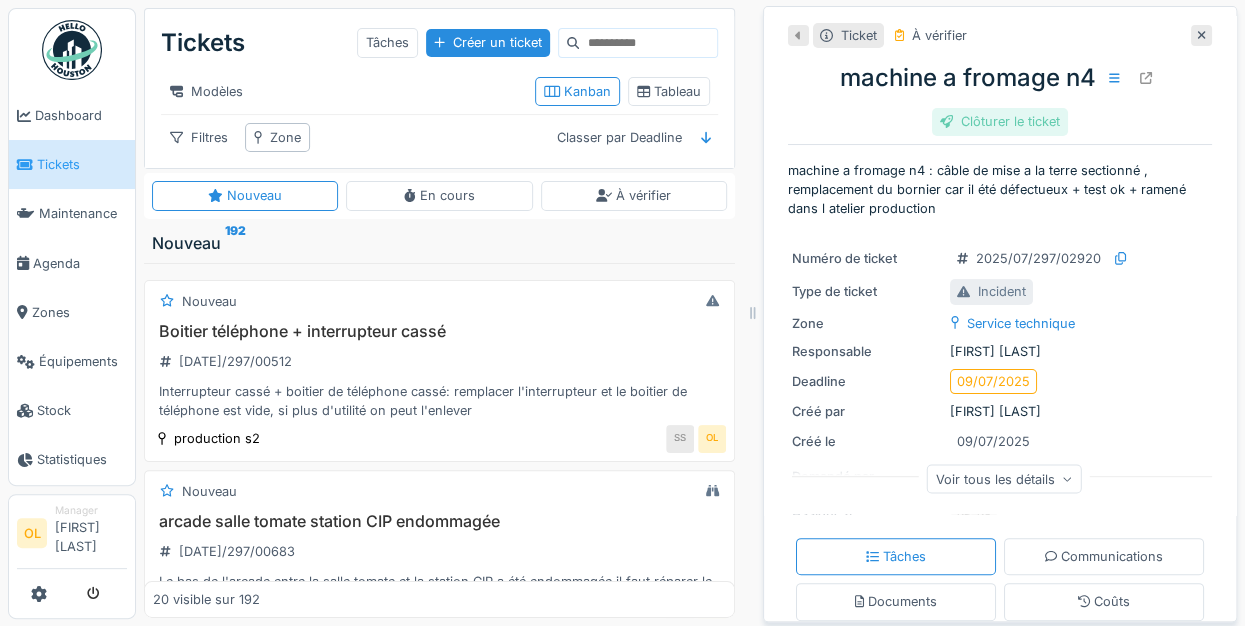 click on "Clôturer le ticket" at bounding box center [1000, 121] 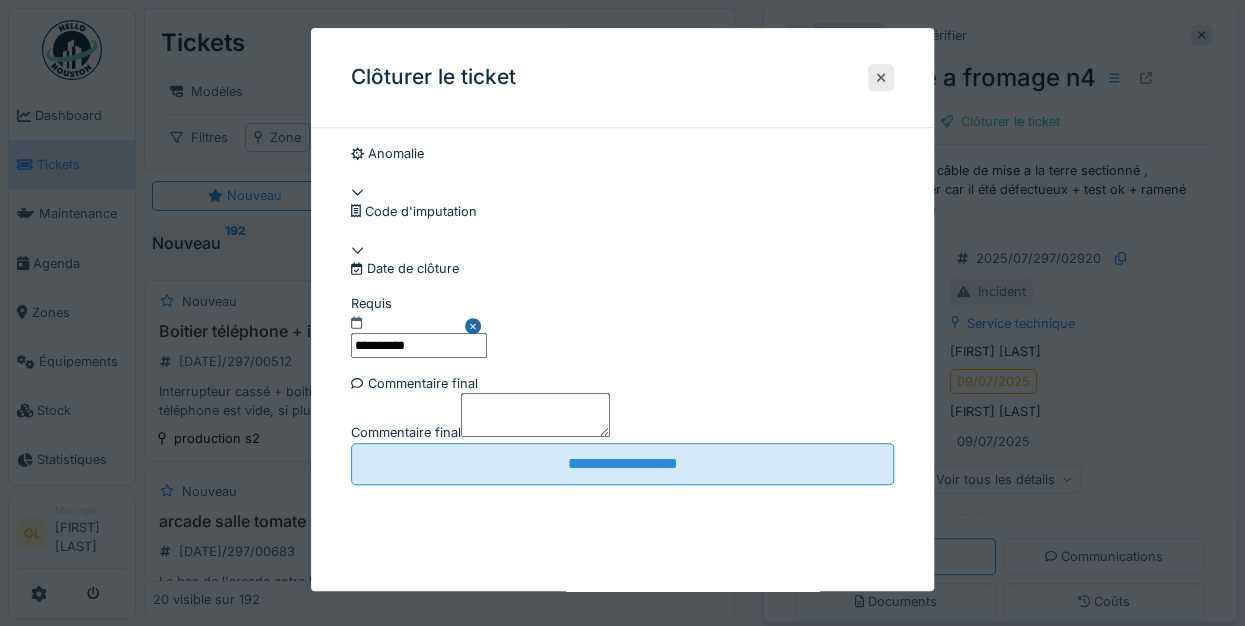 click on "Commentaire final" at bounding box center [535, 415] 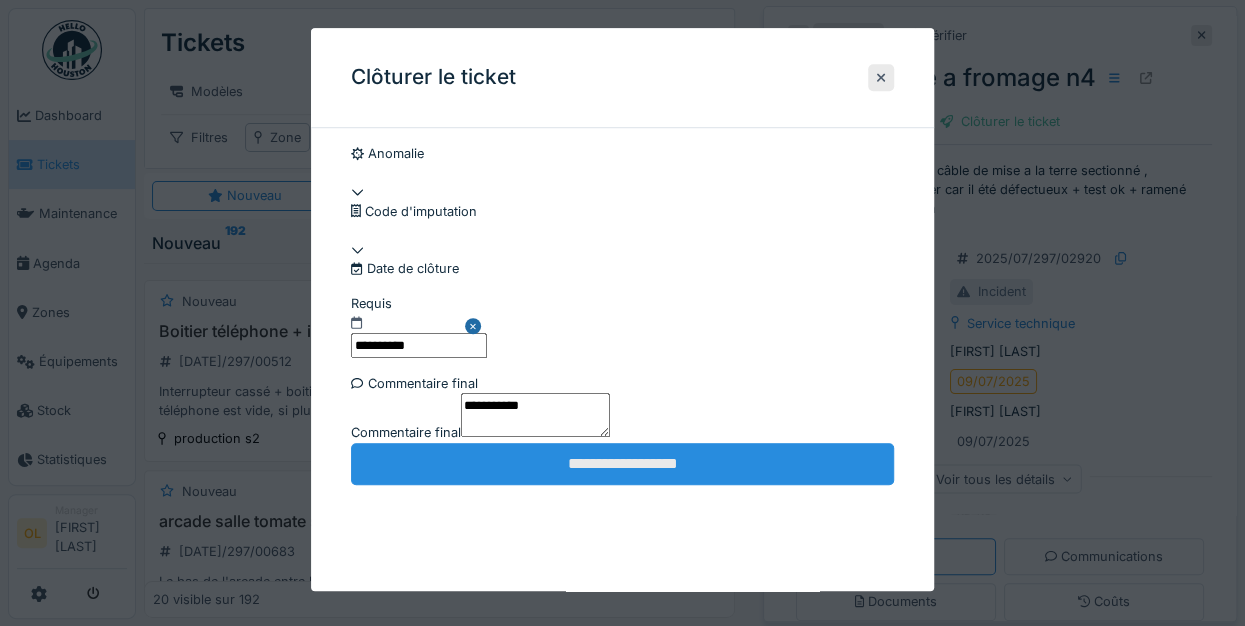 scroll, scrollTop: 137, scrollLeft: 0, axis: vertical 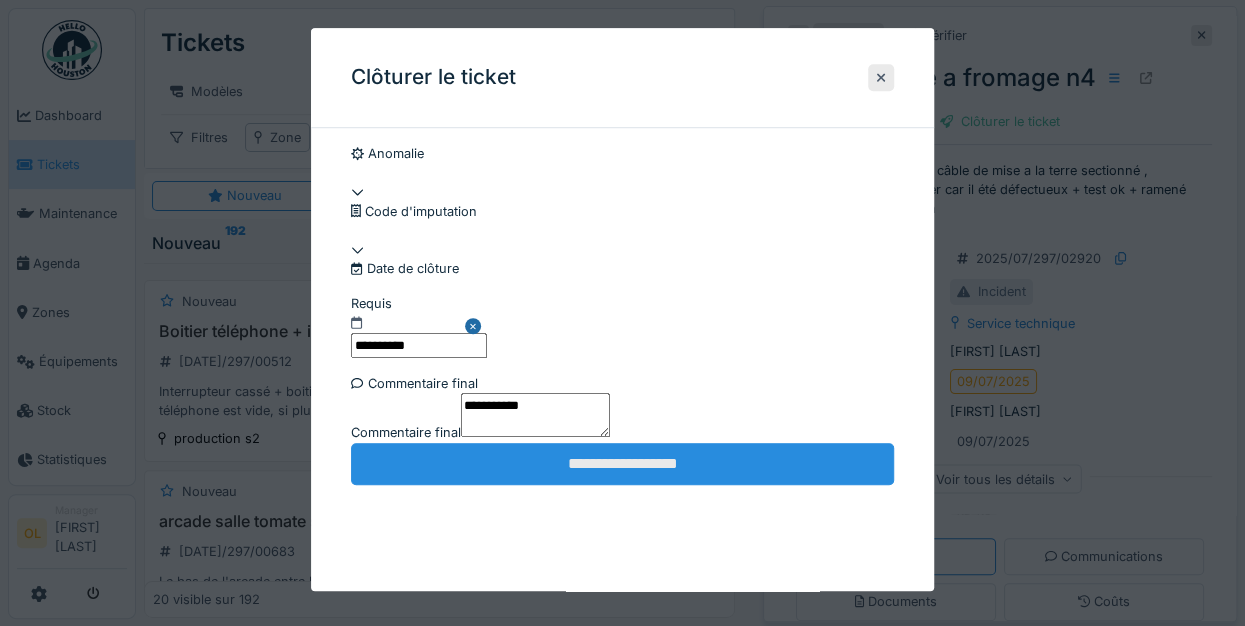 type on "**********" 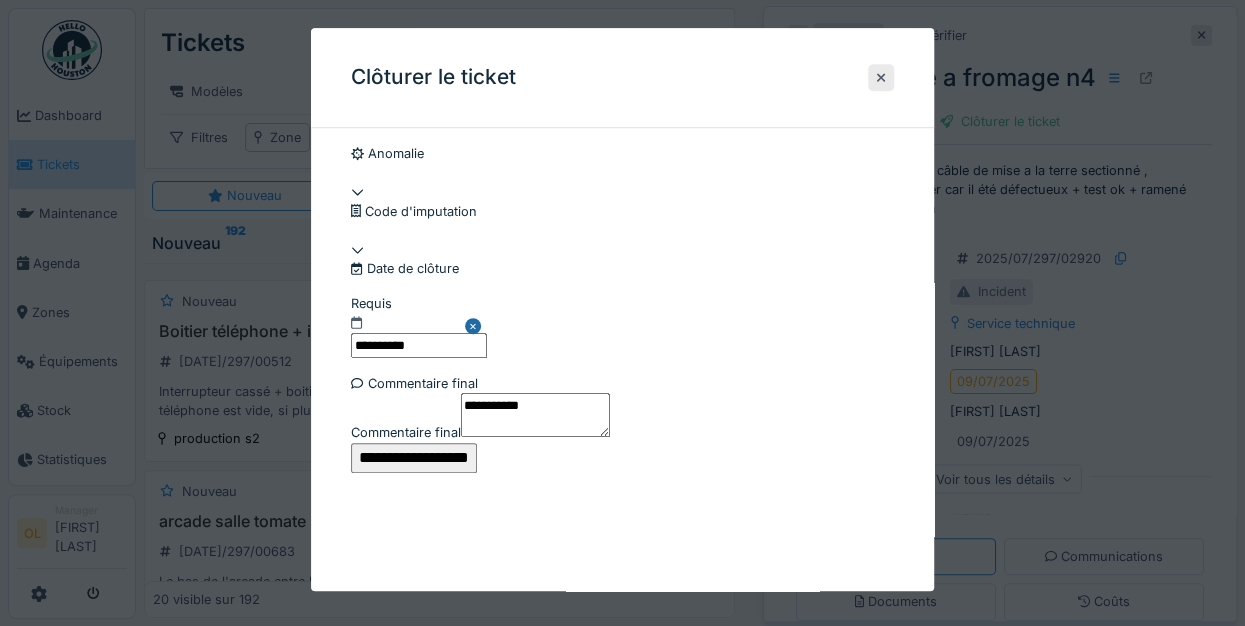 click on "**********" at bounding box center [414, 458] 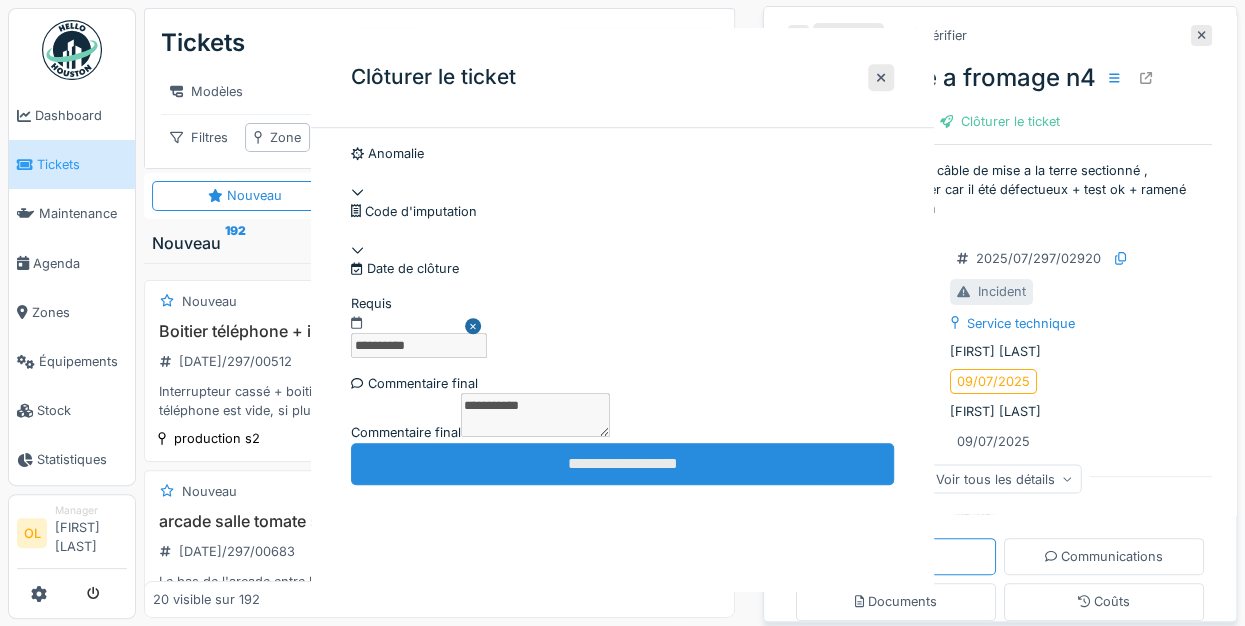 scroll, scrollTop: 0, scrollLeft: 0, axis: both 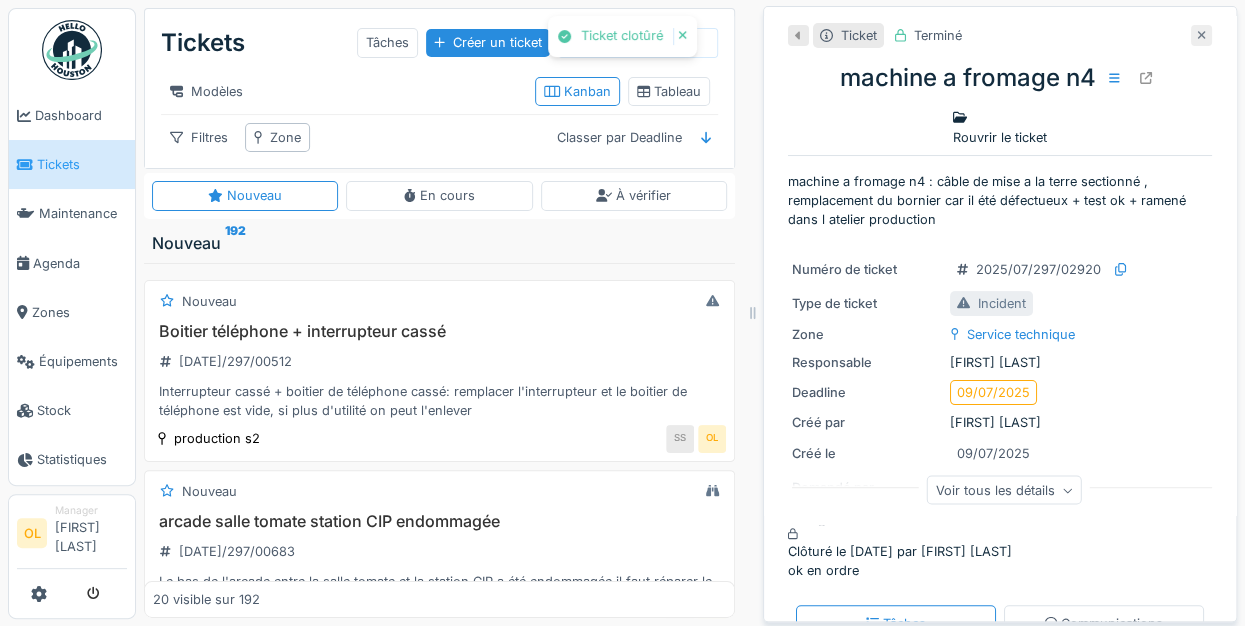 click 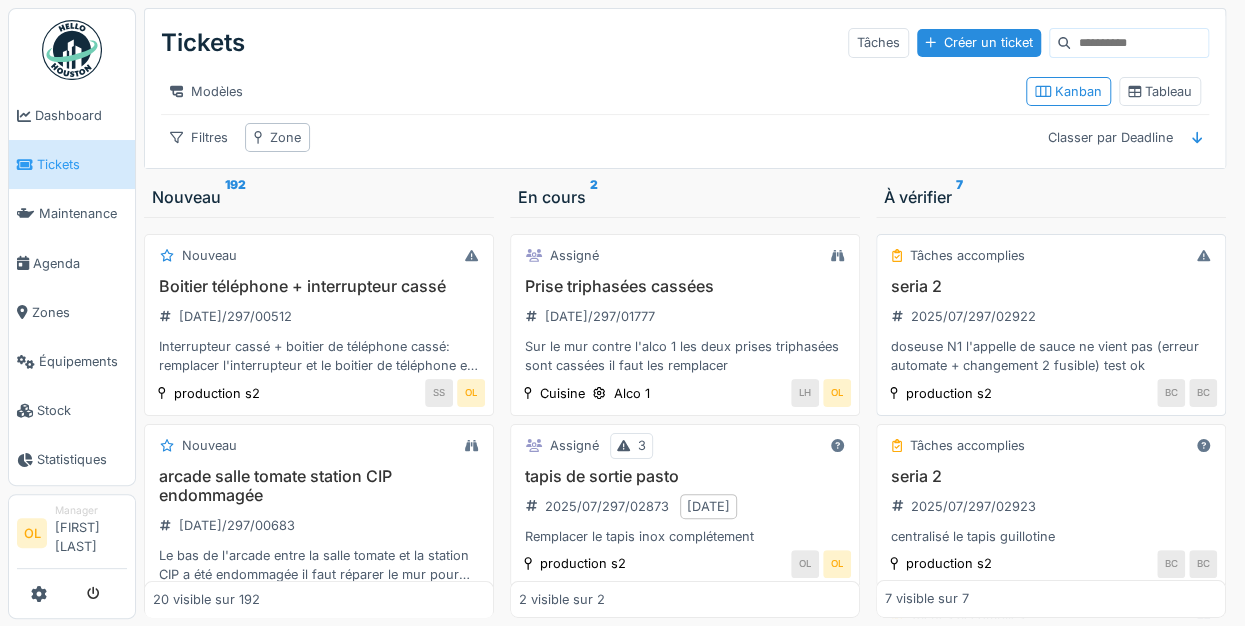 click on "seria 2  2025/07/297/02922 doseuse N1 l'appelle de sauce ne vient pas (erreur automate + changement 2 fusible) test ok" at bounding box center (1051, 326) 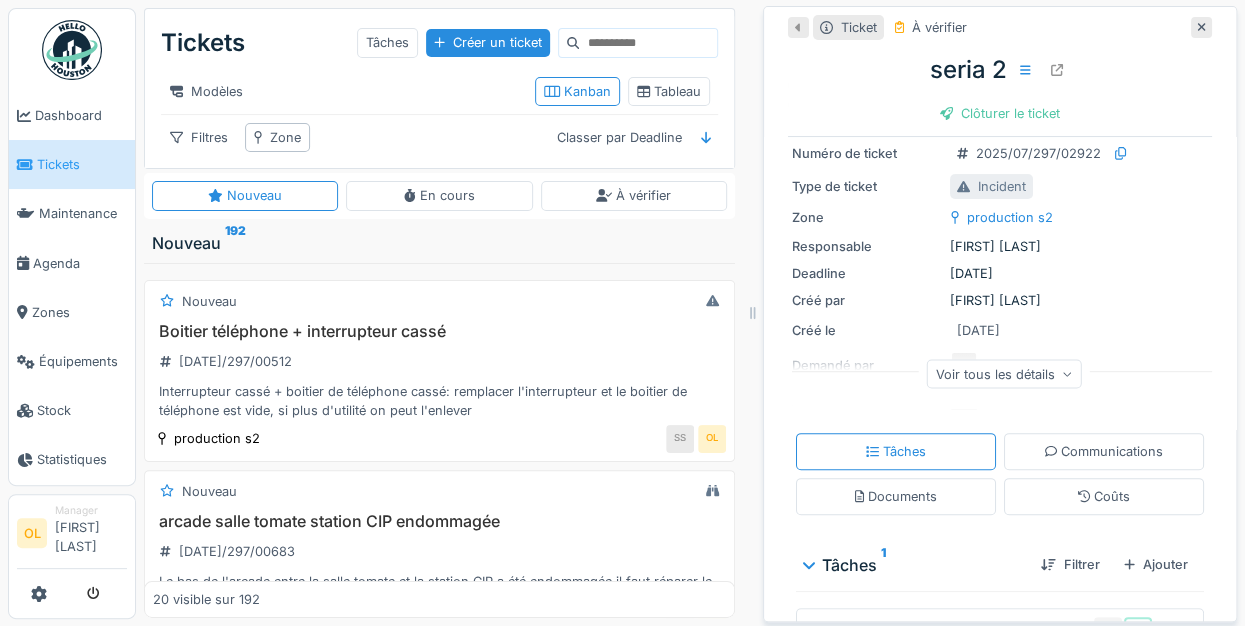scroll, scrollTop: 0, scrollLeft: 0, axis: both 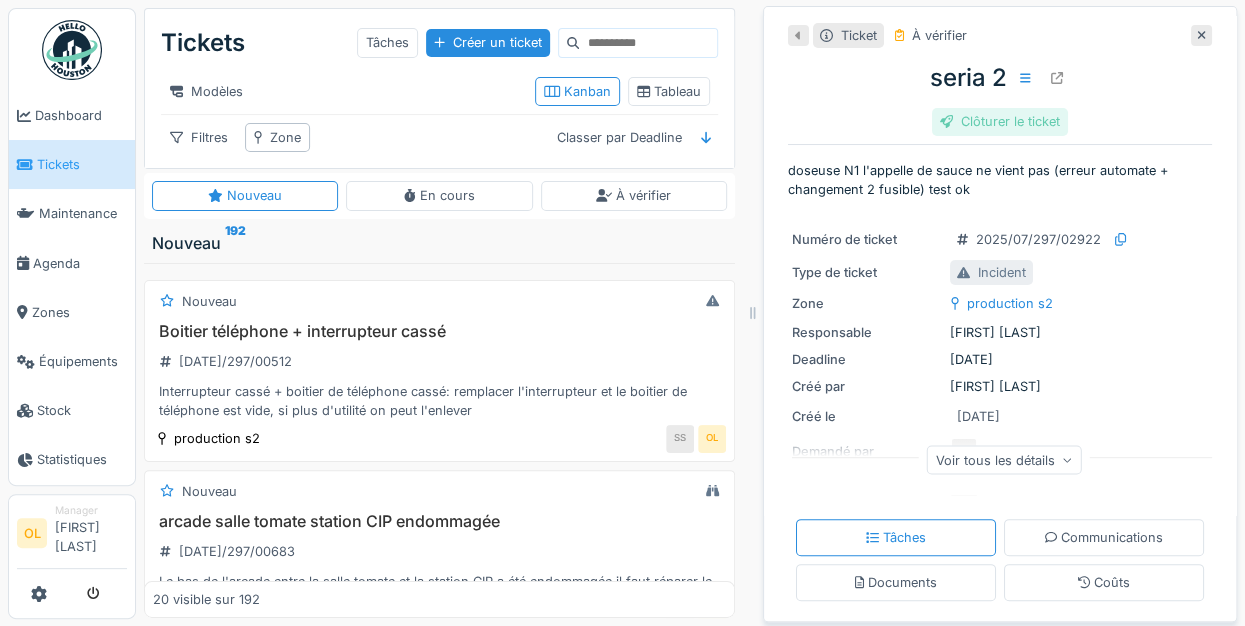 click on "Clôturer le ticket" at bounding box center [1000, 121] 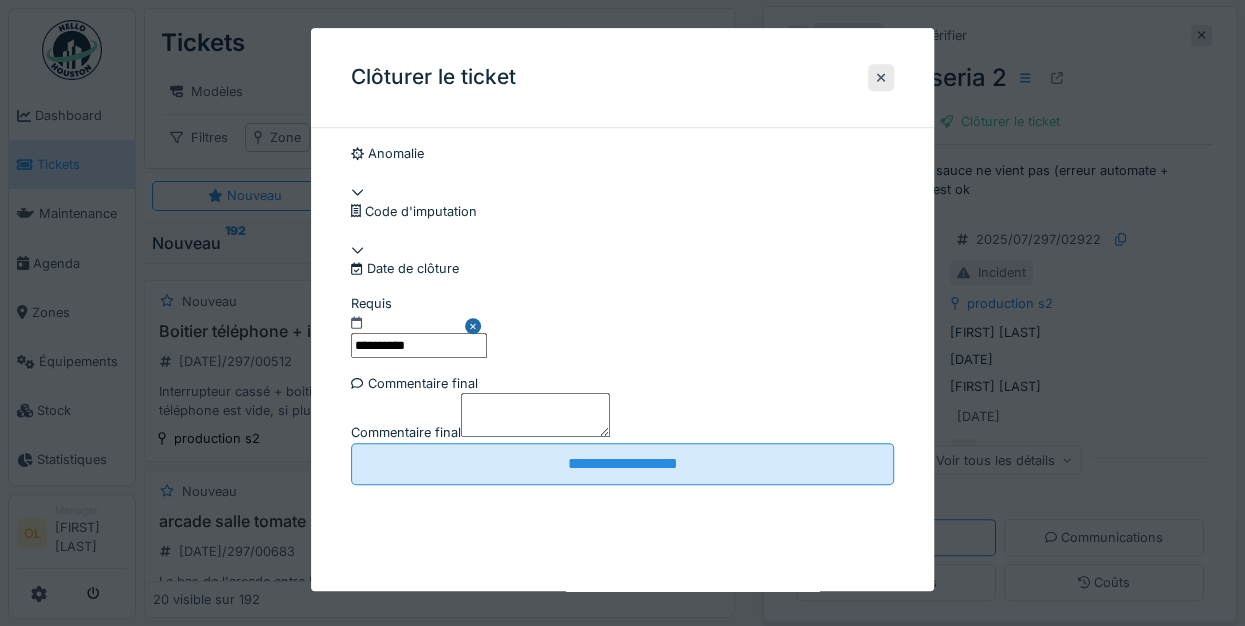 click on "Commentaire final" at bounding box center (406, 433) 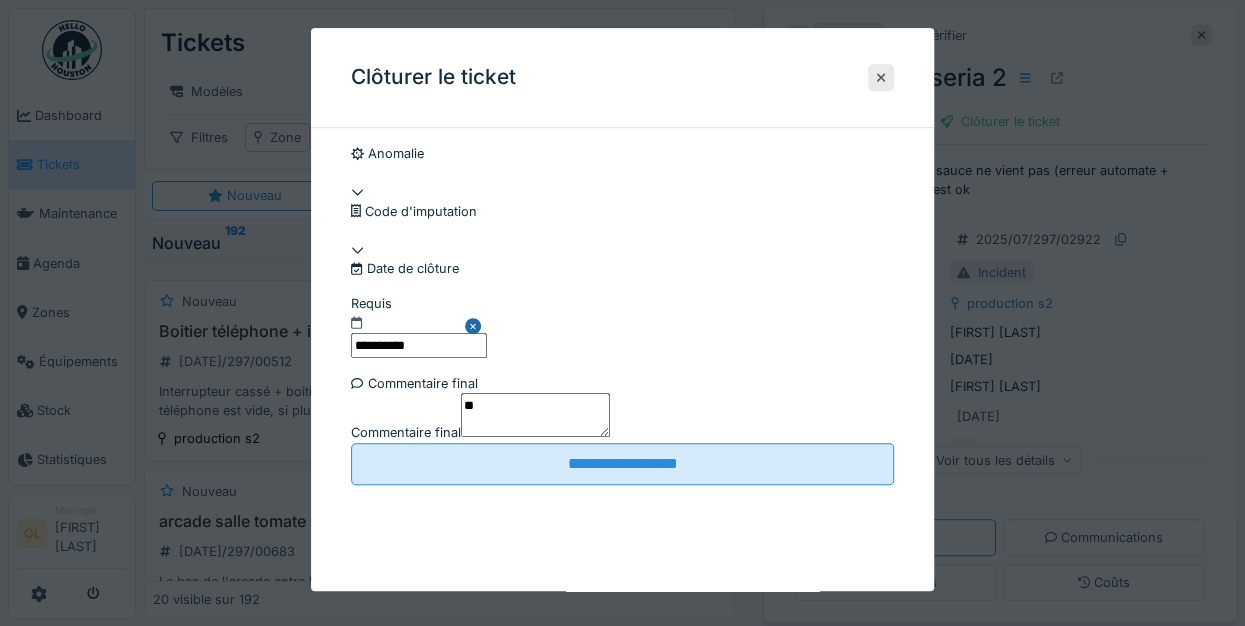 scroll, scrollTop: 137, scrollLeft: 0, axis: vertical 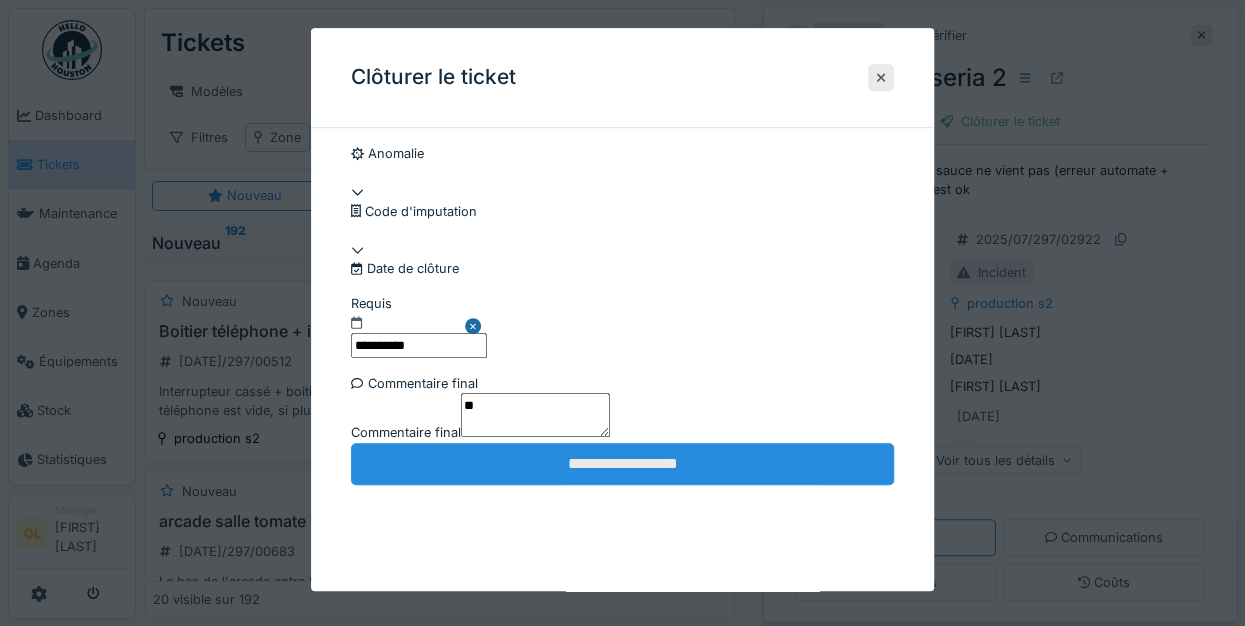 type on "**" 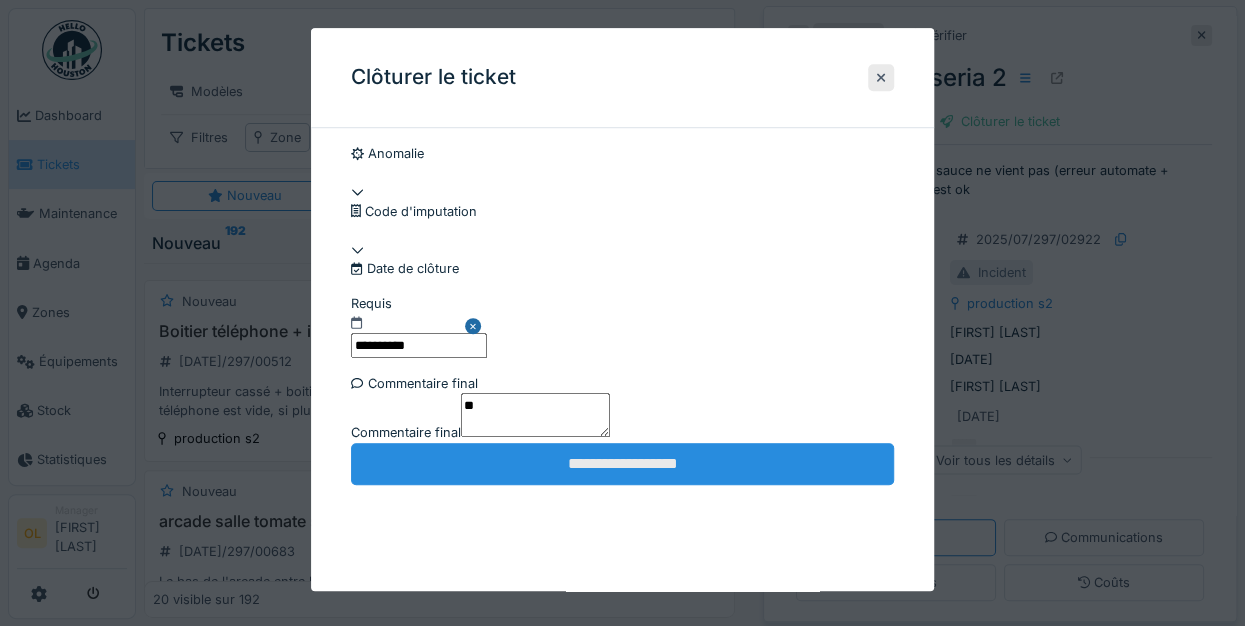 click on "**********" at bounding box center [622, 464] 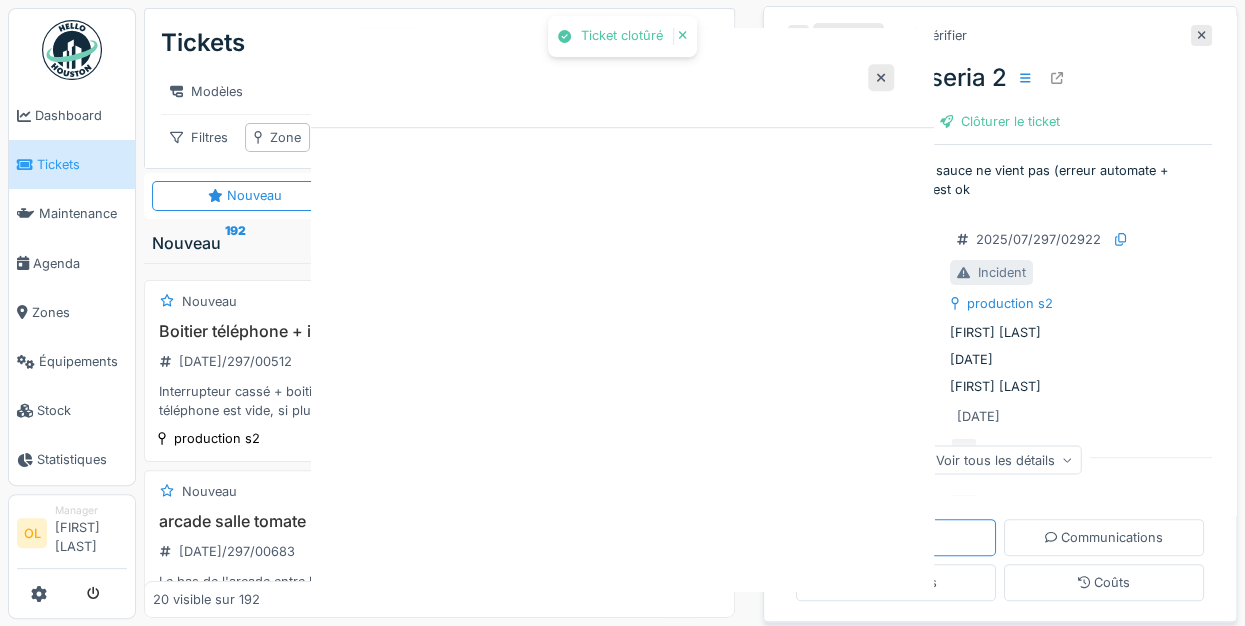 scroll, scrollTop: 0, scrollLeft: 0, axis: both 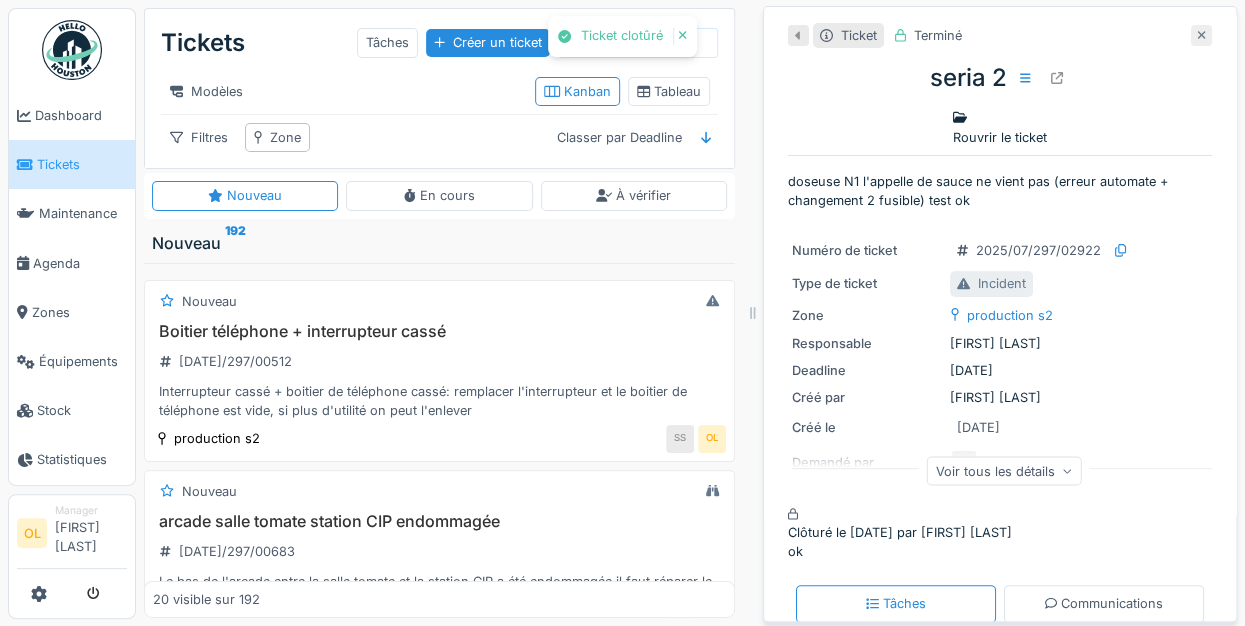 click 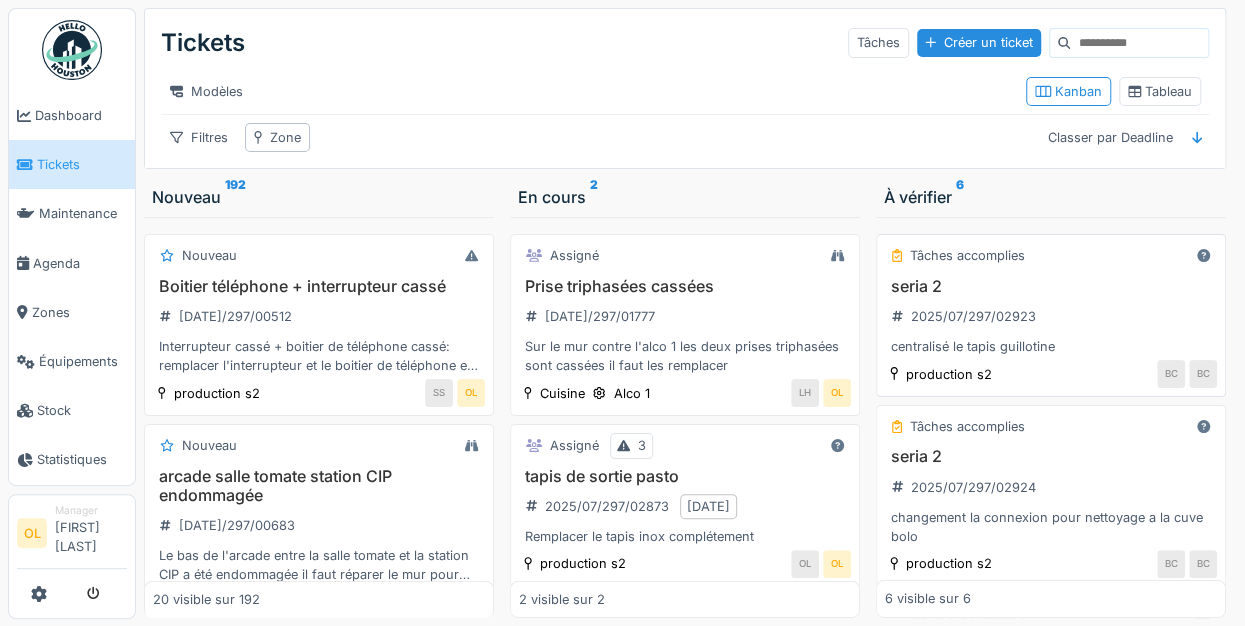 click on "seria 2  2025/07/297/02923 centralisé le tapis guillotine" at bounding box center (1051, 317) 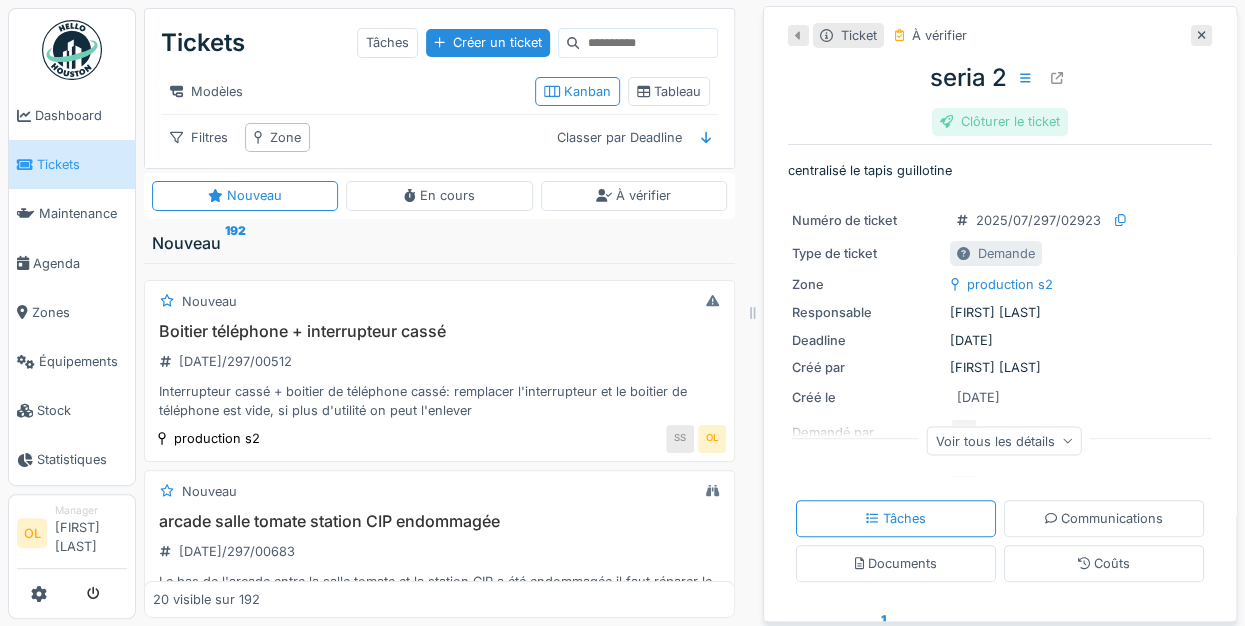 click on "Clôturer le ticket" at bounding box center (1000, 121) 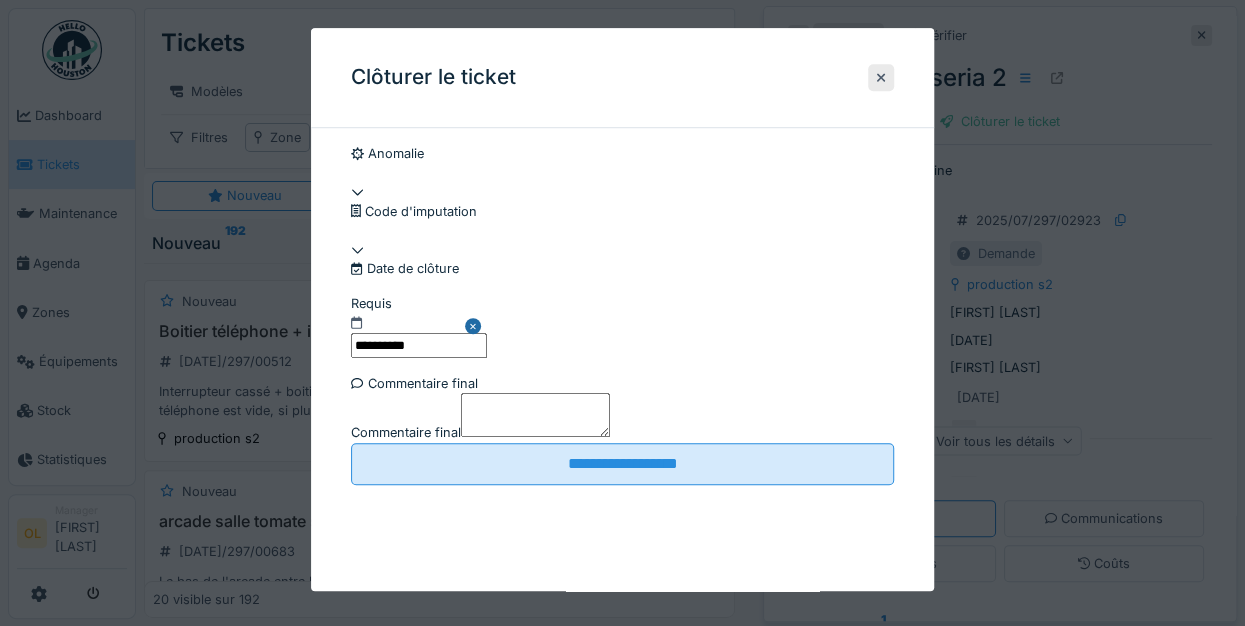 click on "Commentaire final" at bounding box center [535, 415] 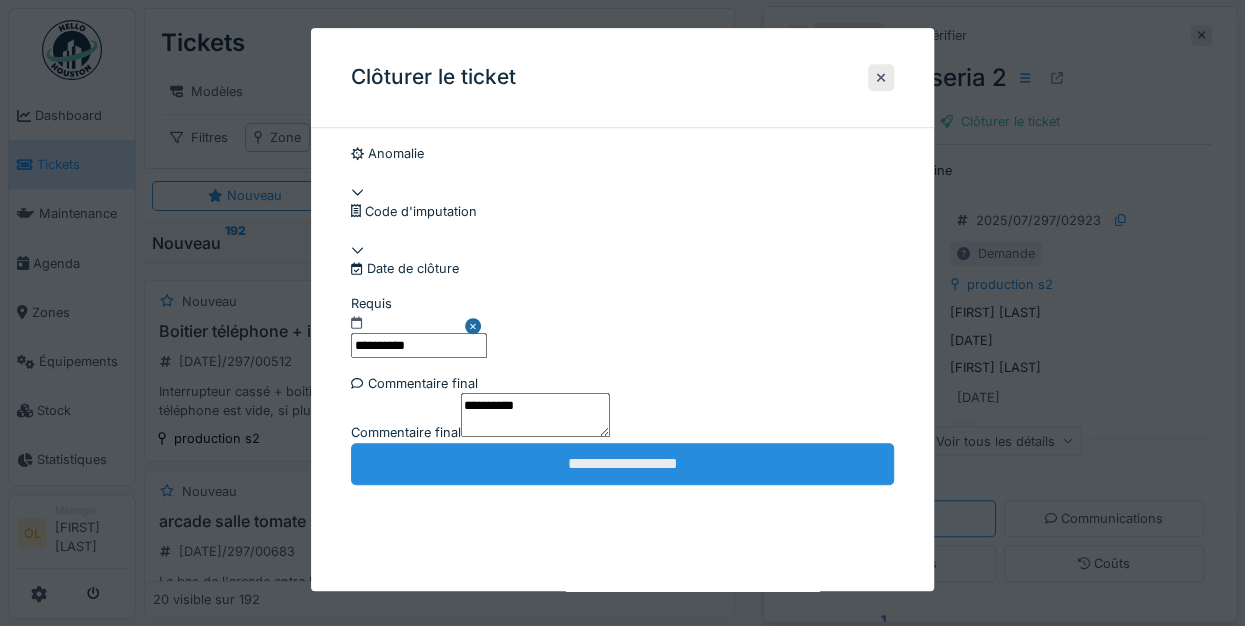 scroll, scrollTop: 137, scrollLeft: 0, axis: vertical 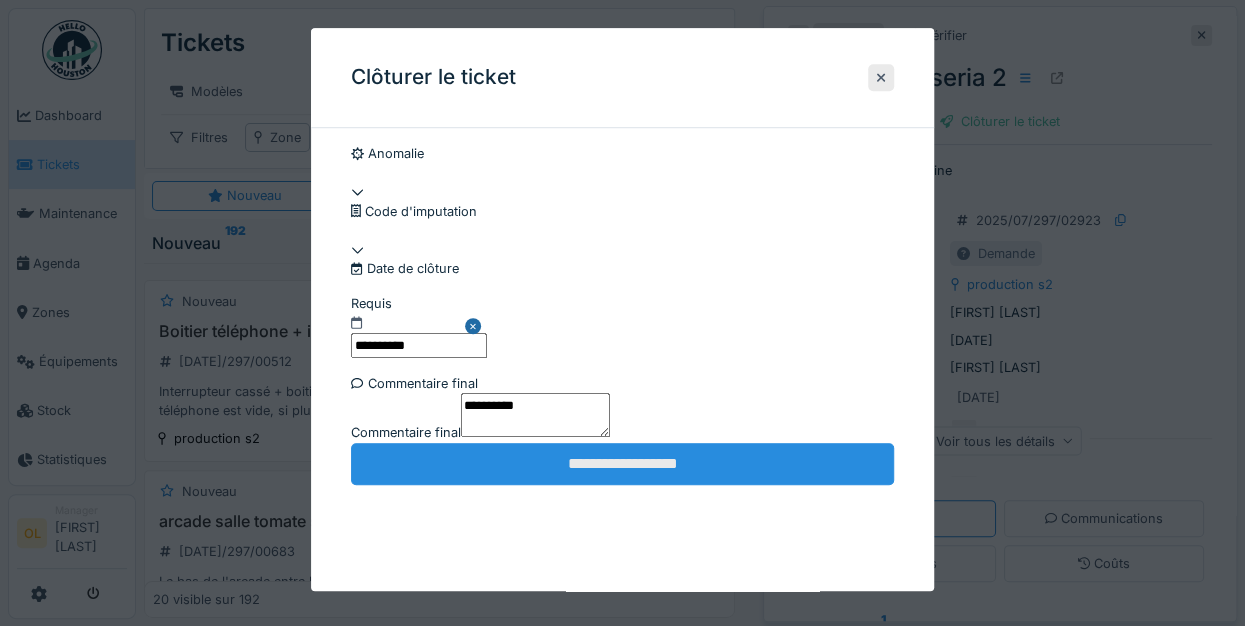 type on "**********" 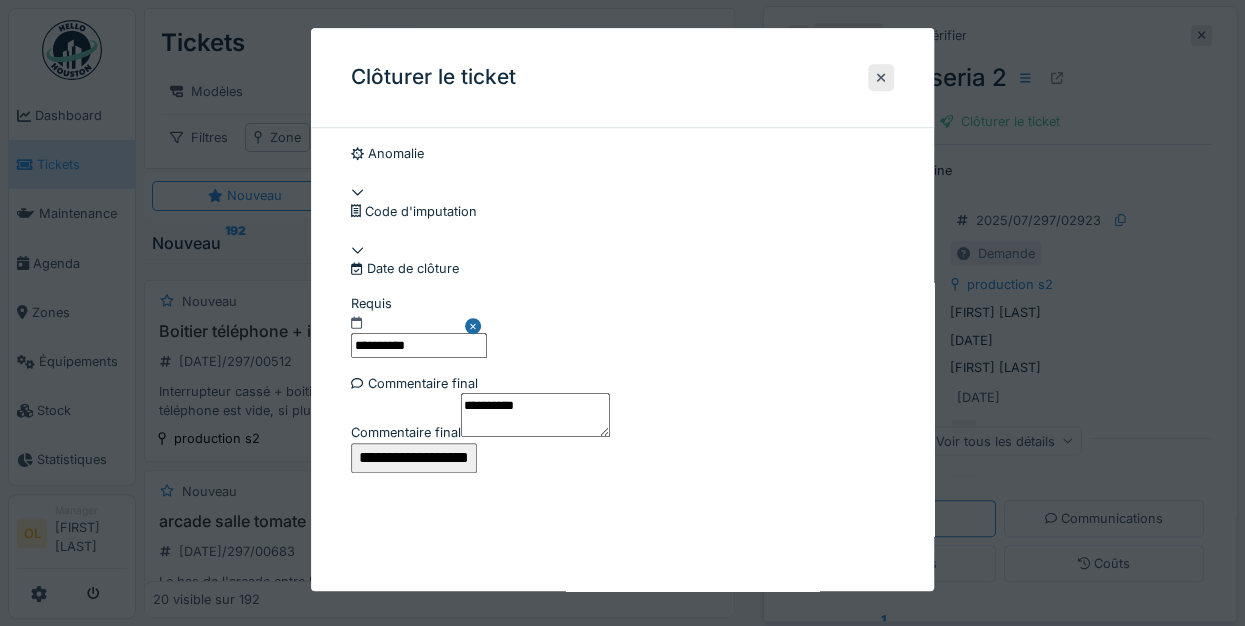 click on "**********" at bounding box center (414, 458) 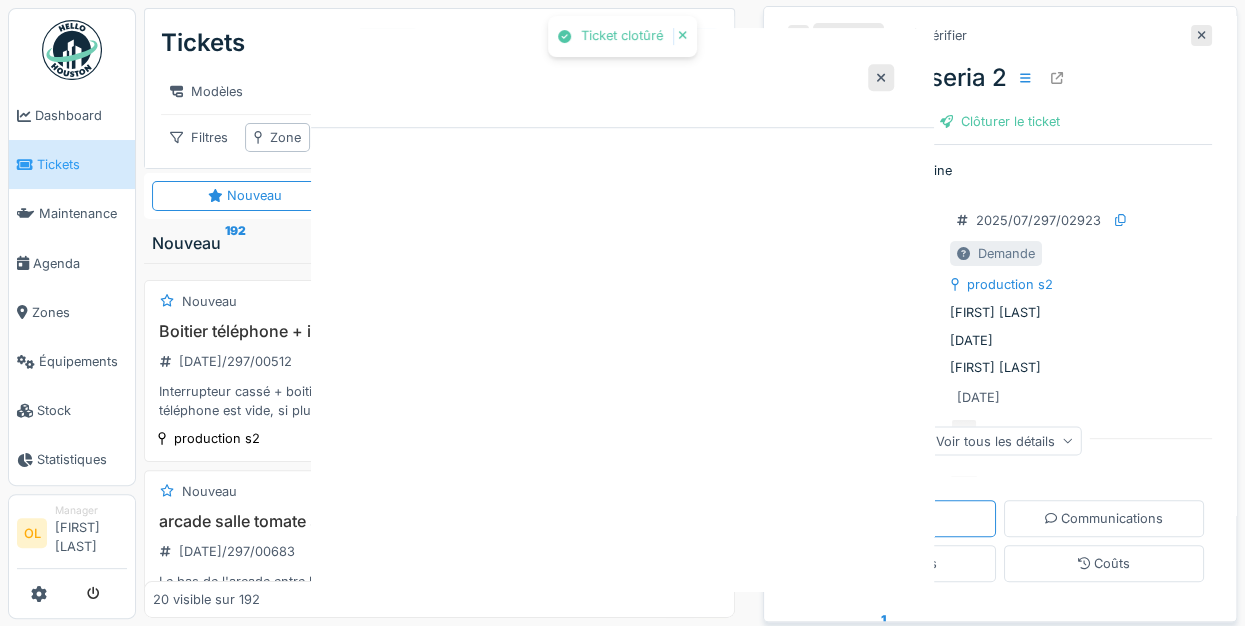 scroll, scrollTop: 0, scrollLeft: 0, axis: both 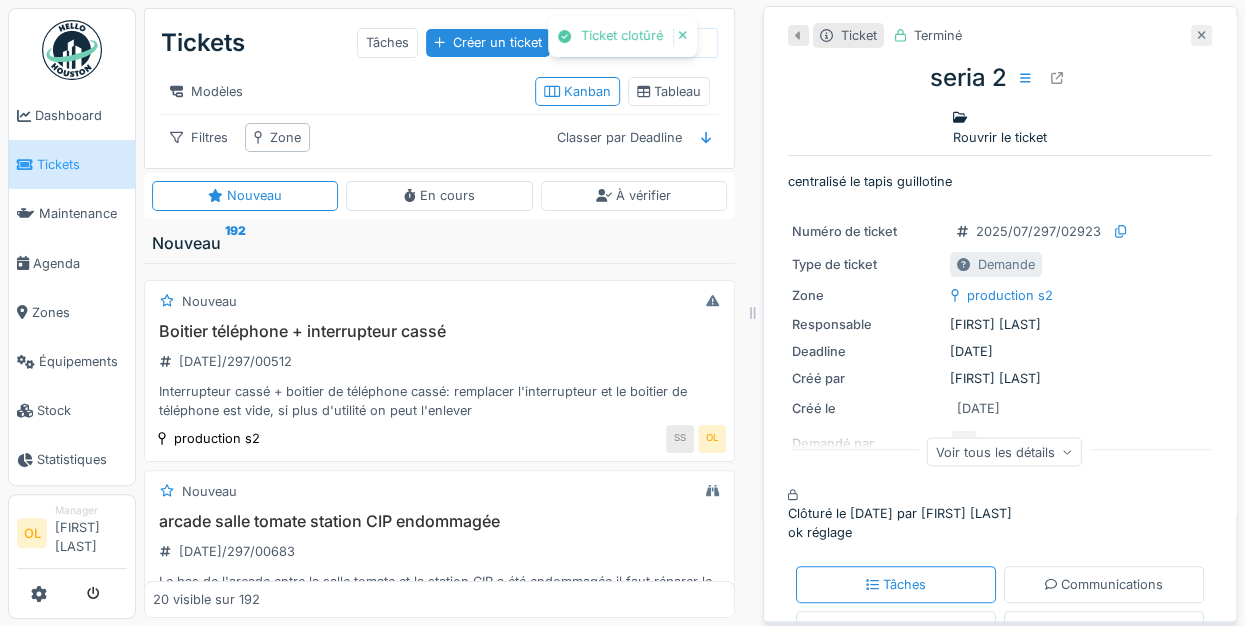 click at bounding box center (1201, 35) 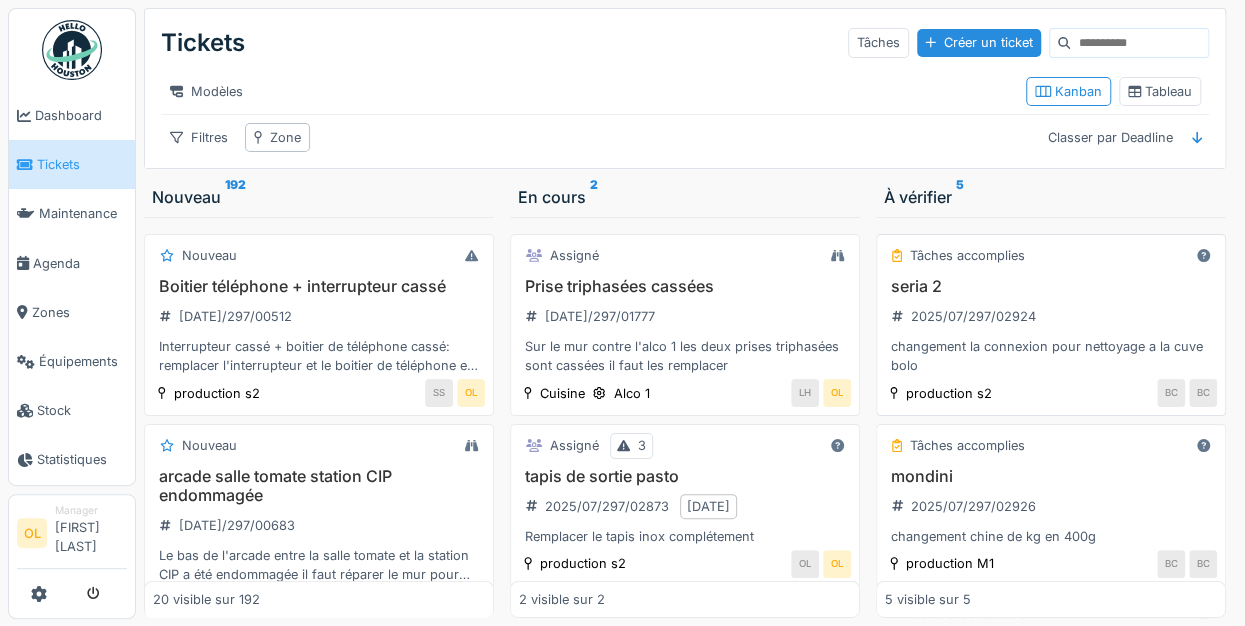 click on "seria 2  2025/07/297/02924 changement la connexion pour nettoyage a la cuve bolo" at bounding box center [1051, 326] 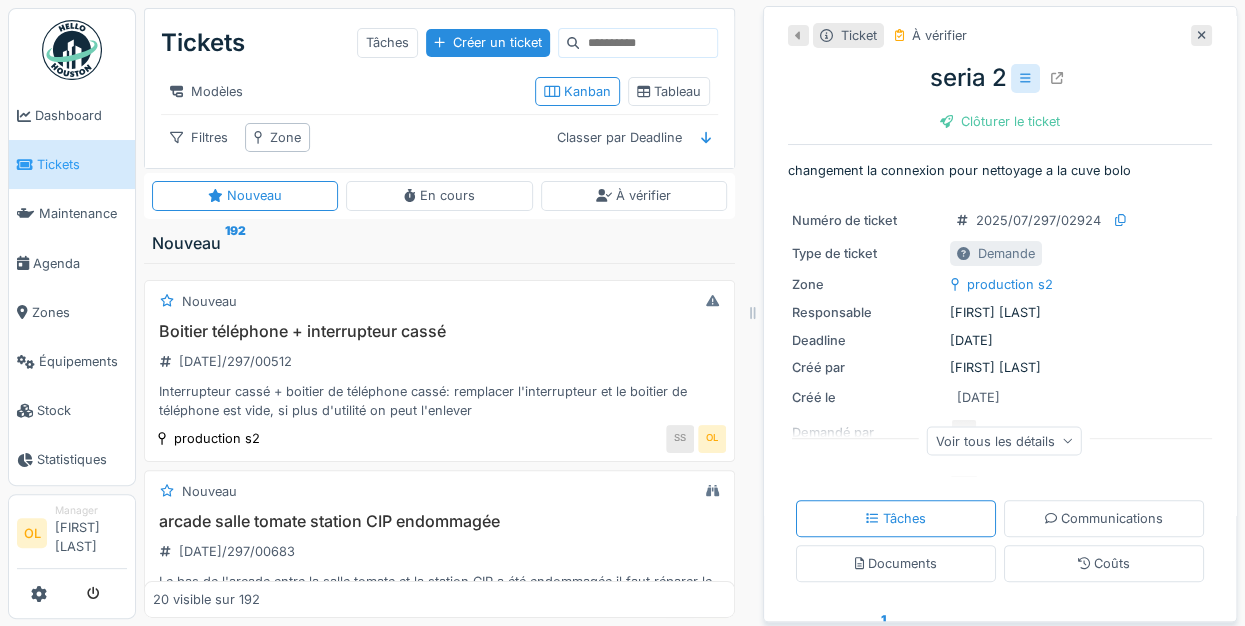 click 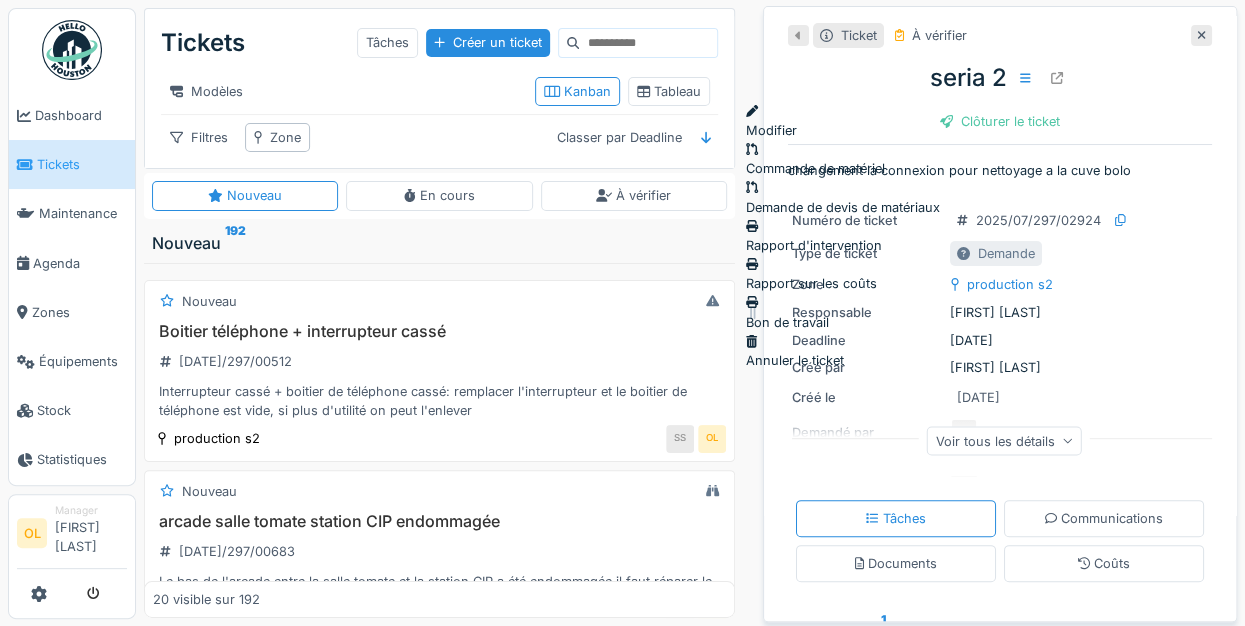 click on "Annuler le ticket" at bounding box center (843, 351) 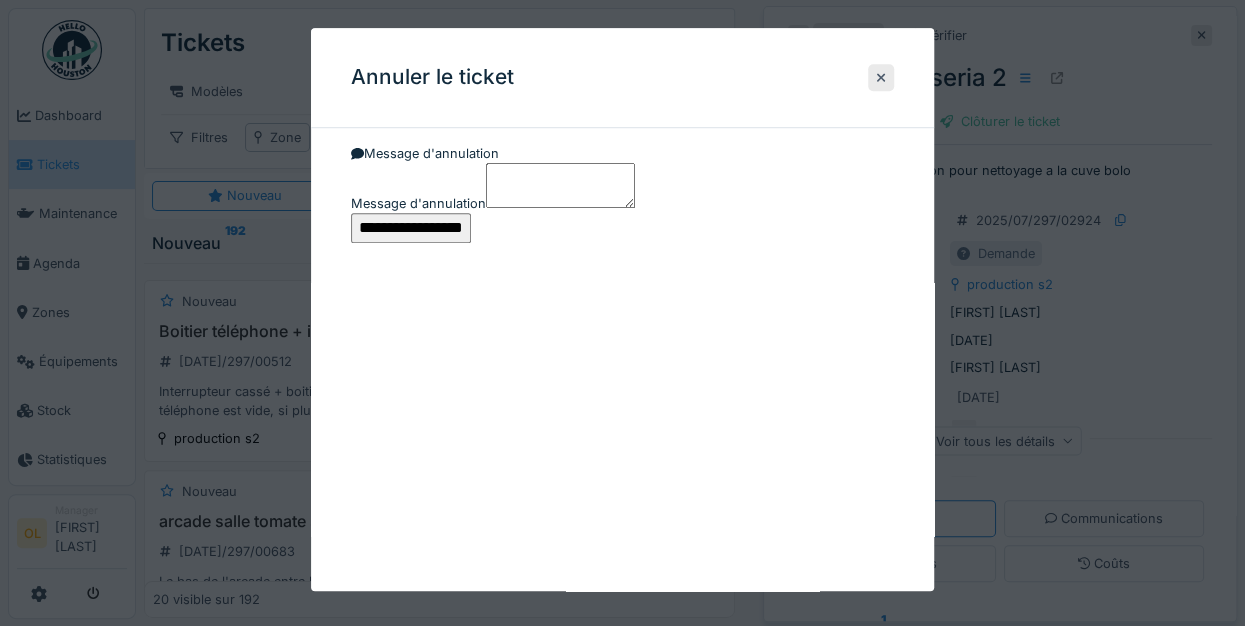 click on "**********" at bounding box center [411, 228] 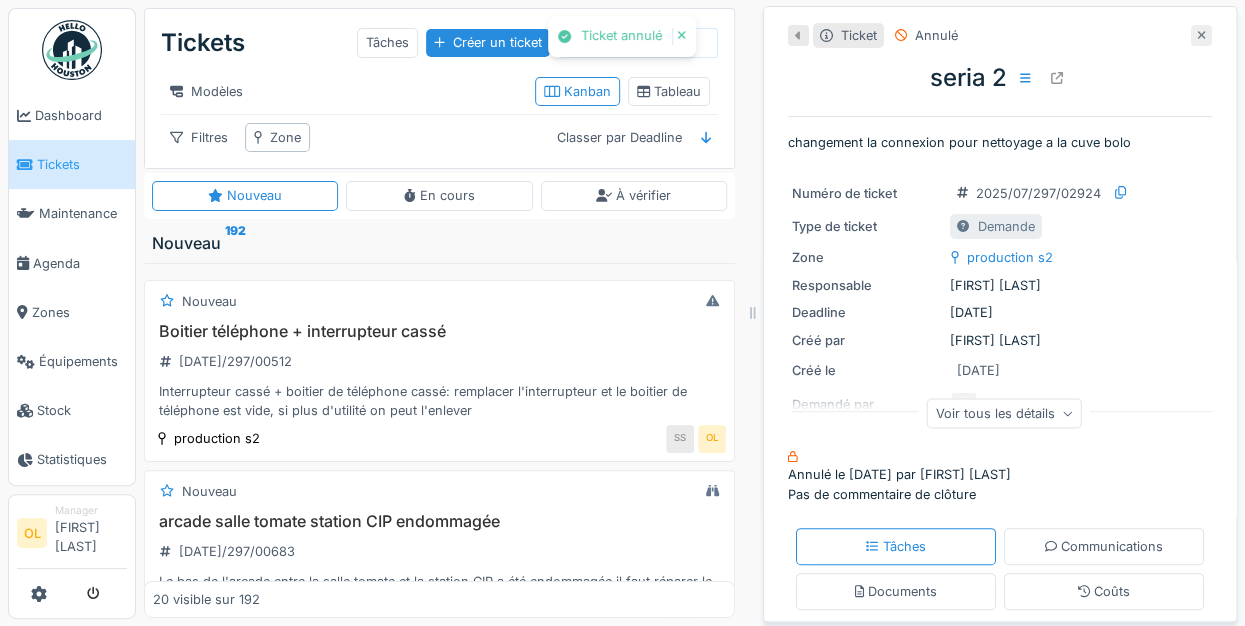 click 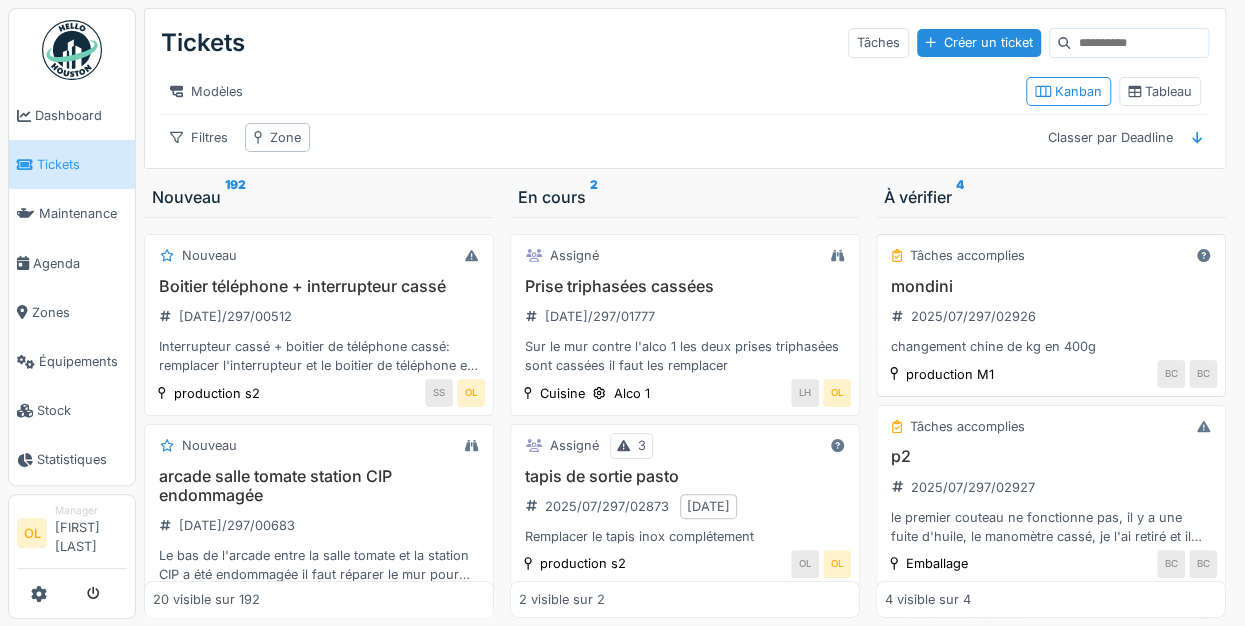 click on "mondini 2025/07/297/02926 changement chine de kg en 400g" at bounding box center (1051, 317) 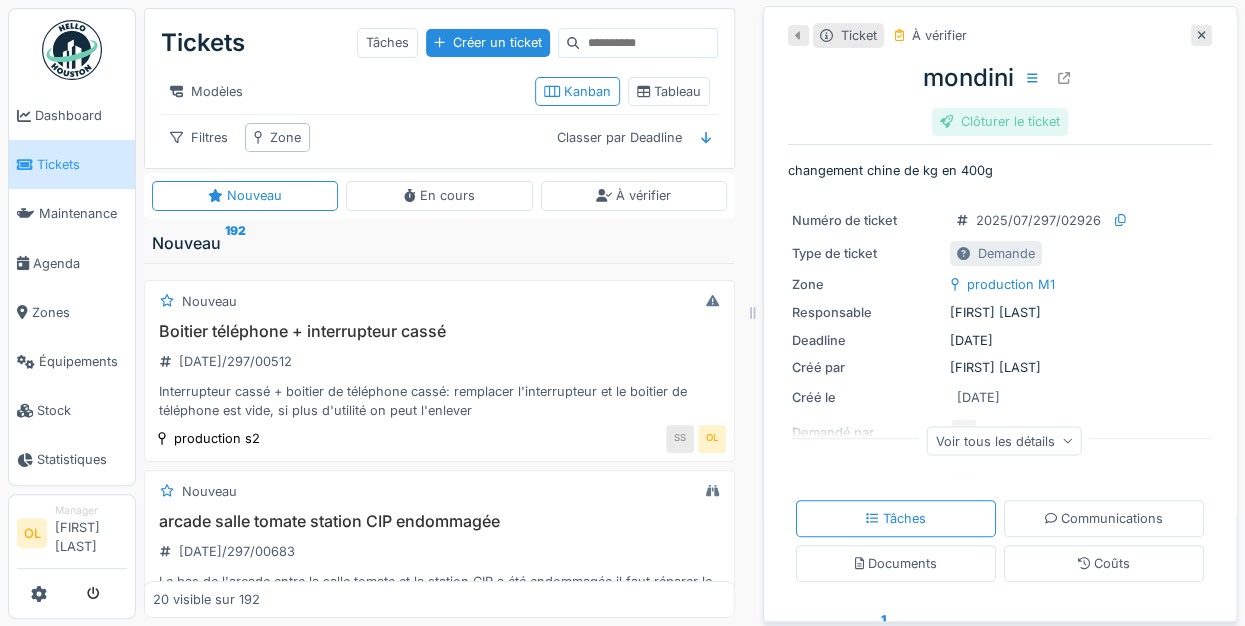 click on "Clôturer le ticket" at bounding box center (1000, 121) 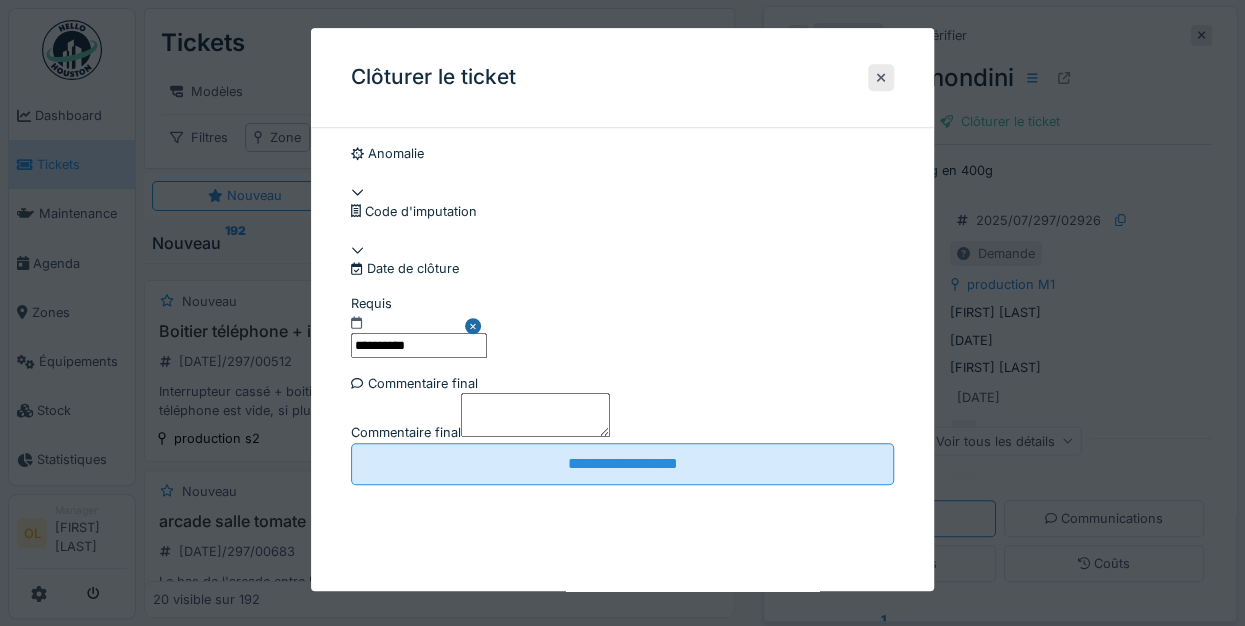 click on "Commentaire final" at bounding box center [535, 415] 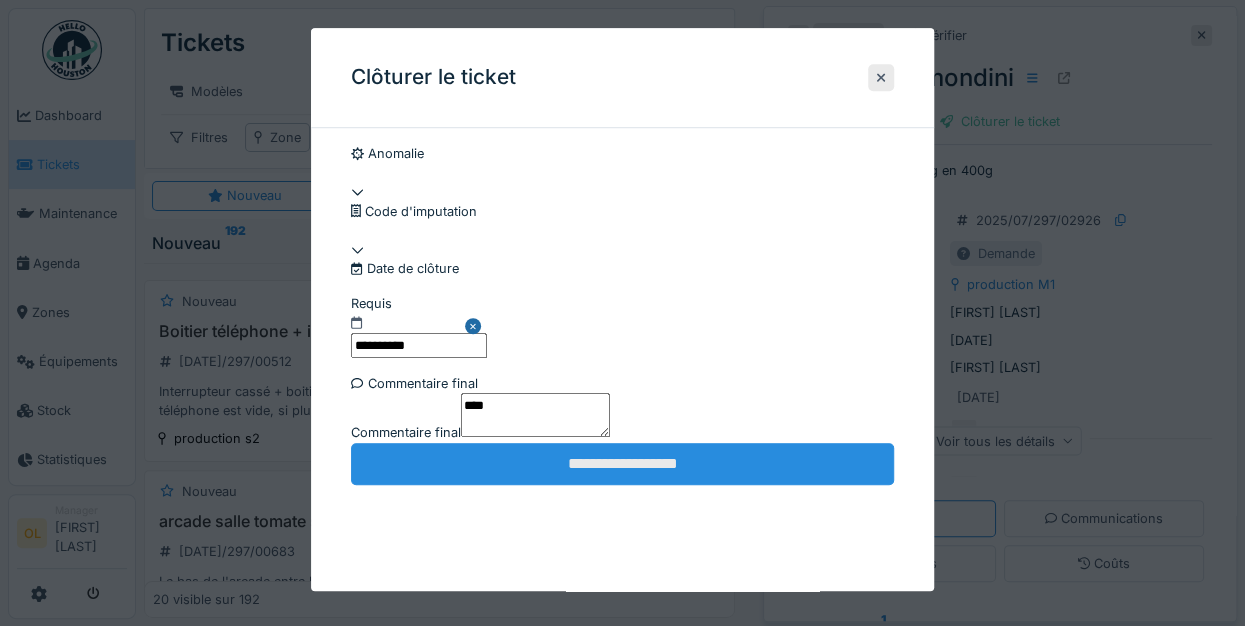 scroll, scrollTop: 137, scrollLeft: 0, axis: vertical 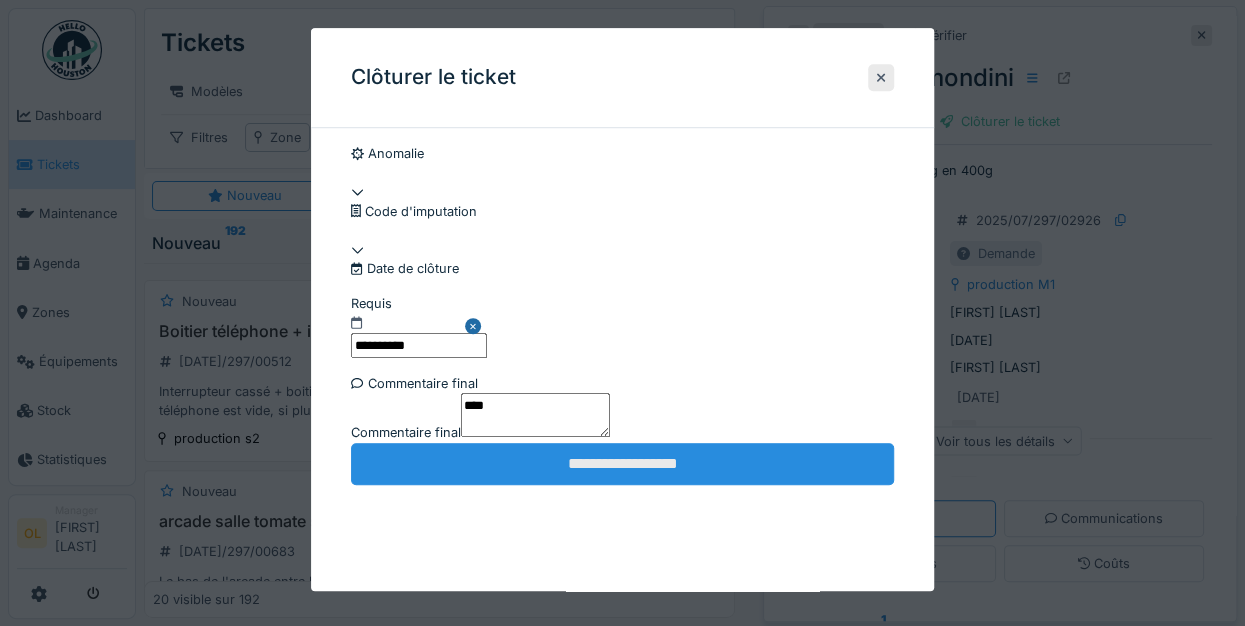 type on "****" 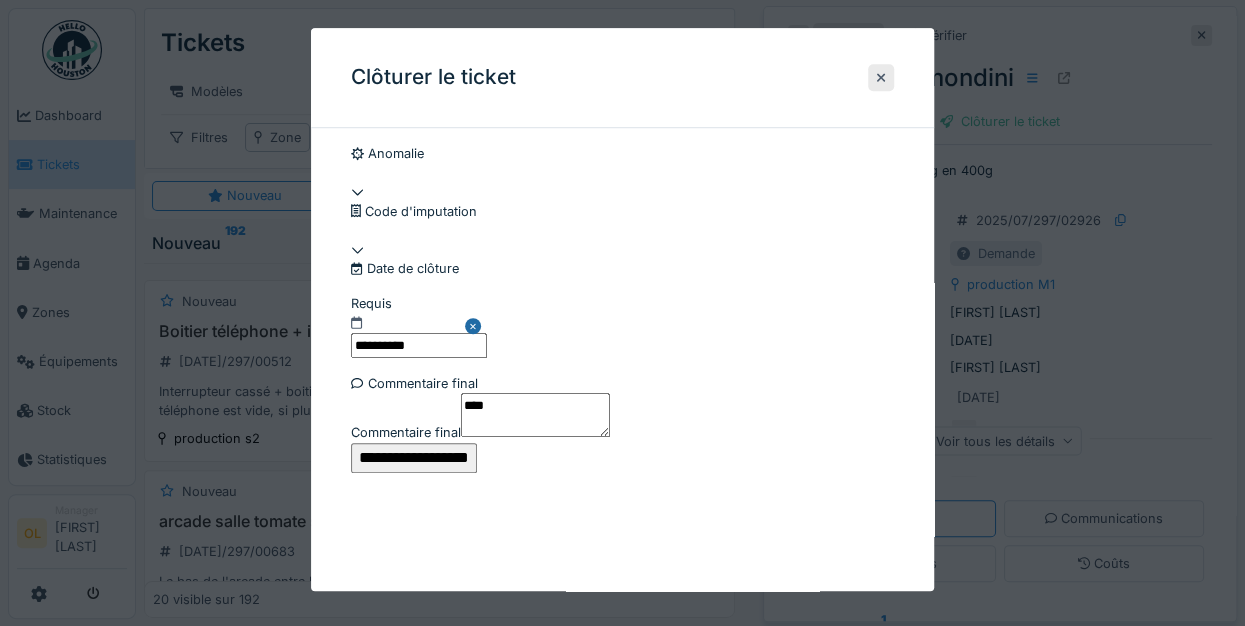 click on "**********" at bounding box center (414, 458) 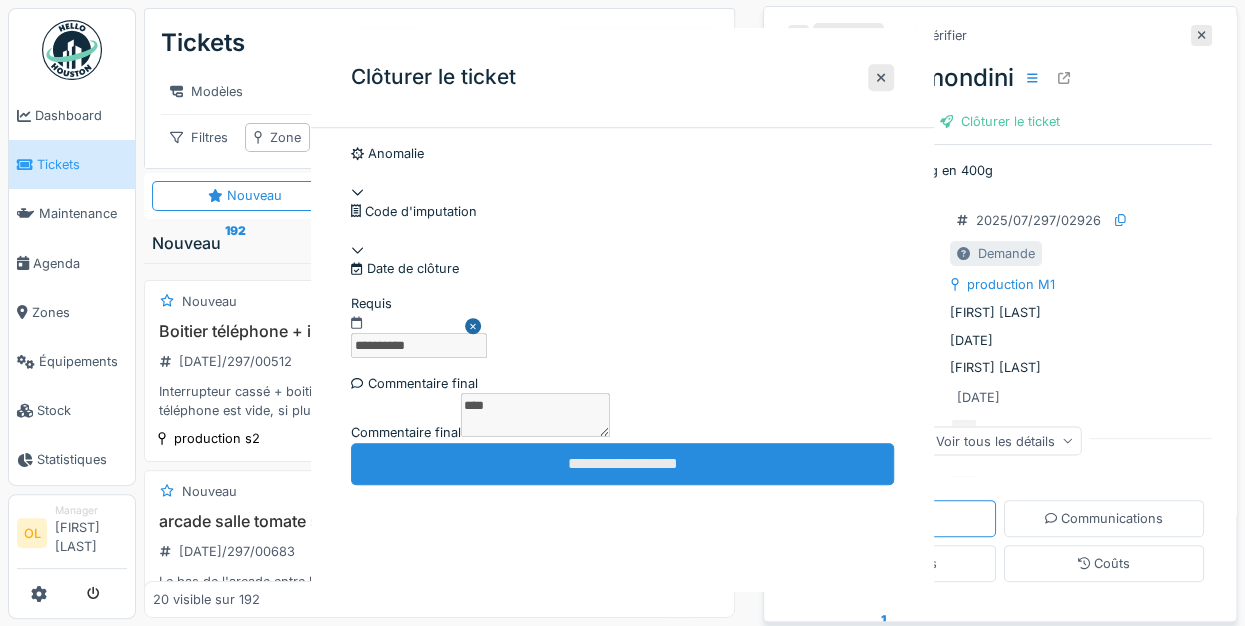 scroll, scrollTop: 0, scrollLeft: 0, axis: both 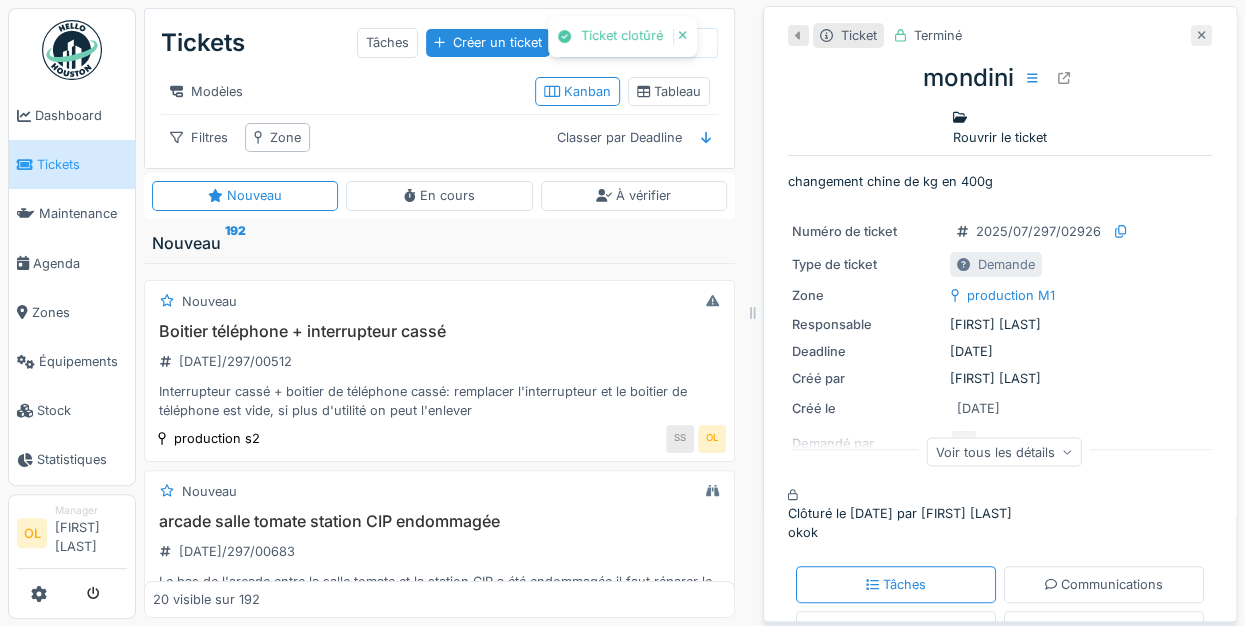 click at bounding box center [1201, 35] 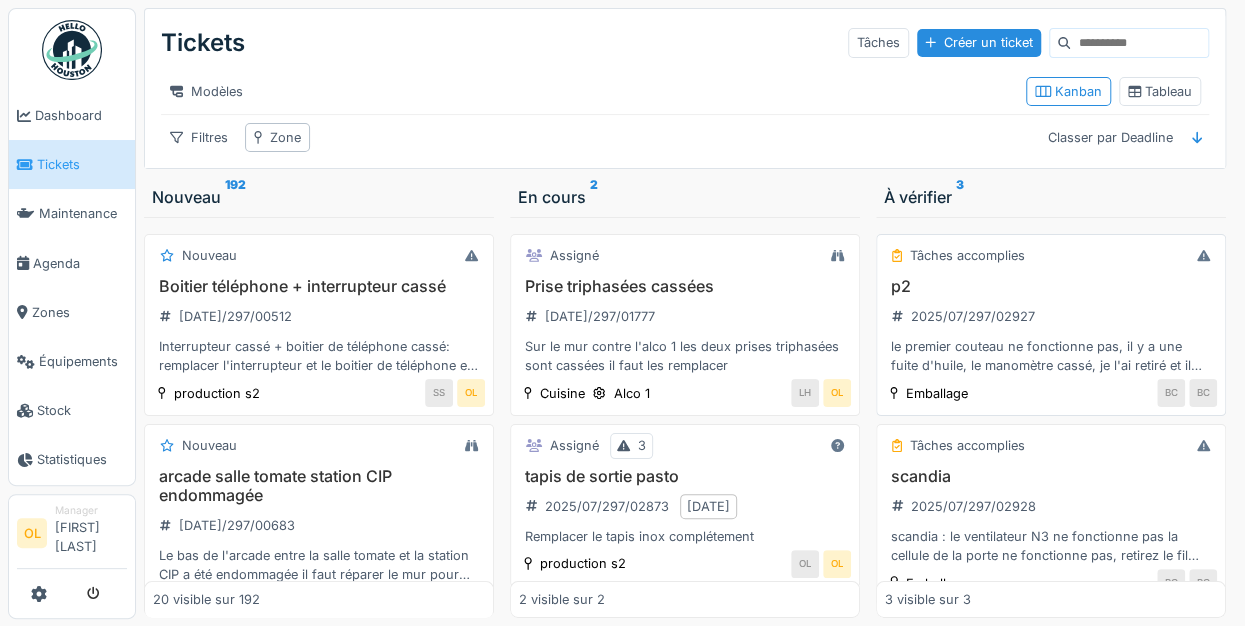 click on "p2 2025/07/297/02927 le premier couteau ne fonctionne pas, il y a une fuite d'huile, le manomètre cassé, je l'ai retiré et il n'y pas d'autre, donc j'ai fermé le drain et j'ai rempli le réservoir d'huile test ok" at bounding box center [1051, 326] 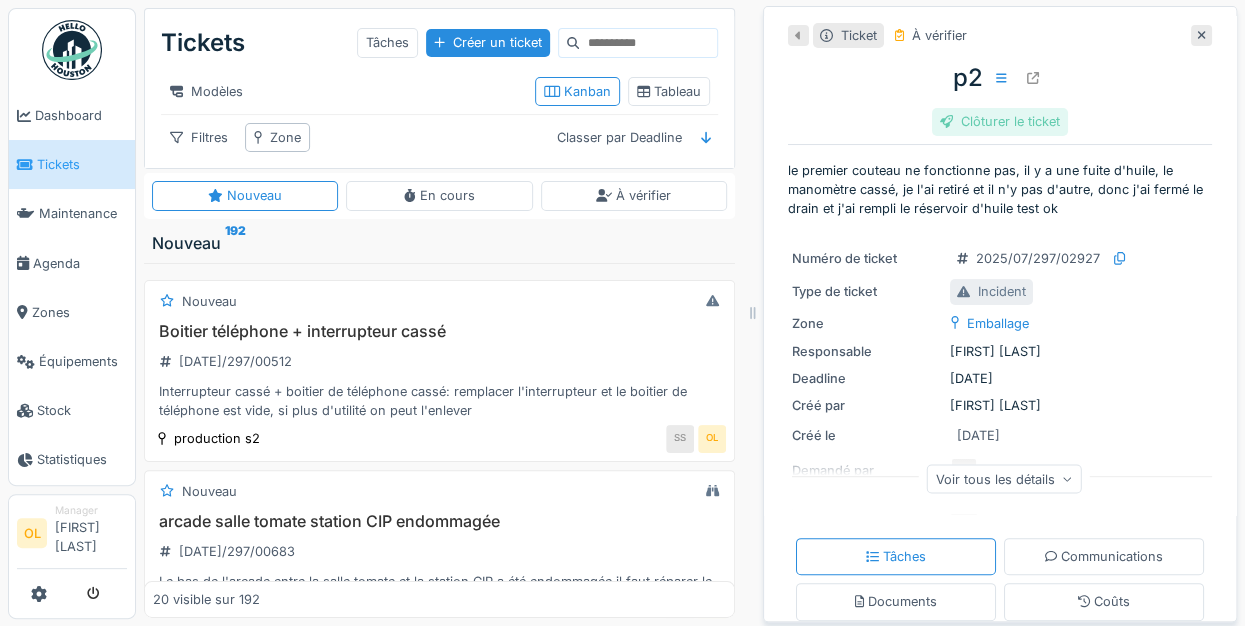 click on "Clôturer le ticket" at bounding box center (1000, 121) 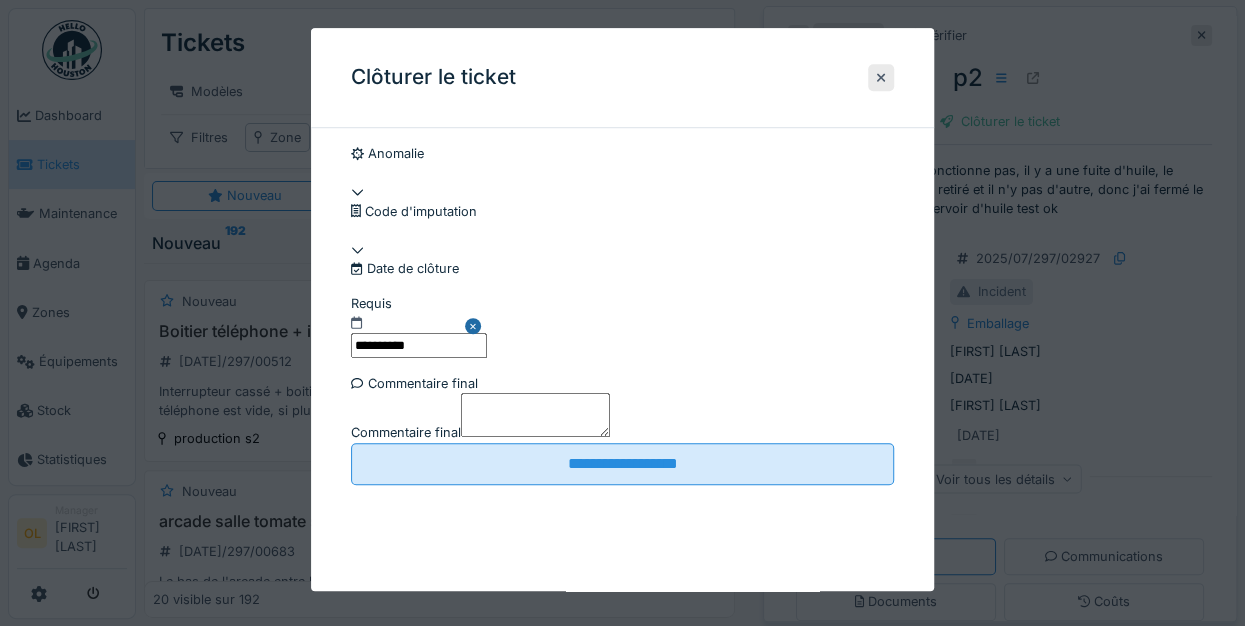 click on "Commentaire final" at bounding box center [406, 433] 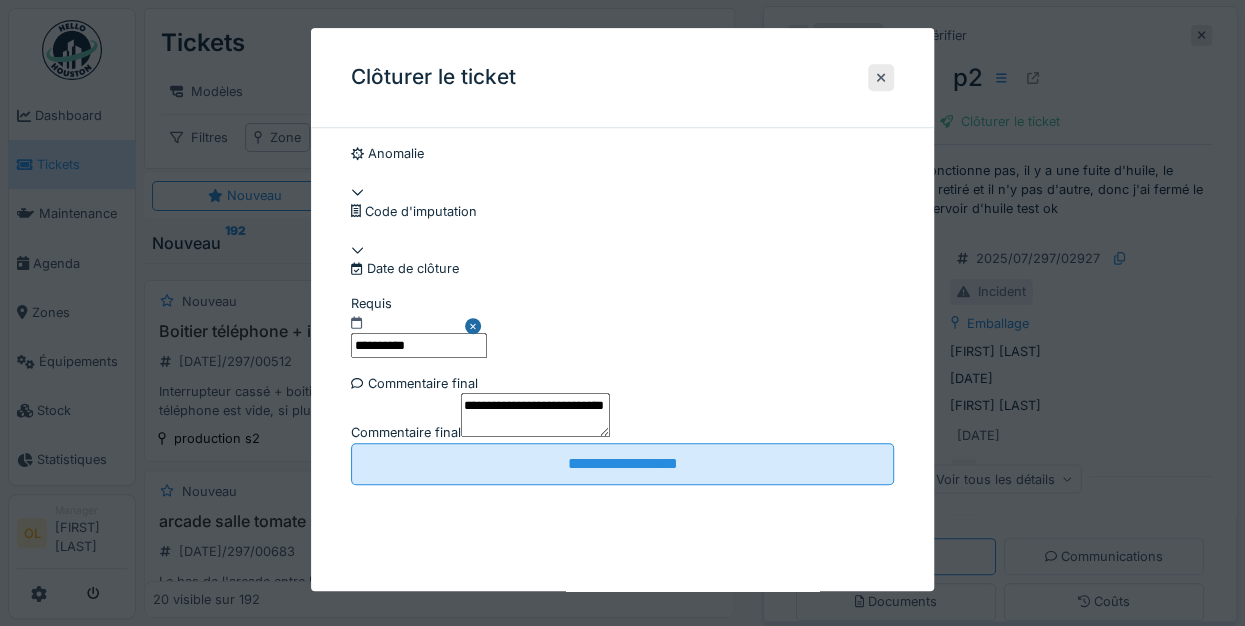 click on "**********" at bounding box center (535, 415) 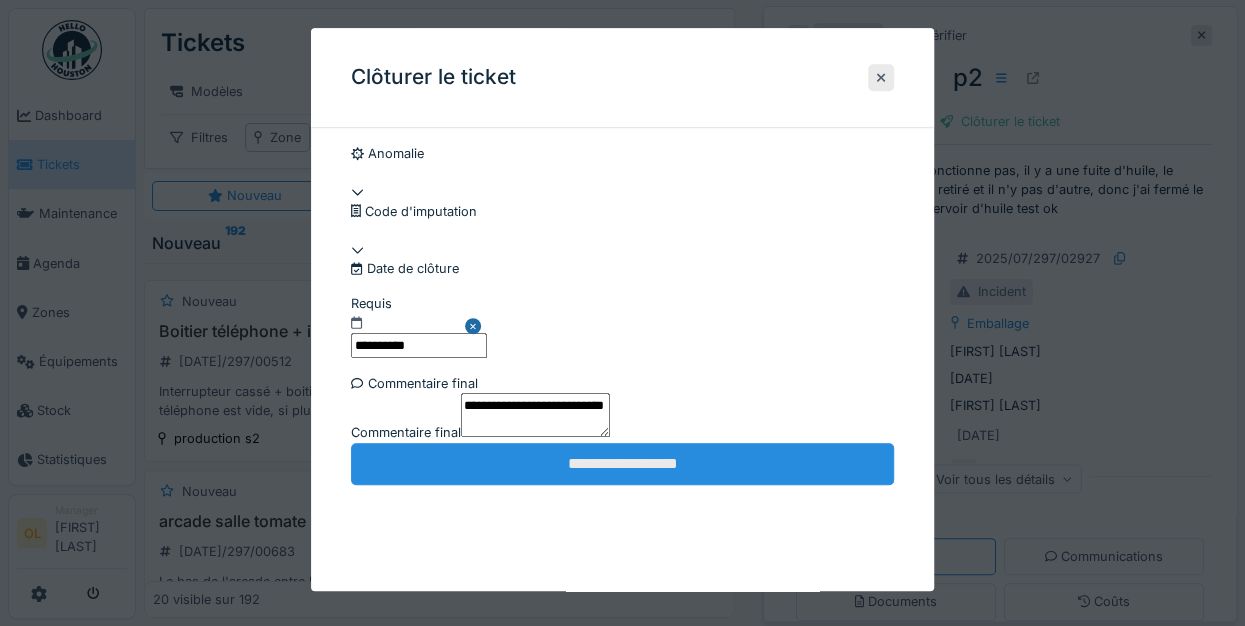 scroll, scrollTop: 137, scrollLeft: 0, axis: vertical 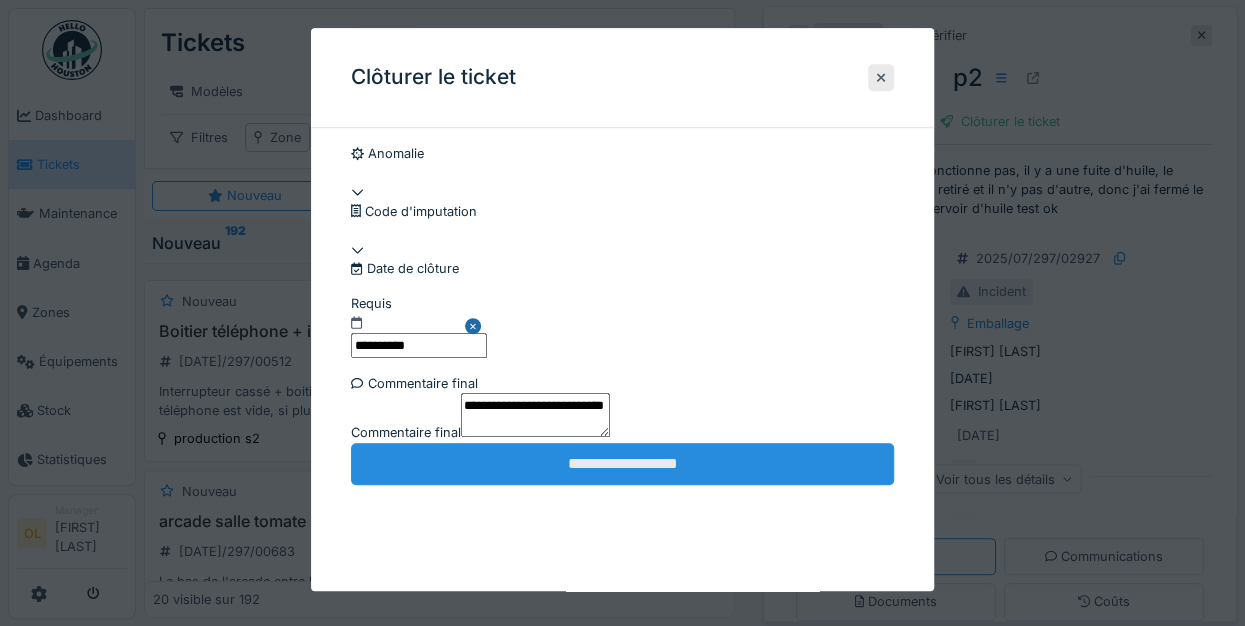 type on "**********" 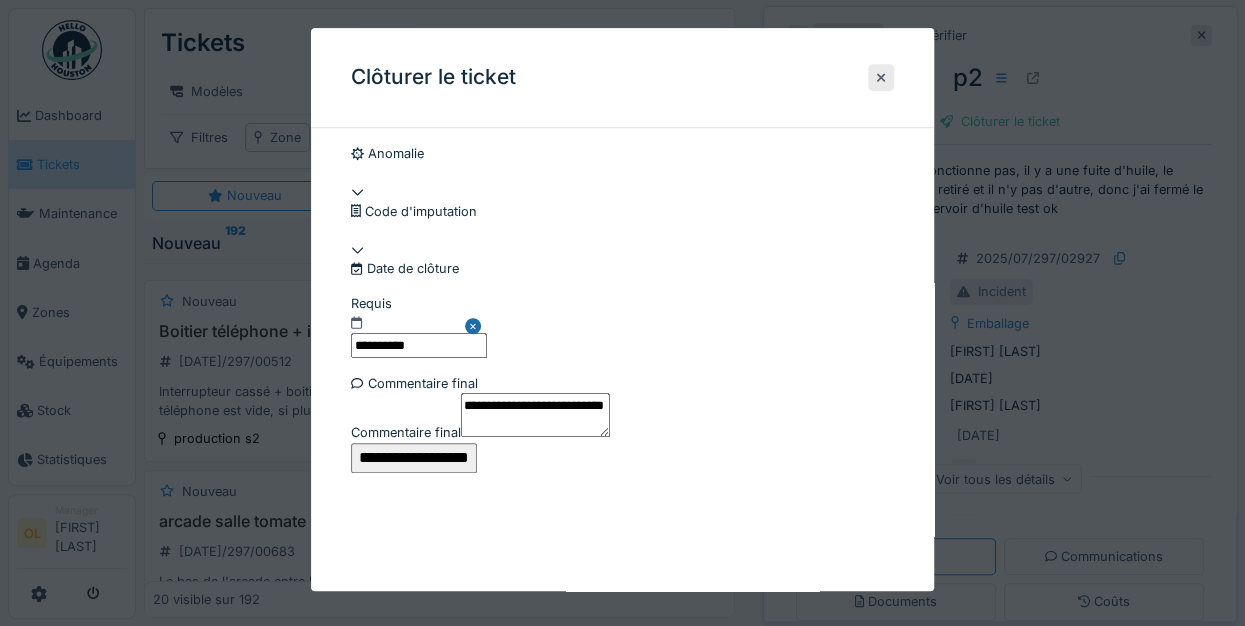 click on "**********" at bounding box center [414, 458] 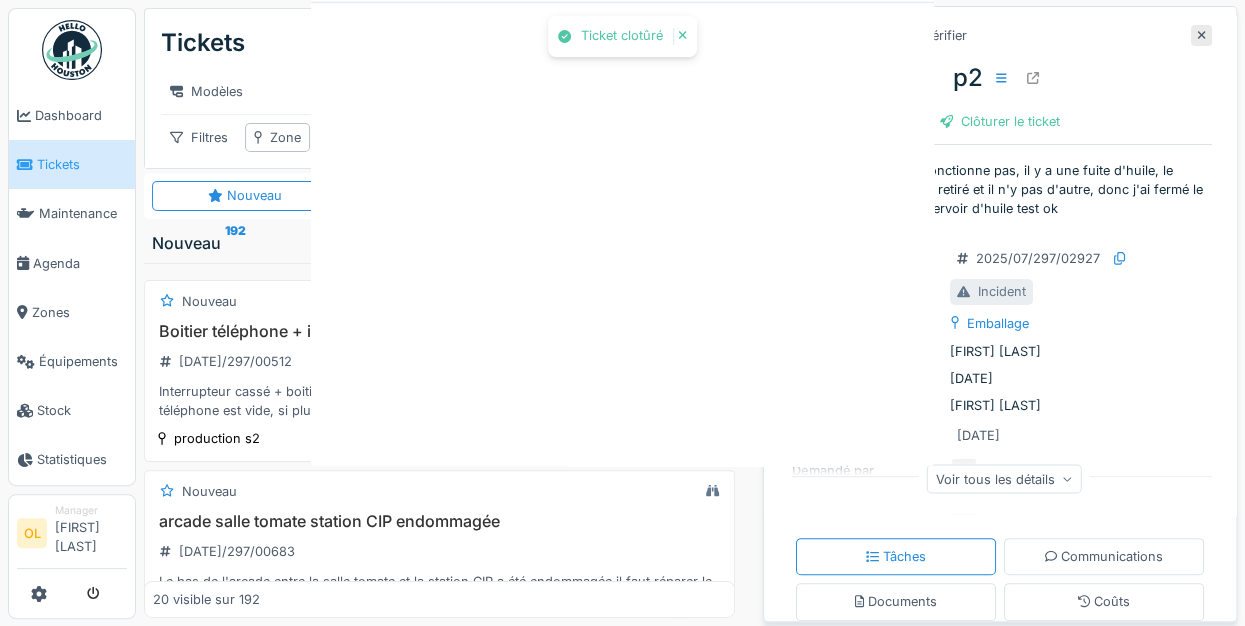 scroll, scrollTop: 0, scrollLeft: 0, axis: both 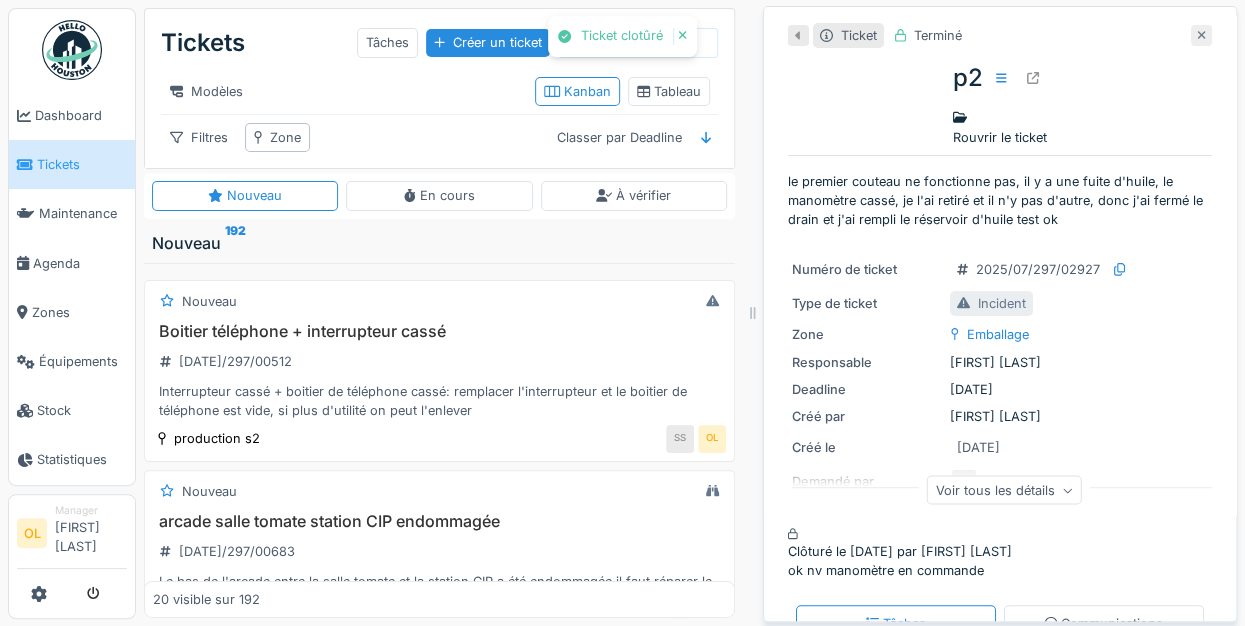 click 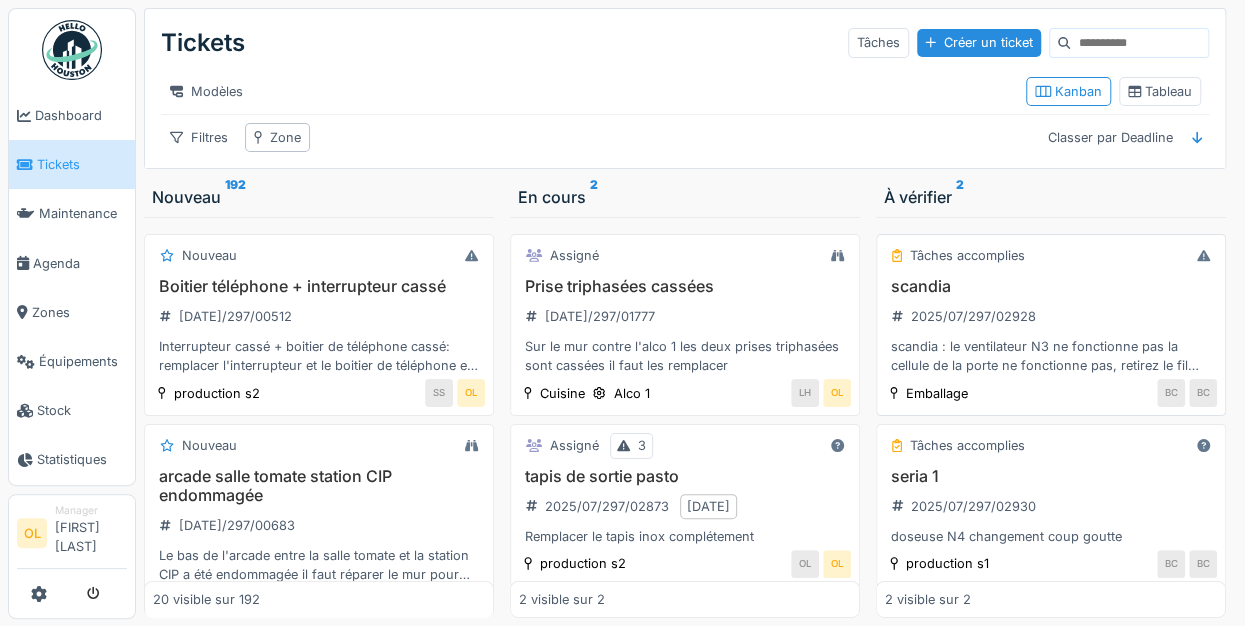 click on "scandia  2025/07/297/02928 scandia : le ventilateur N3 ne fonctionne pas la cellule de la porte ne fonctionne pas, retirez le fil puis remettez-le test ok" at bounding box center (1051, 326) 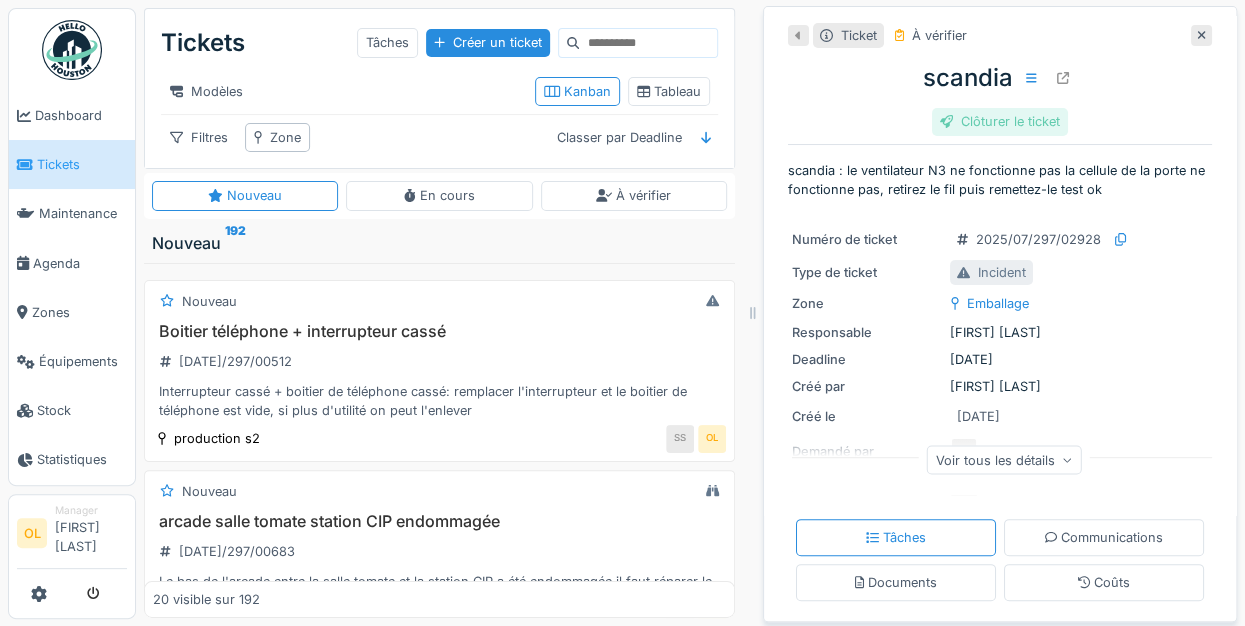 click on "Clôturer le ticket" at bounding box center [1000, 121] 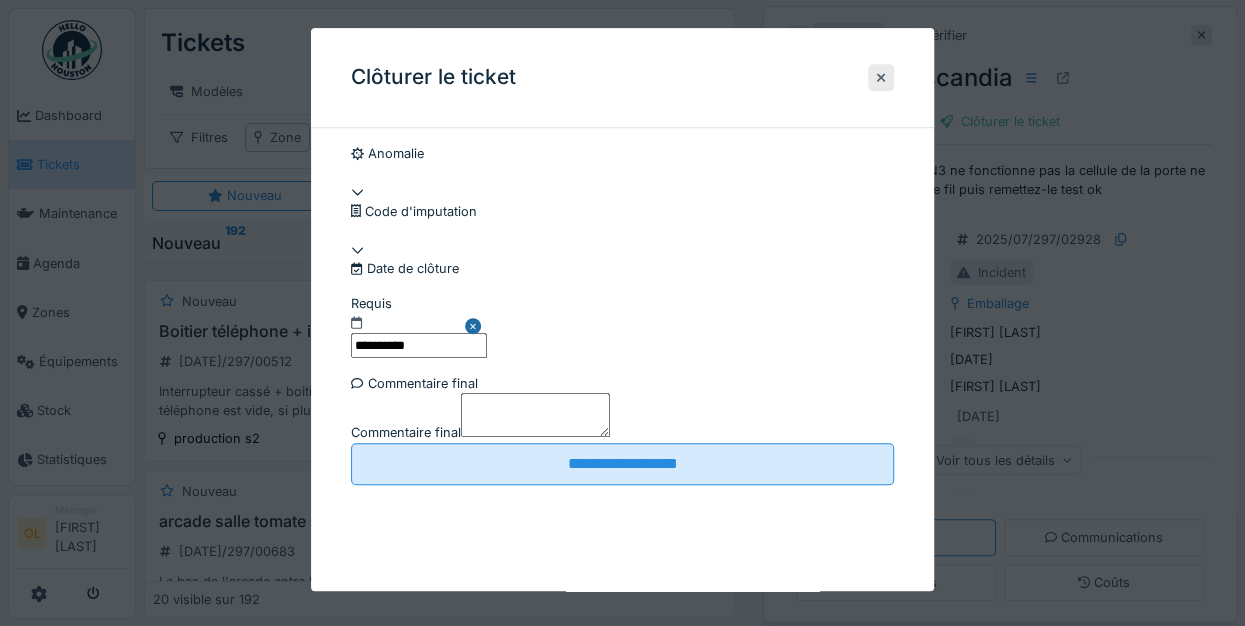 click on "Commentaire final" at bounding box center [535, 415] 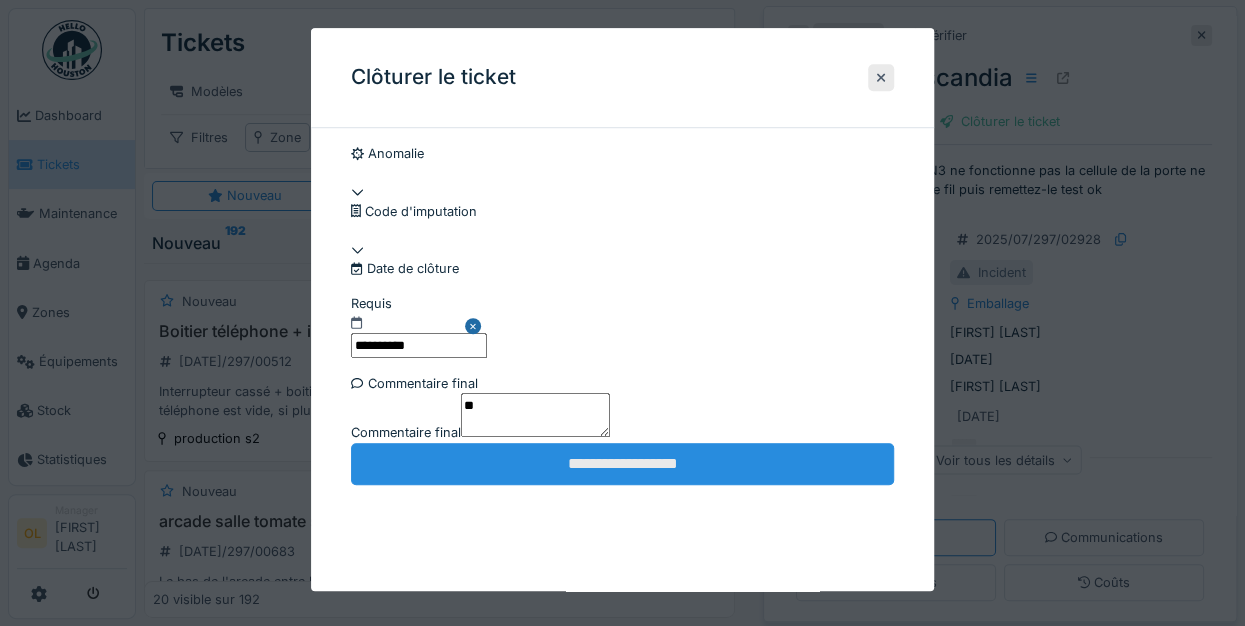 scroll, scrollTop: 137, scrollLeft: 0, axis: vertical 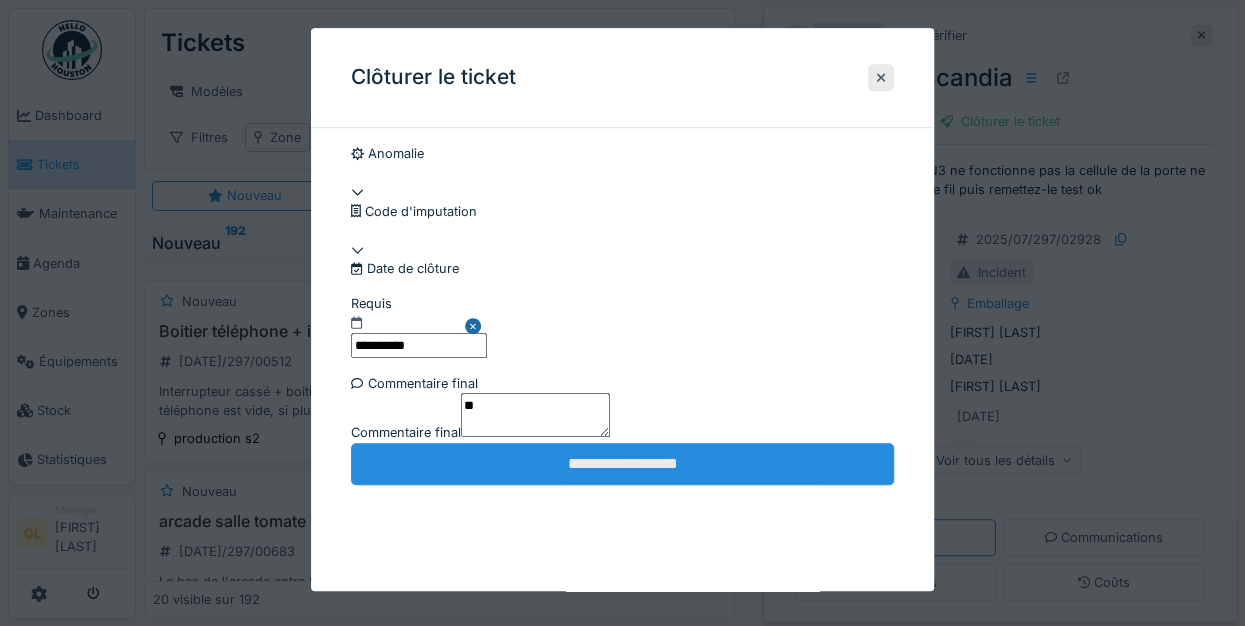 type on "**" 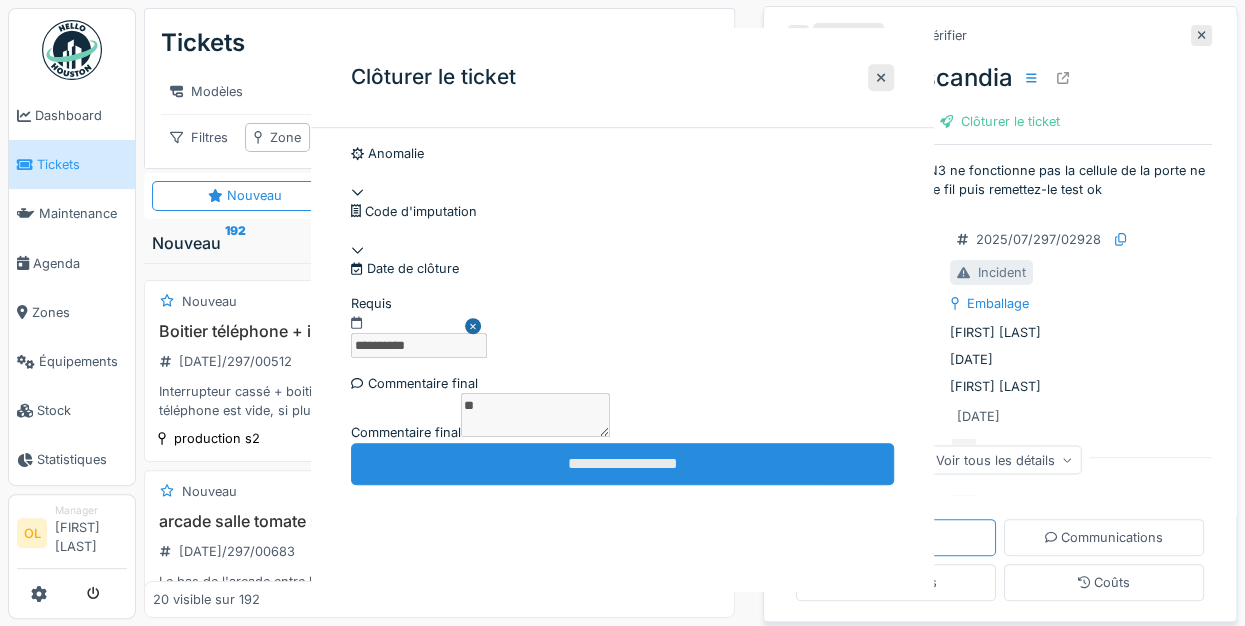 scroll, scrollTop: 0, scrollLeft: 0, axis: both 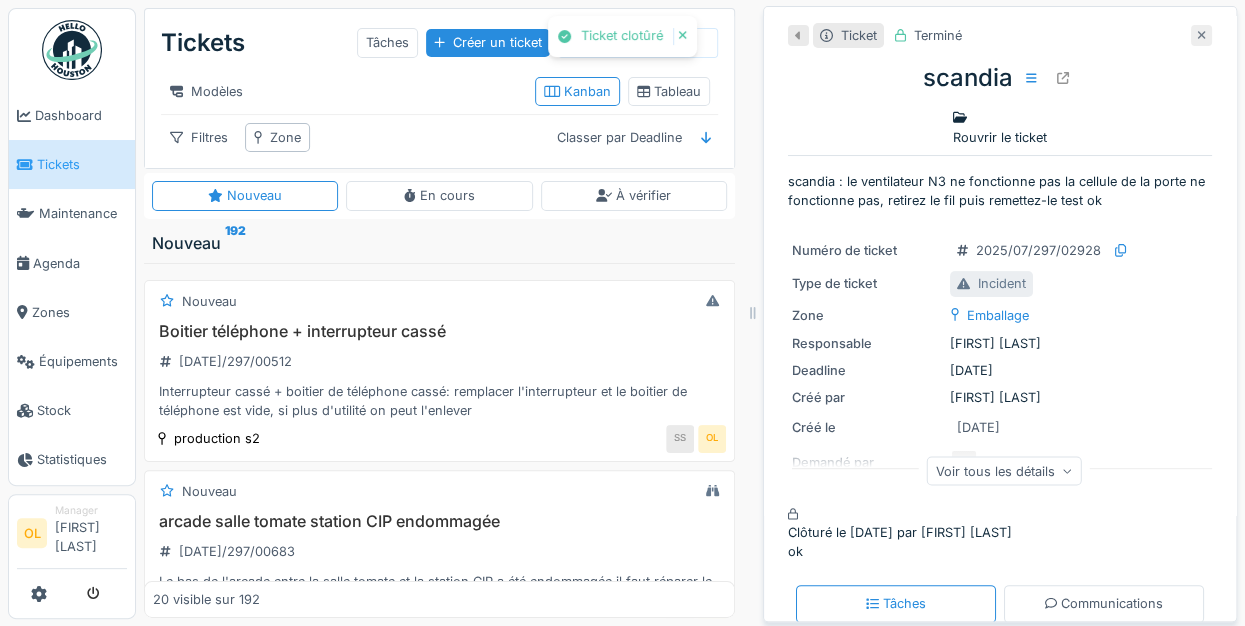 click 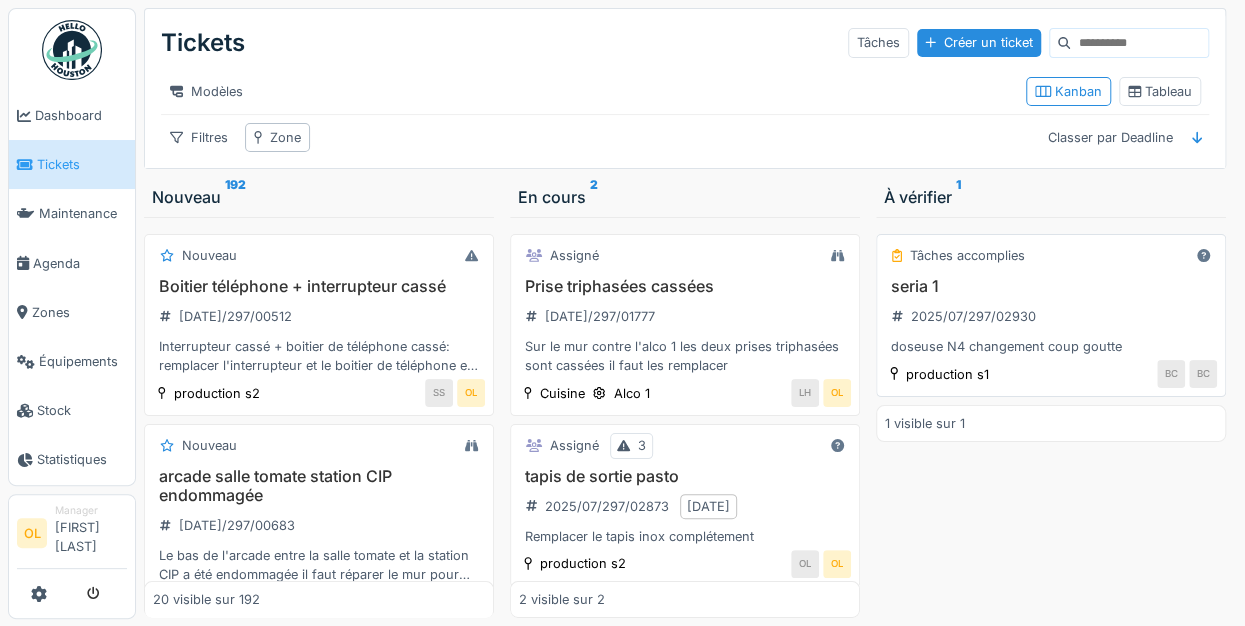 click on "seria 1 2025/07/297/02930 doseuse N4 changement coup goutte" at bounding box center [1051, 317] 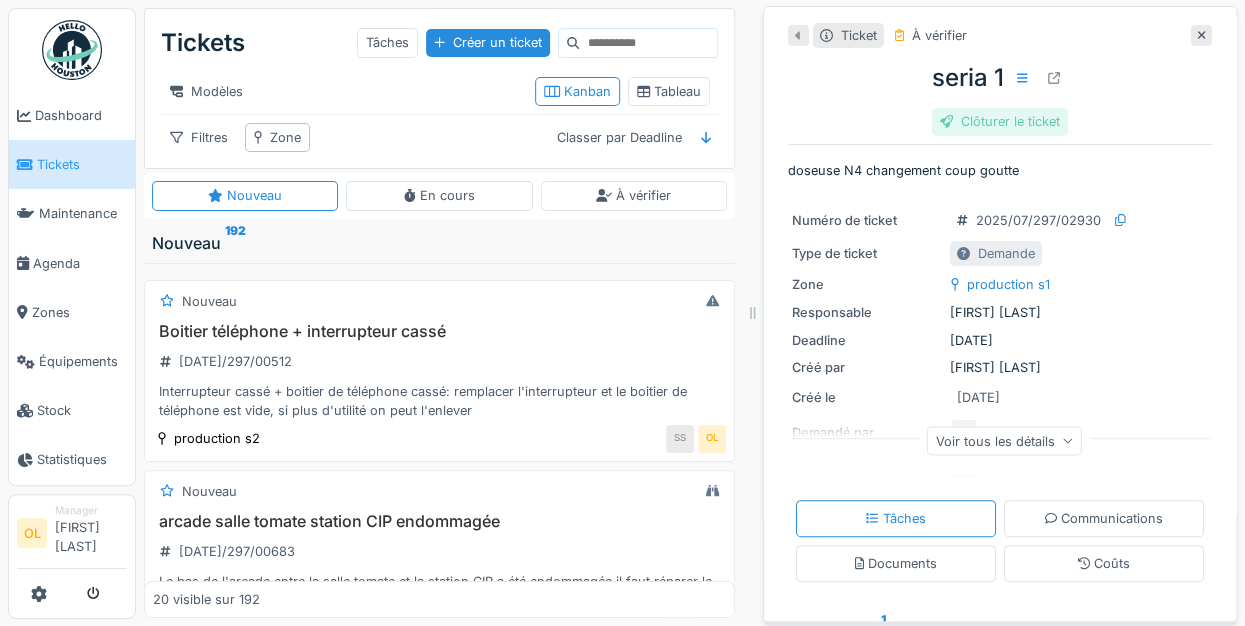 click on "Clôturer le ticket" at bounding box center [1000, 121] 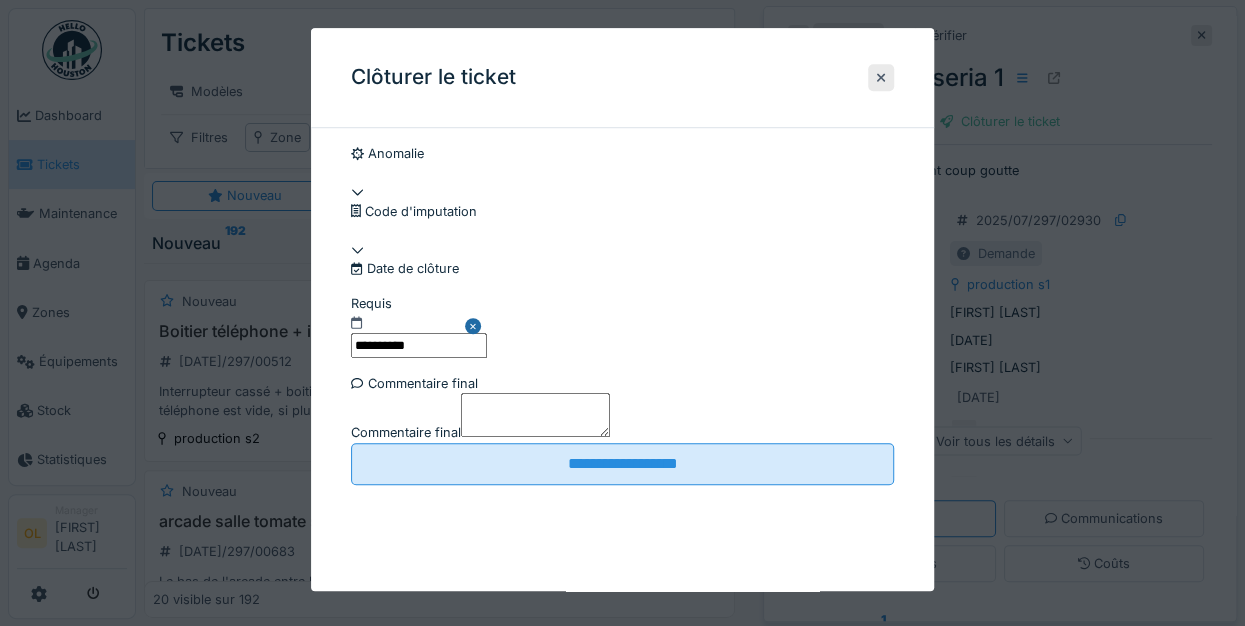 click on "Commentaire final" at bounding box center (535, 415) 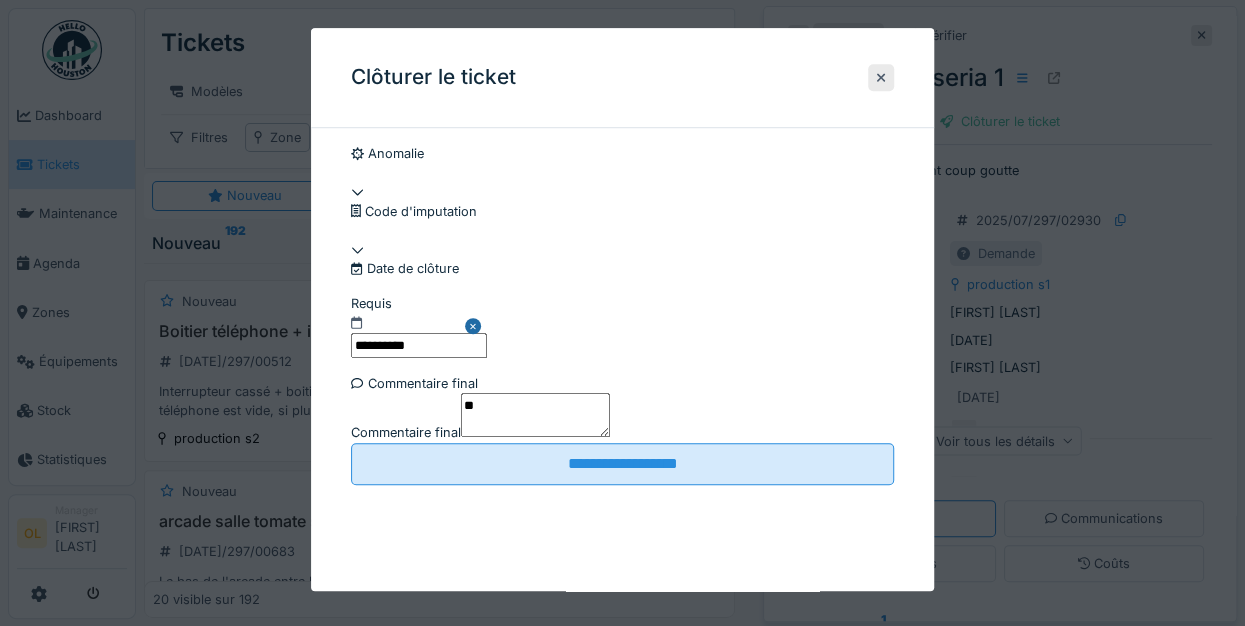 scroll, scrollTop: 137, scrollLeft: 0, axis: vertical 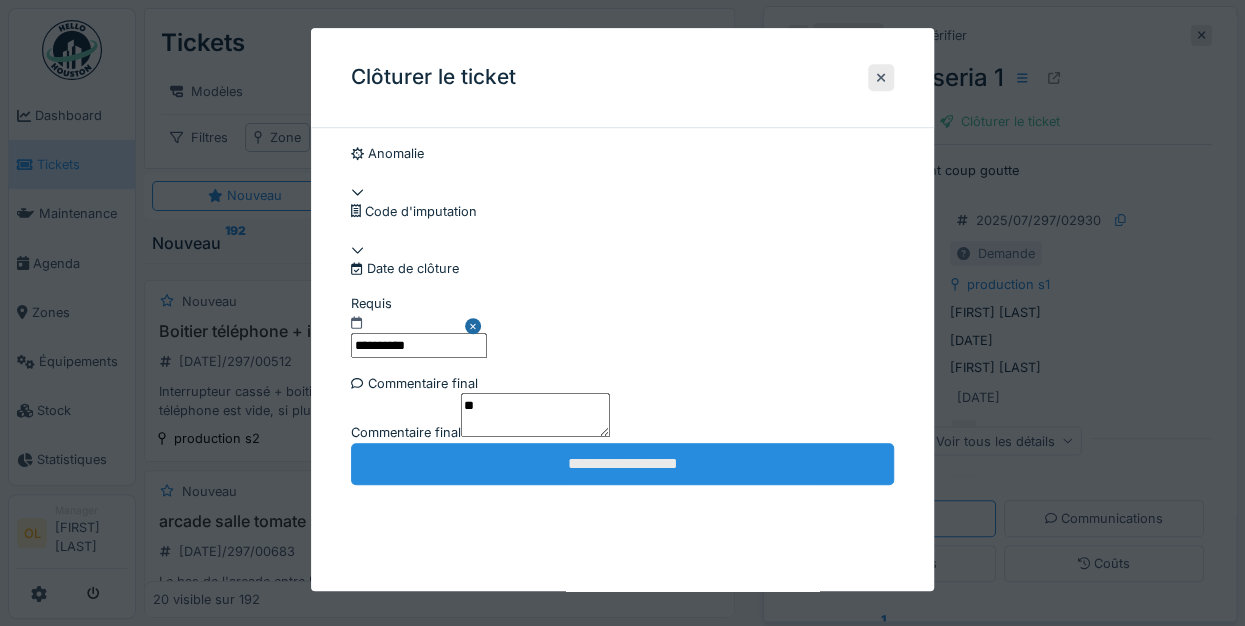 type on "**" 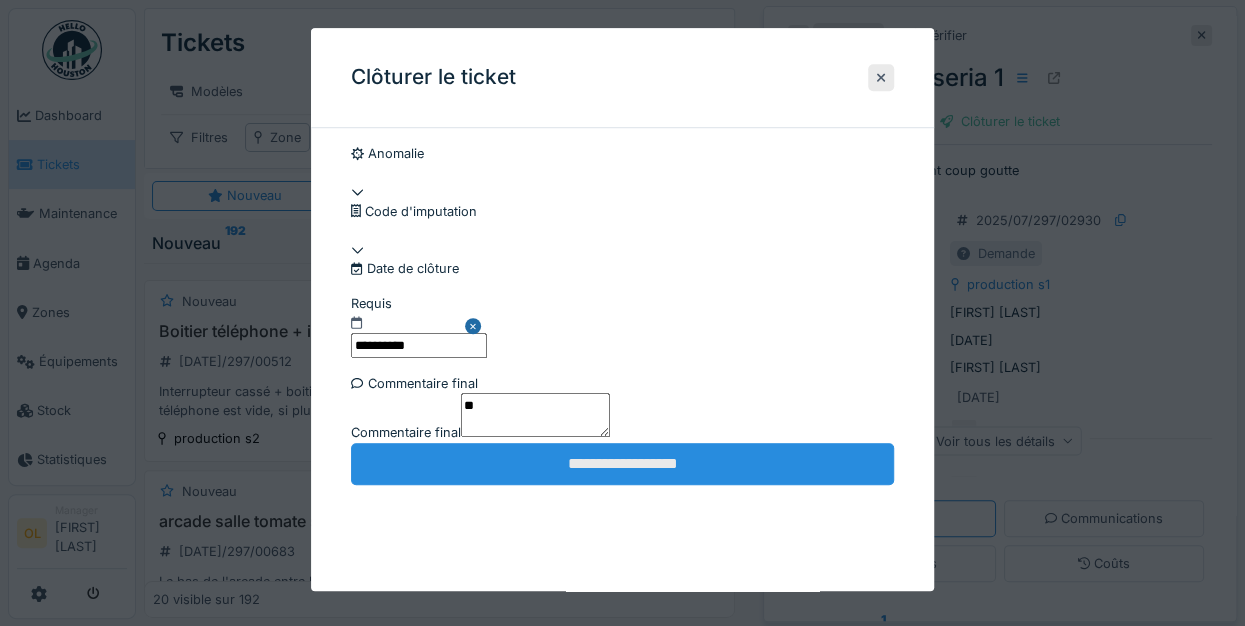 click on "**********" at bounding box center (622, 464) 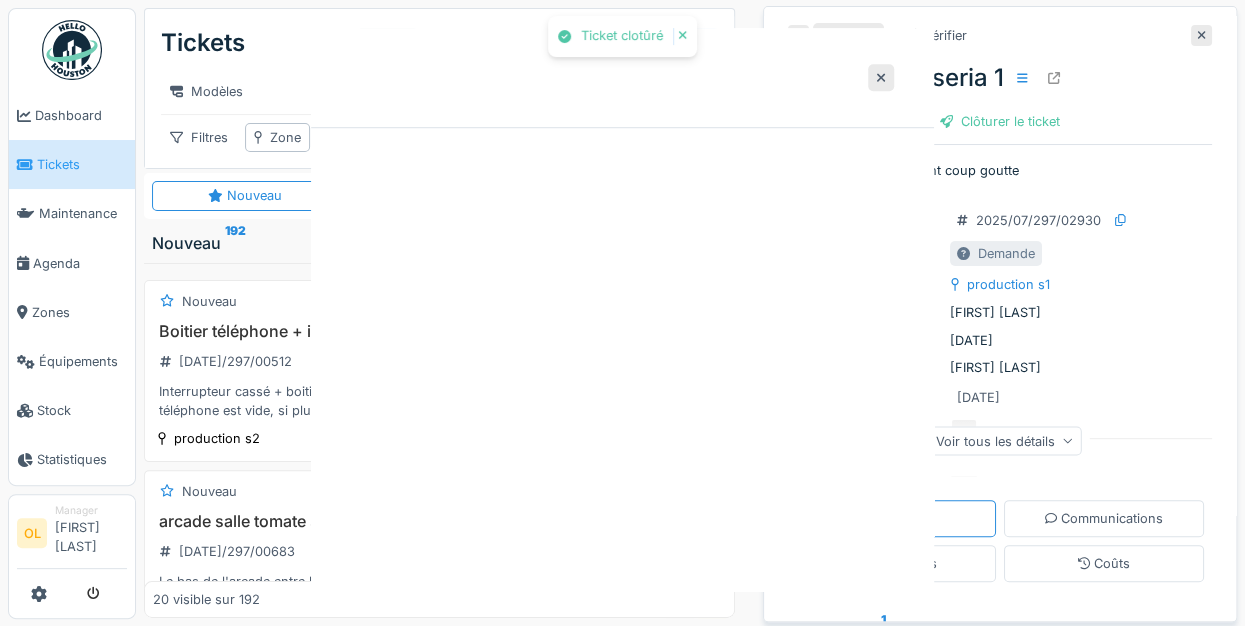 scroll, scrollTop: 0, scrollLeft: 0, axis: both 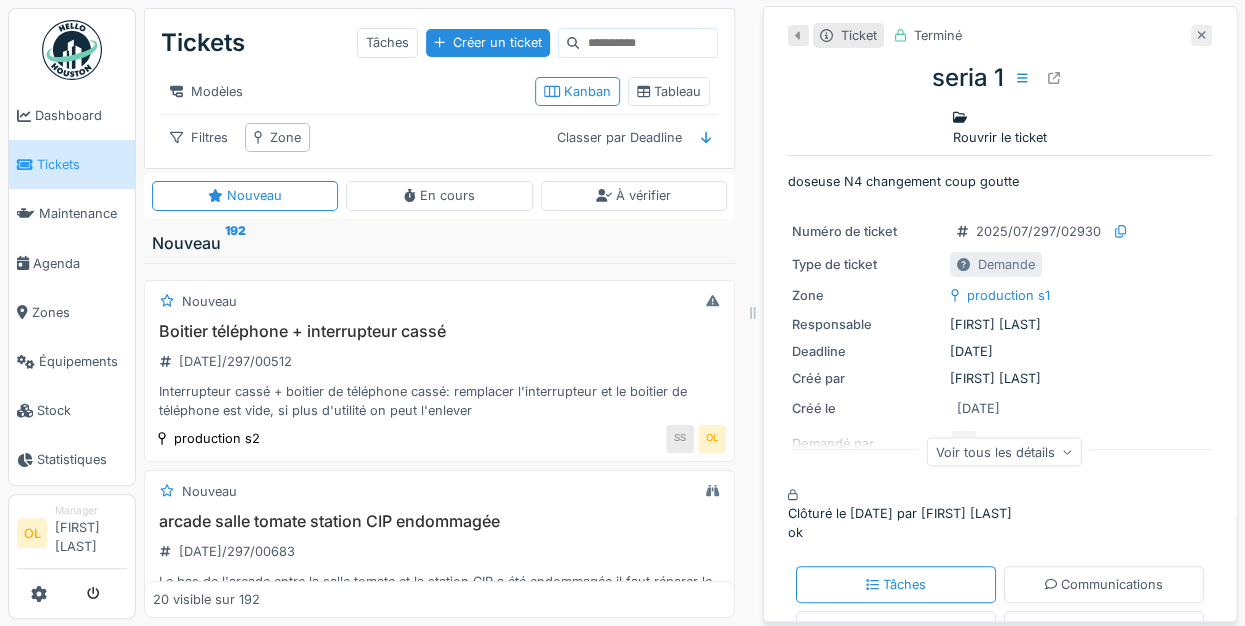 click 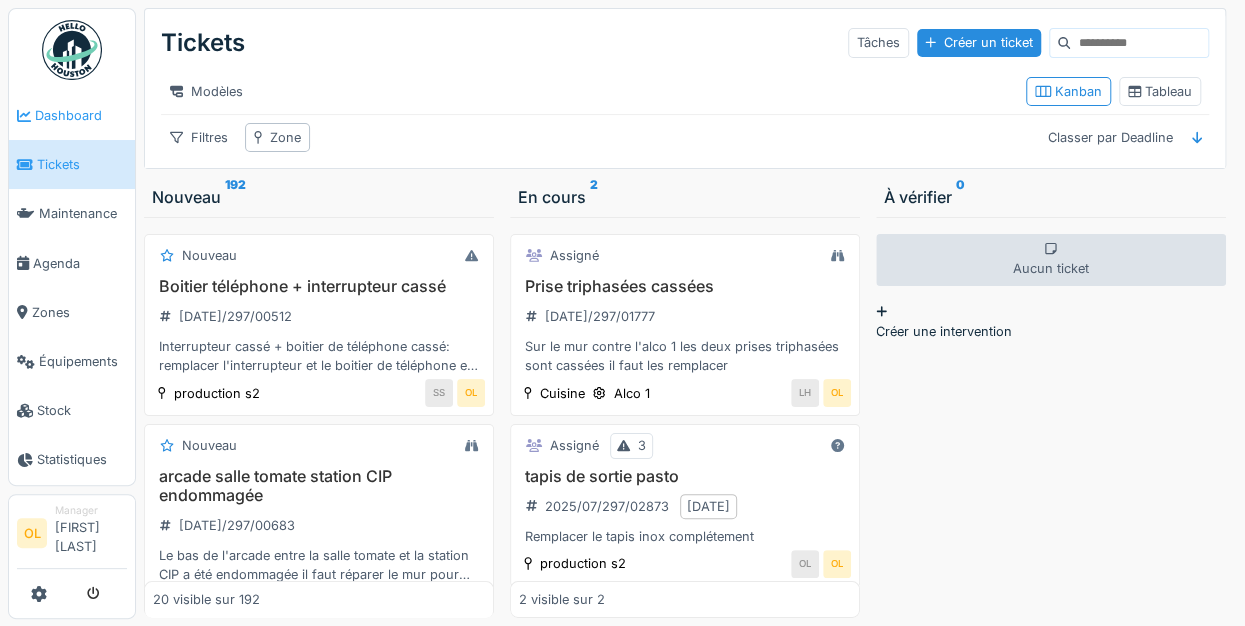 click at bounding box center [24, 116] 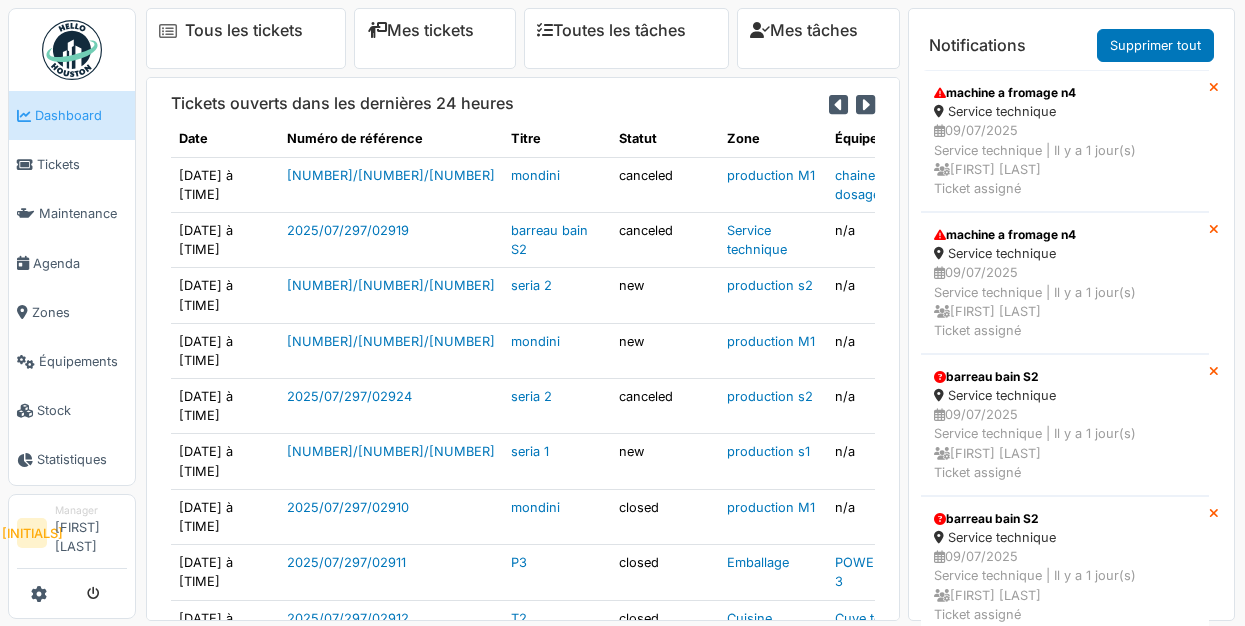 scroll, scrollTop: 0, scrollLeft: 0, axis: both 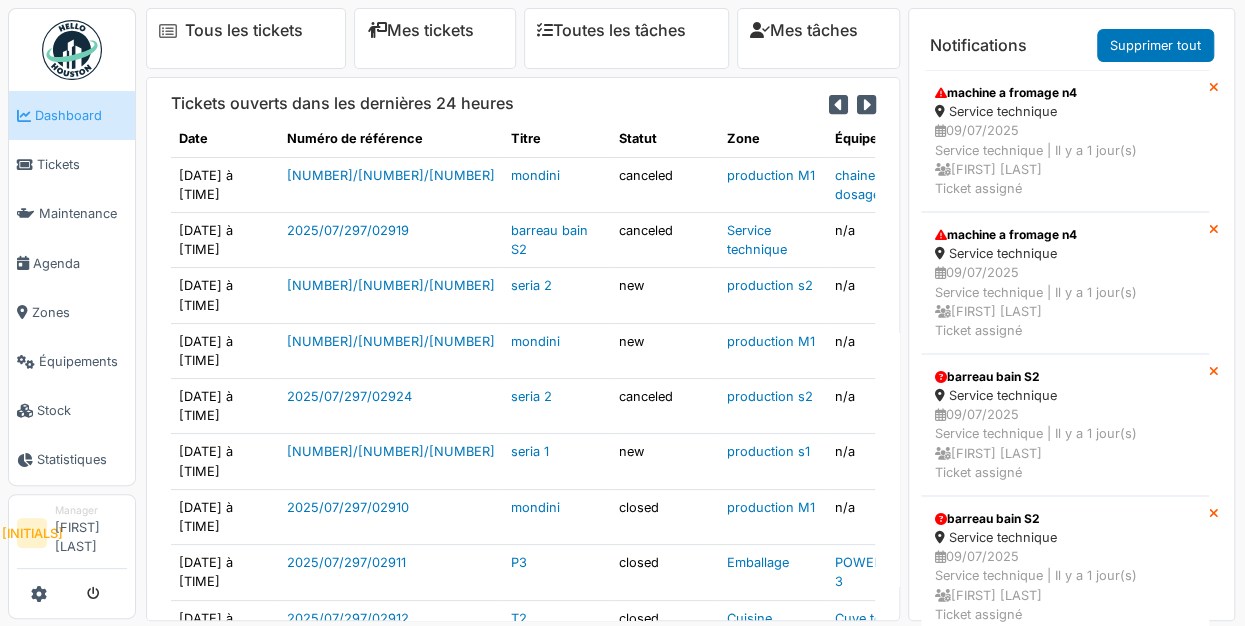 click on "Maintenance" at bounding box center (72, 213) 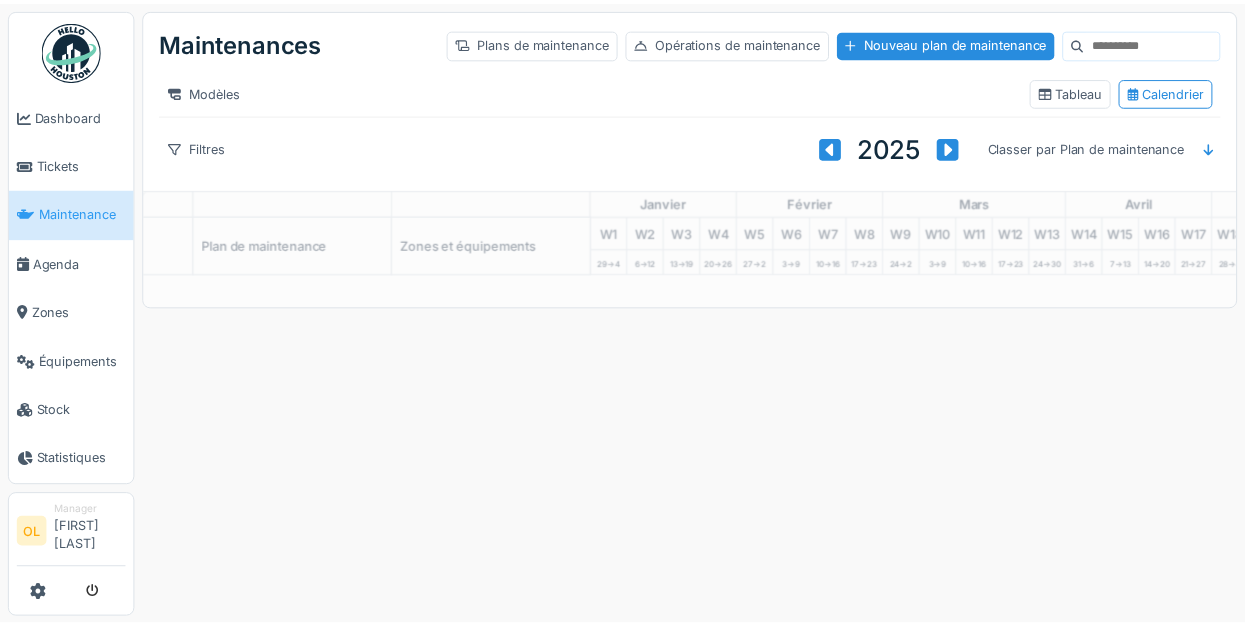scroll, scrollTop: 0, scrollLeft: 0, axis: both 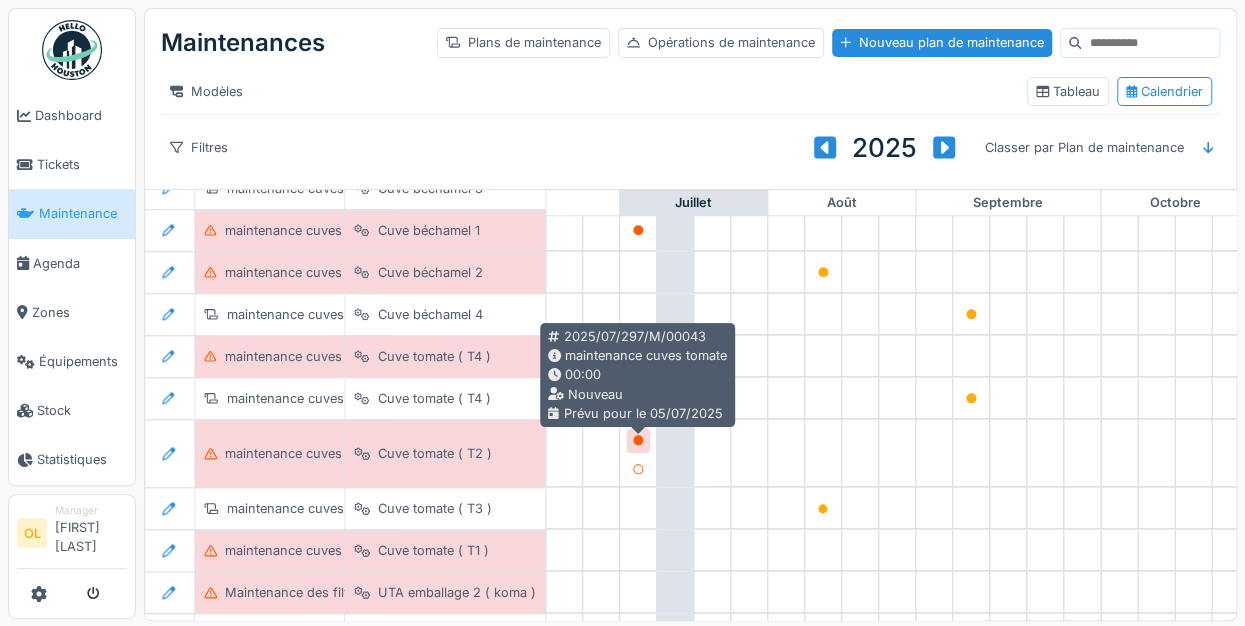 click 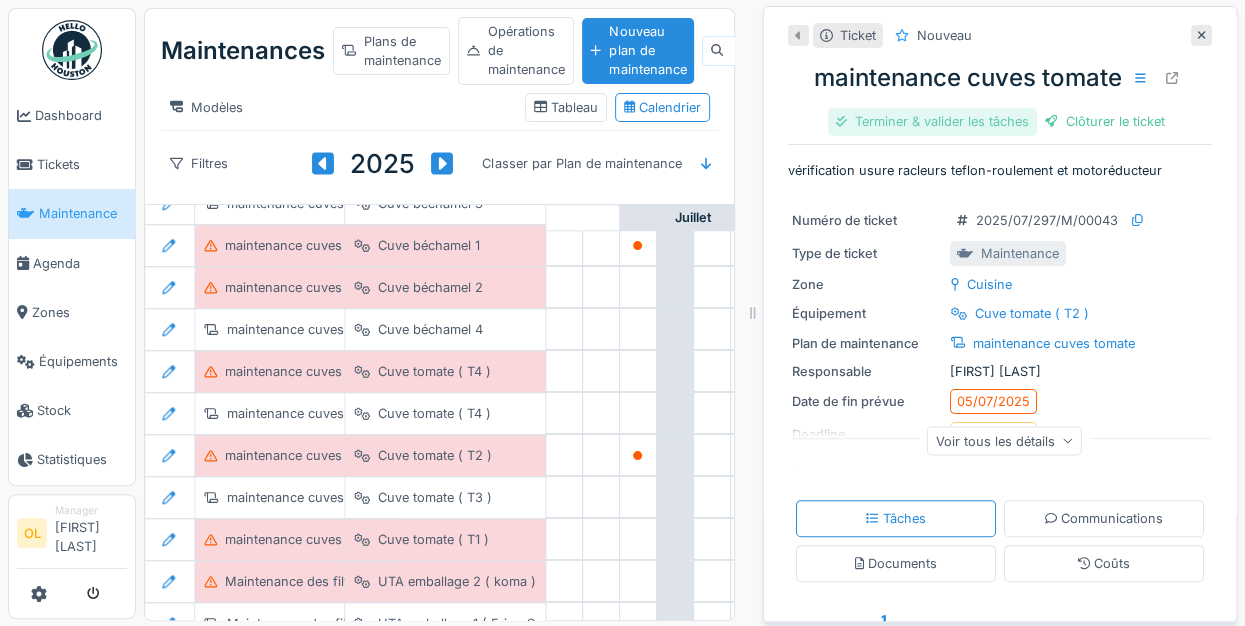 click on "Terminer & valider les tâches" at bounding box center (932, 121) 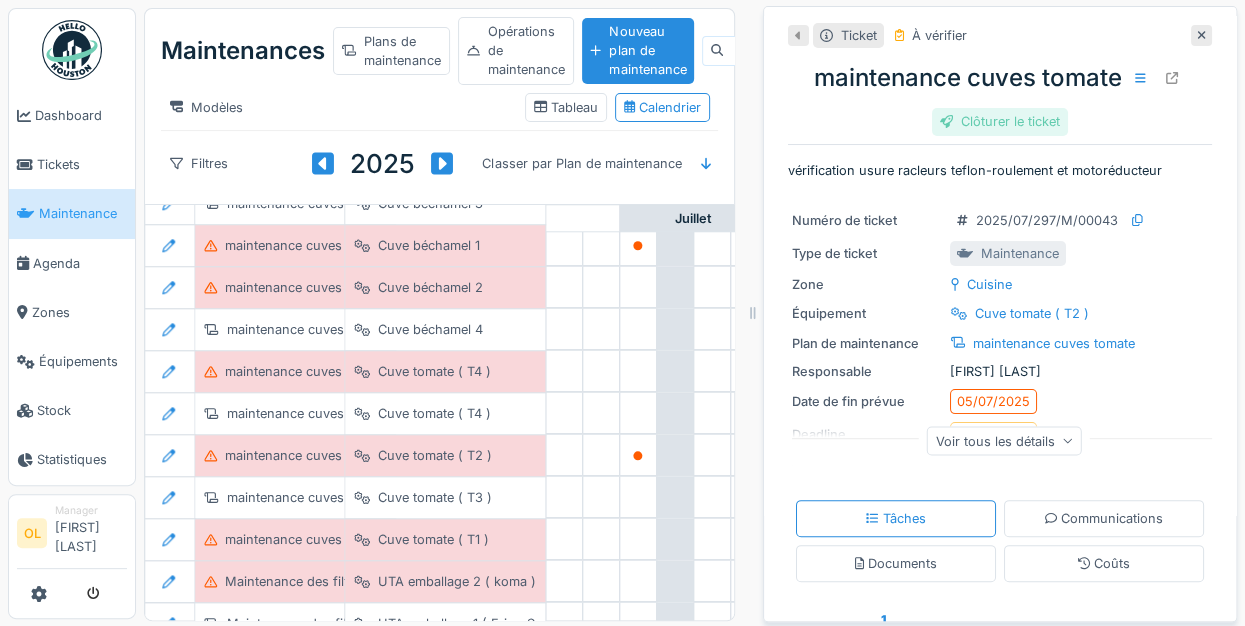 click on "Clôturer le ticket" at bounding box center (1000, 121) 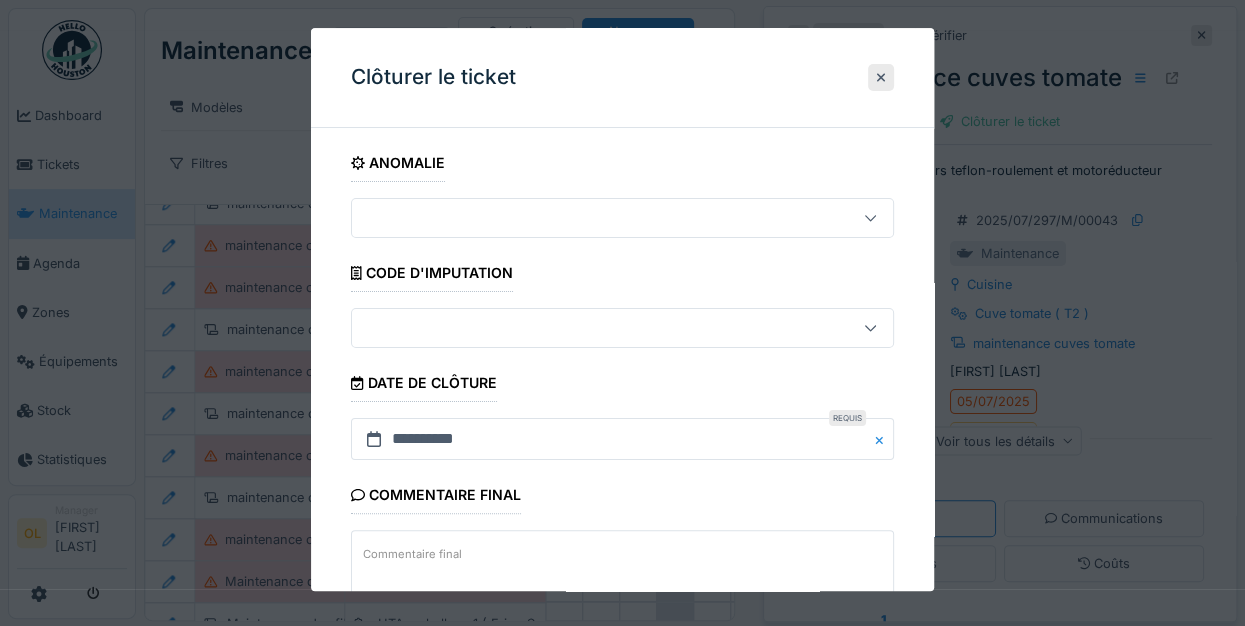 click on "Commentaire final" at bounding box center [622, 572] 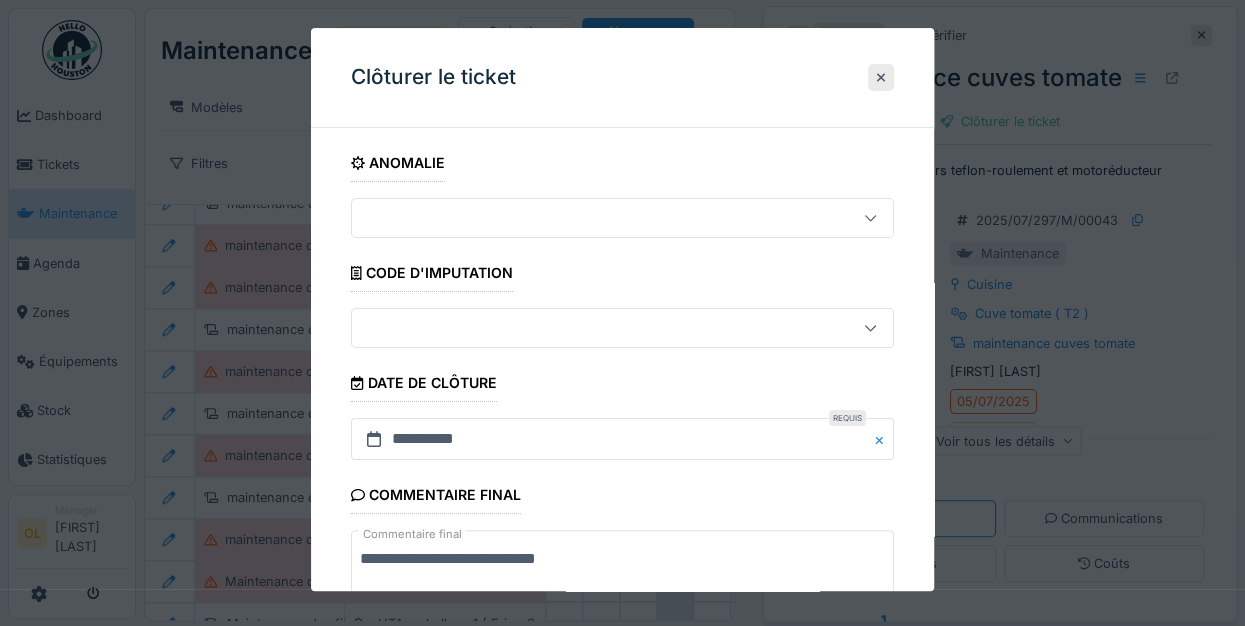 click on "**********" at bounding box center [622, 572] 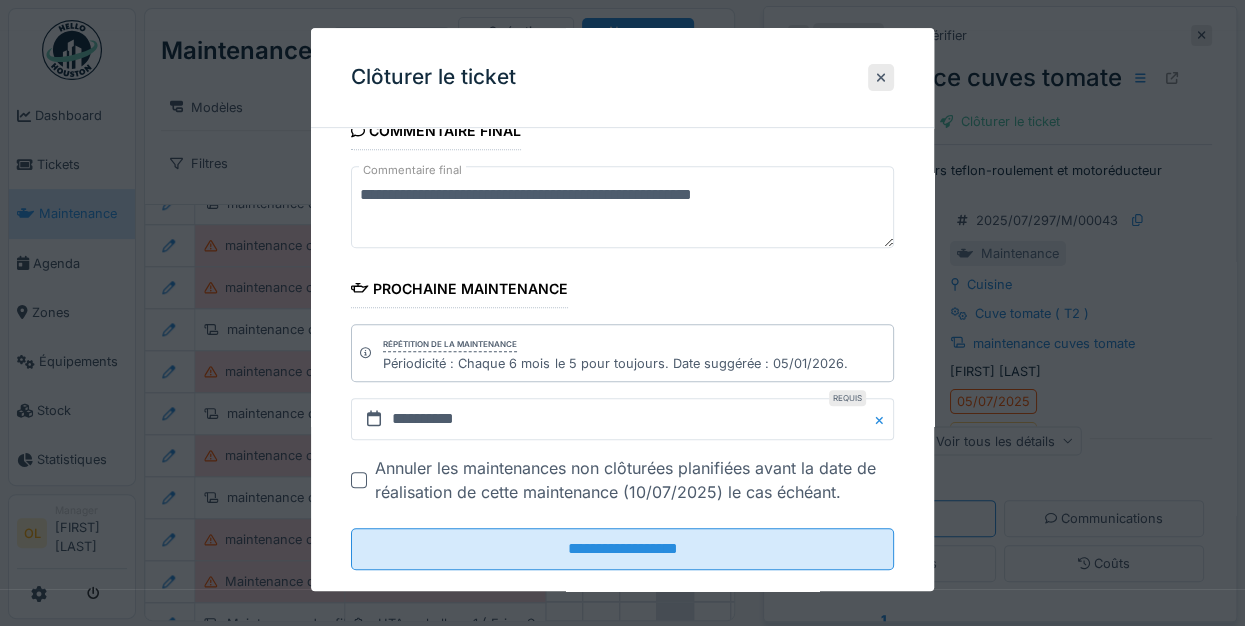 scroll, scrollTop: 394, scrollLeft: 0, axis: vertical 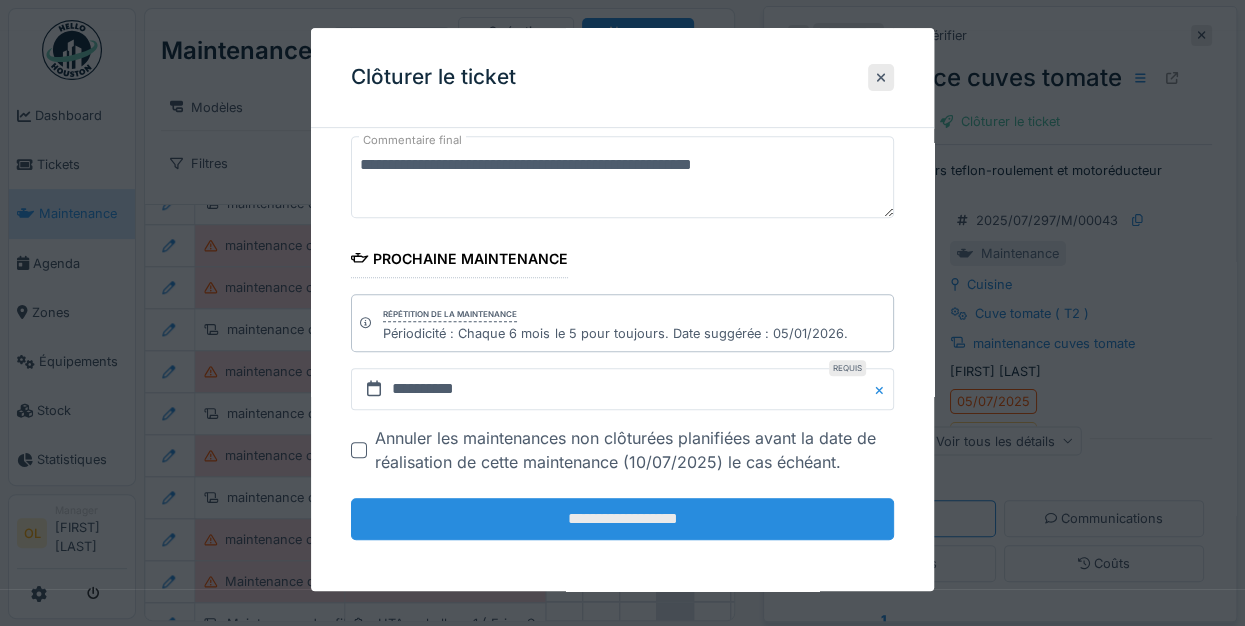 type on "**********" 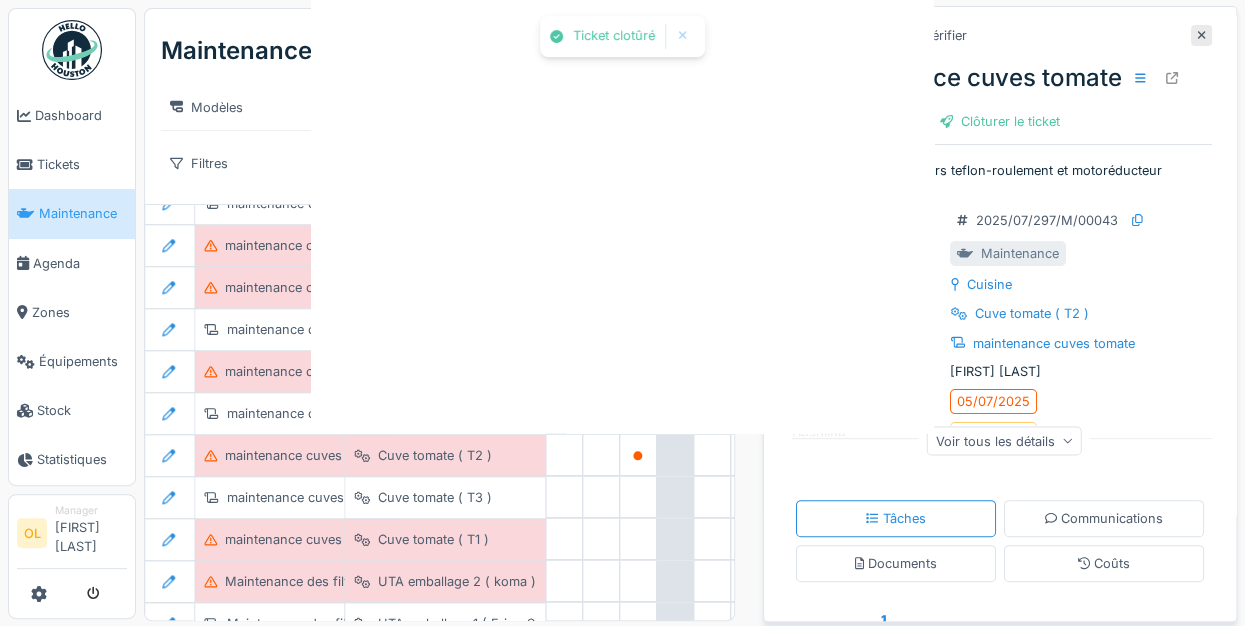scroll, scrollTop: 0, scrollLeft: 0, axis: both 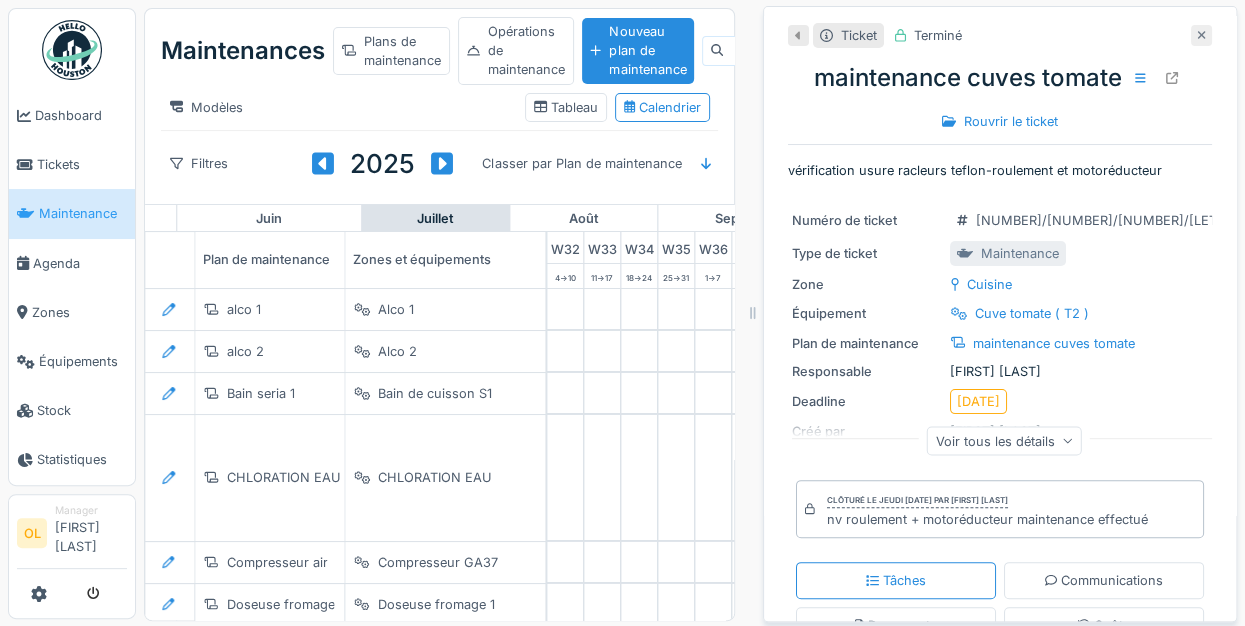 click at bounding box center (1201, 35) 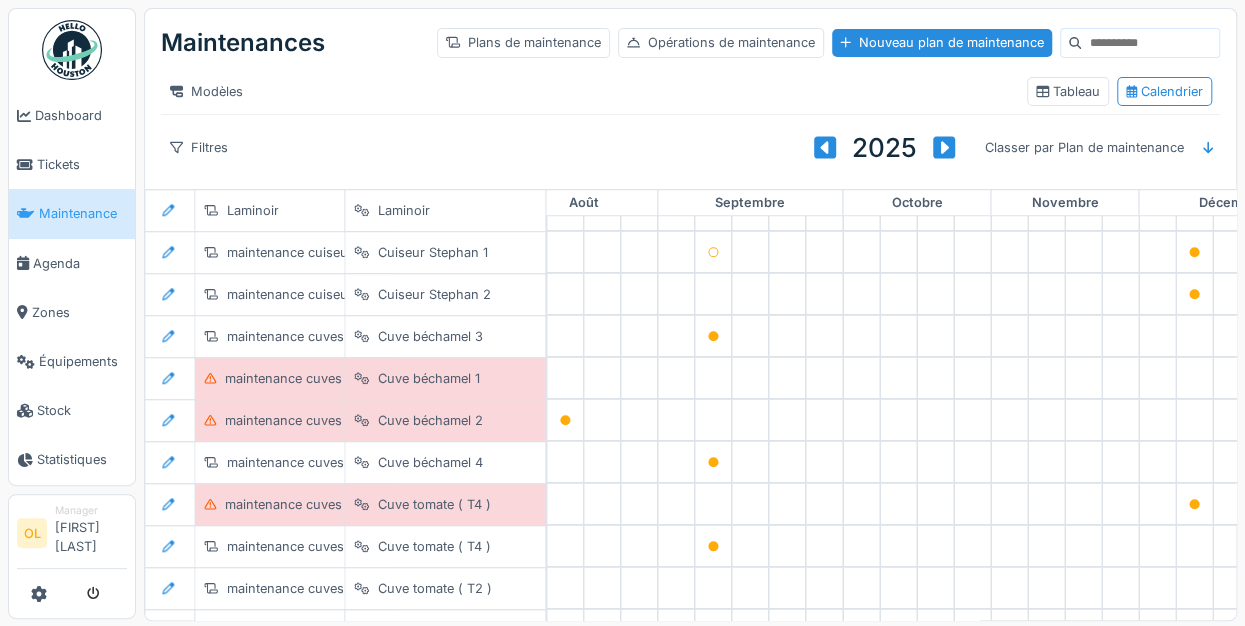 scroll, scrollTop: 1084, scrollLeft: 1198, axis: both 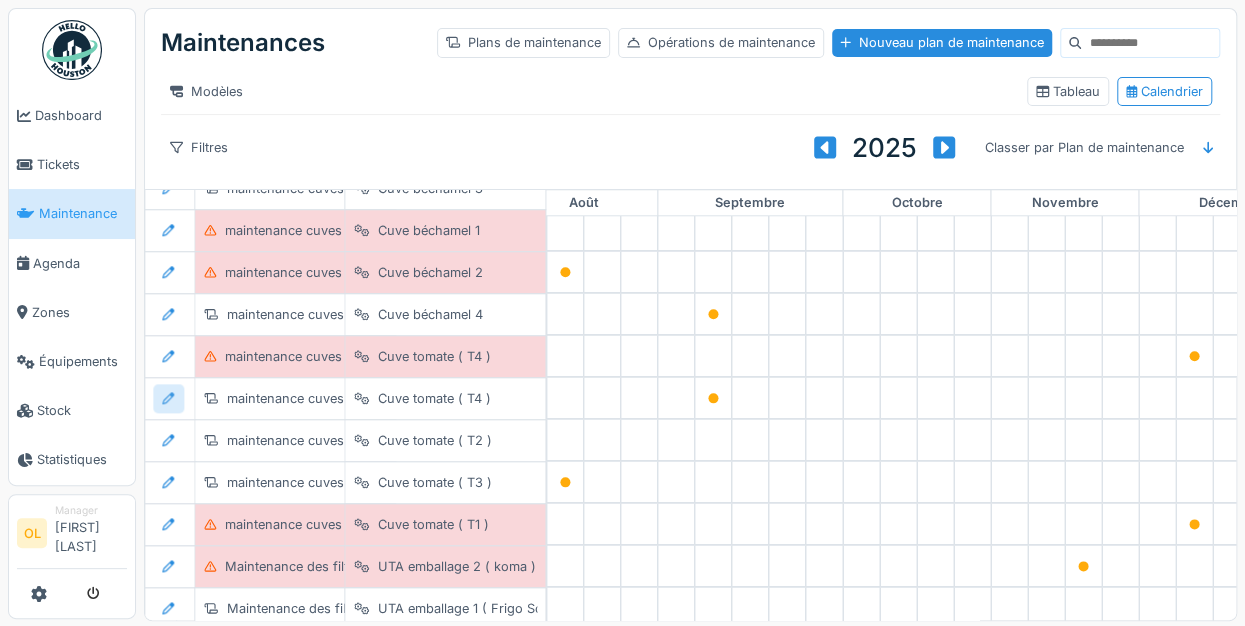 click 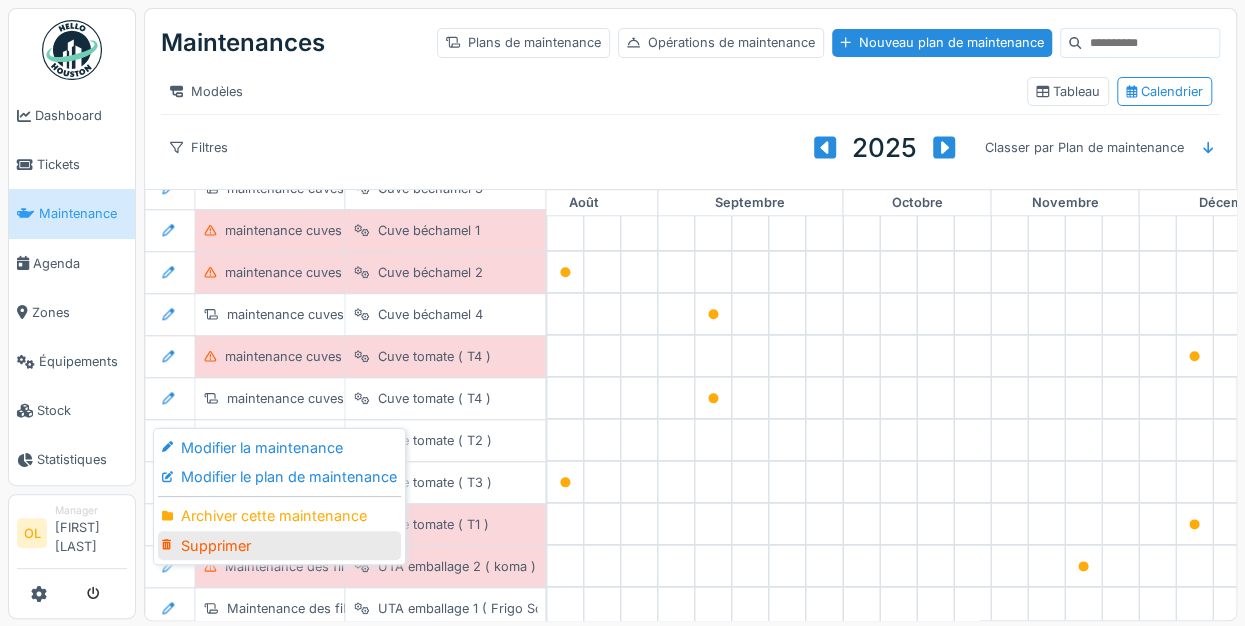 click on "Supprimer" at bounding box center (279, 546) 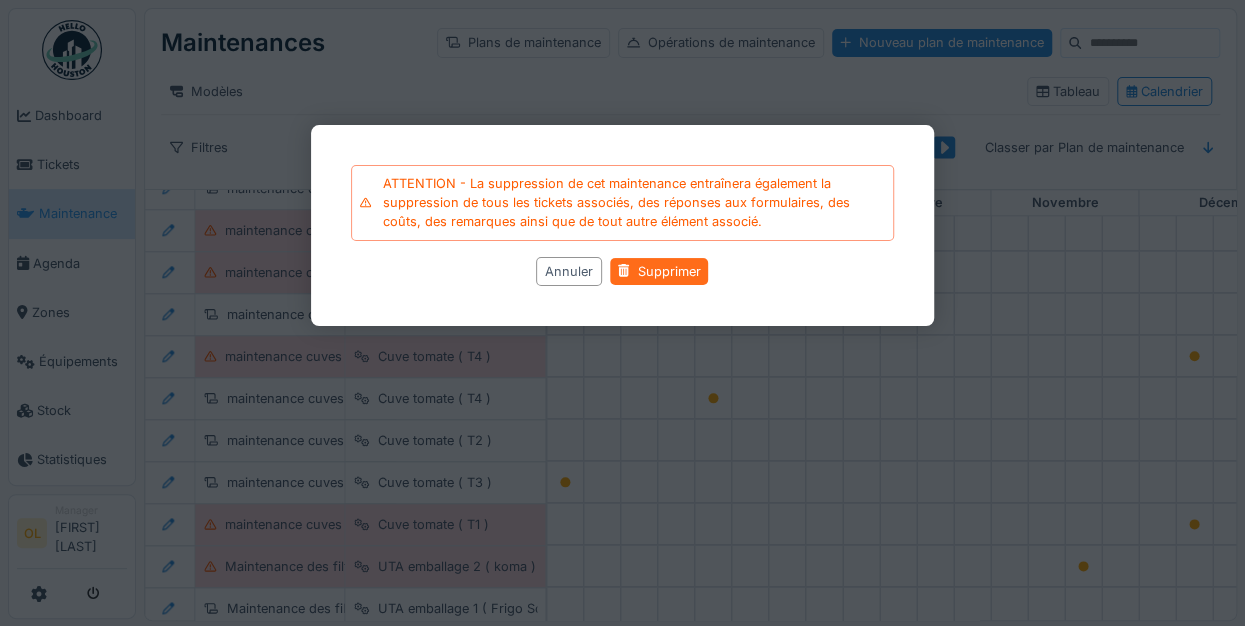 click on "Supprimer" at bounding box center (659, 271) 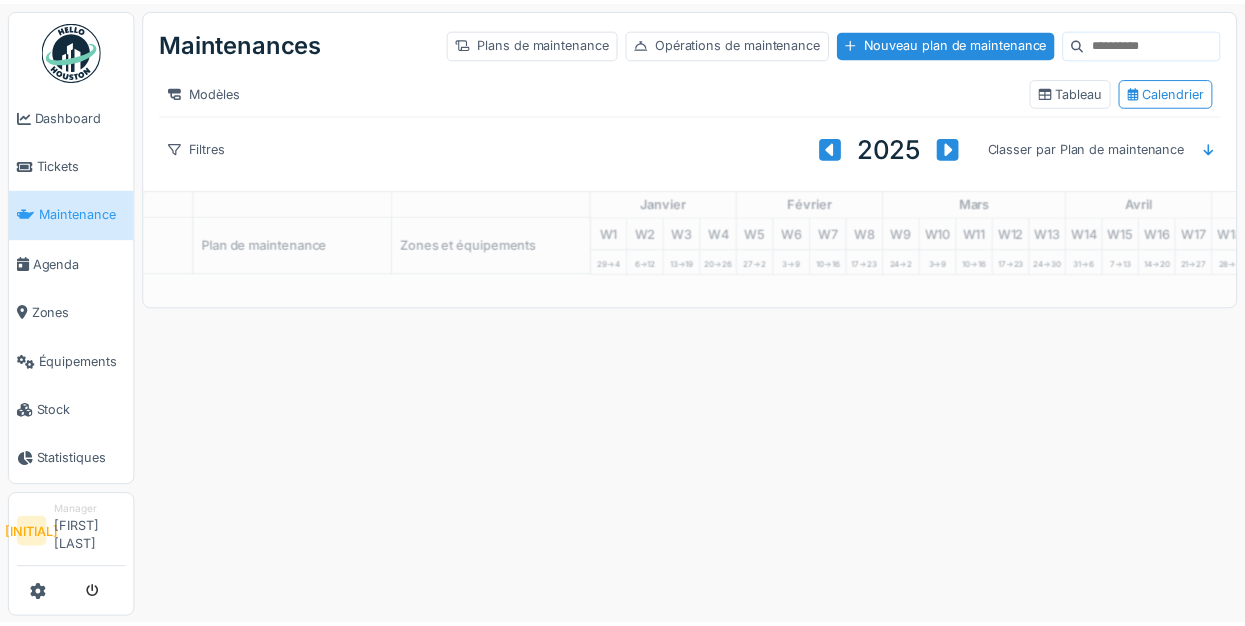 scroll, scrollTop: 0, scrollLeft: 0, axis: both 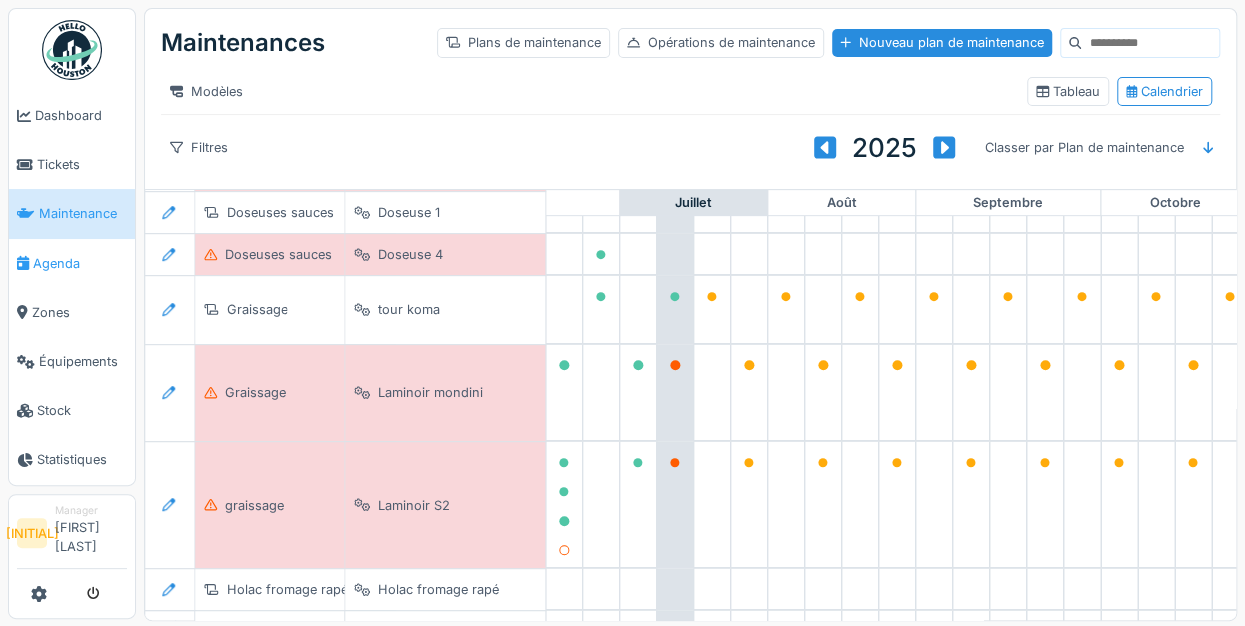 click on "Agenda" at bounding box center (80, 263) 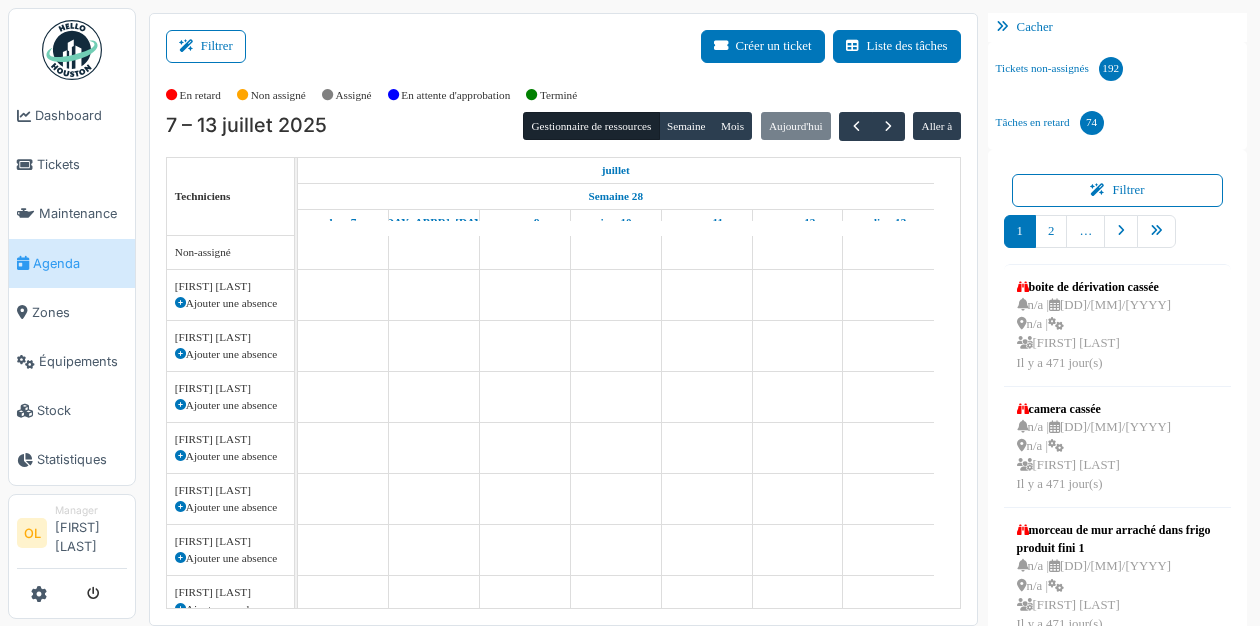 scroll, scrollTop: 0, scrollLeft: 0, axis: both 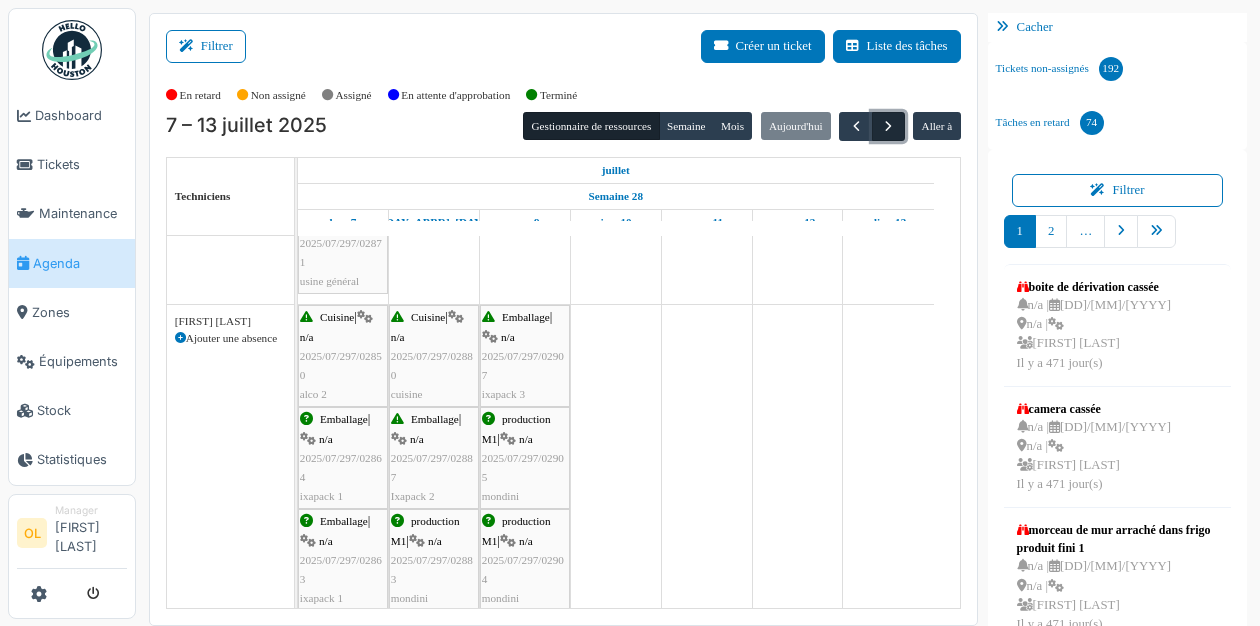 click at bounding box center (888, 126) 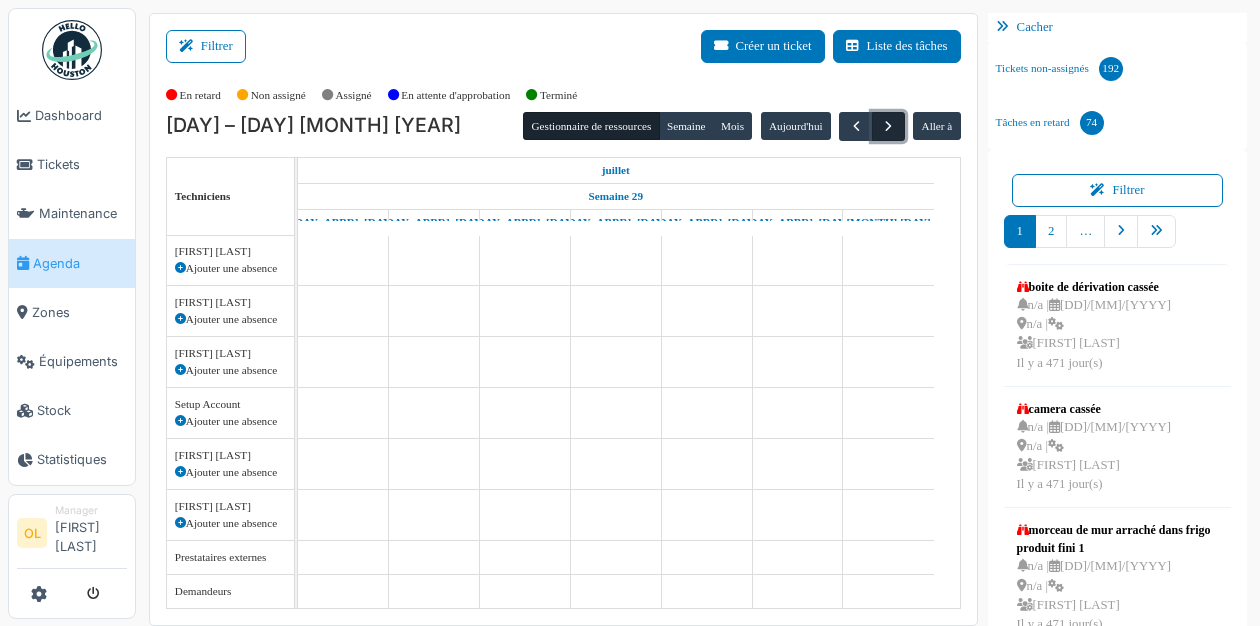 scroll, scrollTop: 602, scrollLeft: 0, axis: vertical 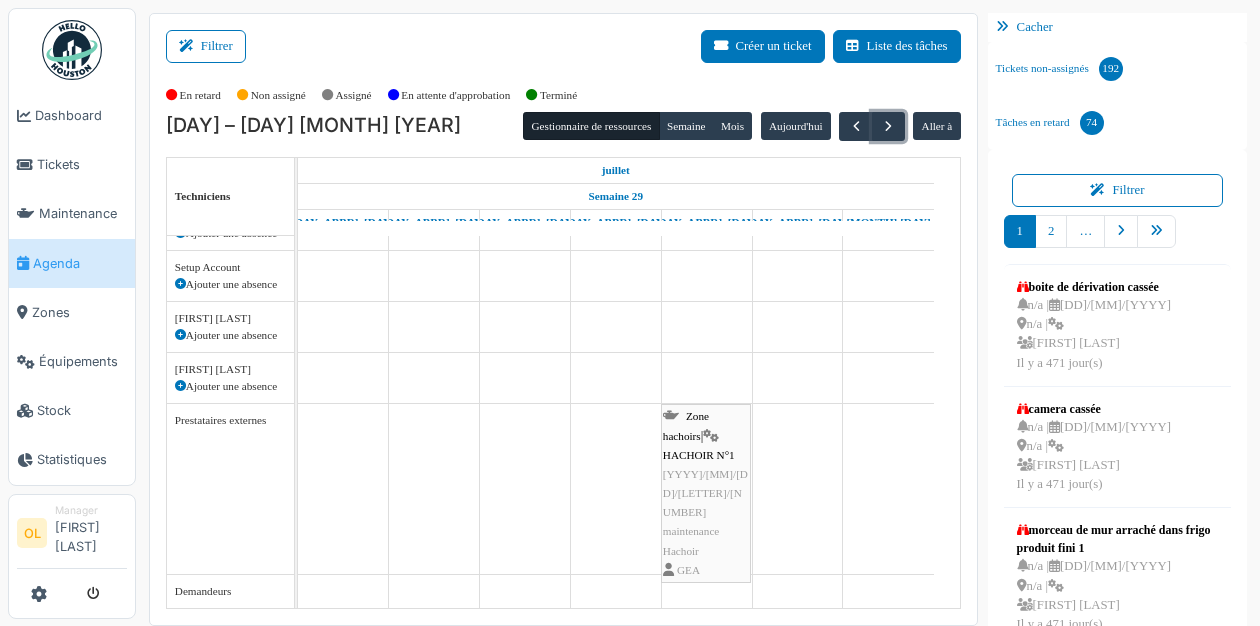 click on "maintenance  Hachoir" at bounding box center [691, 540] 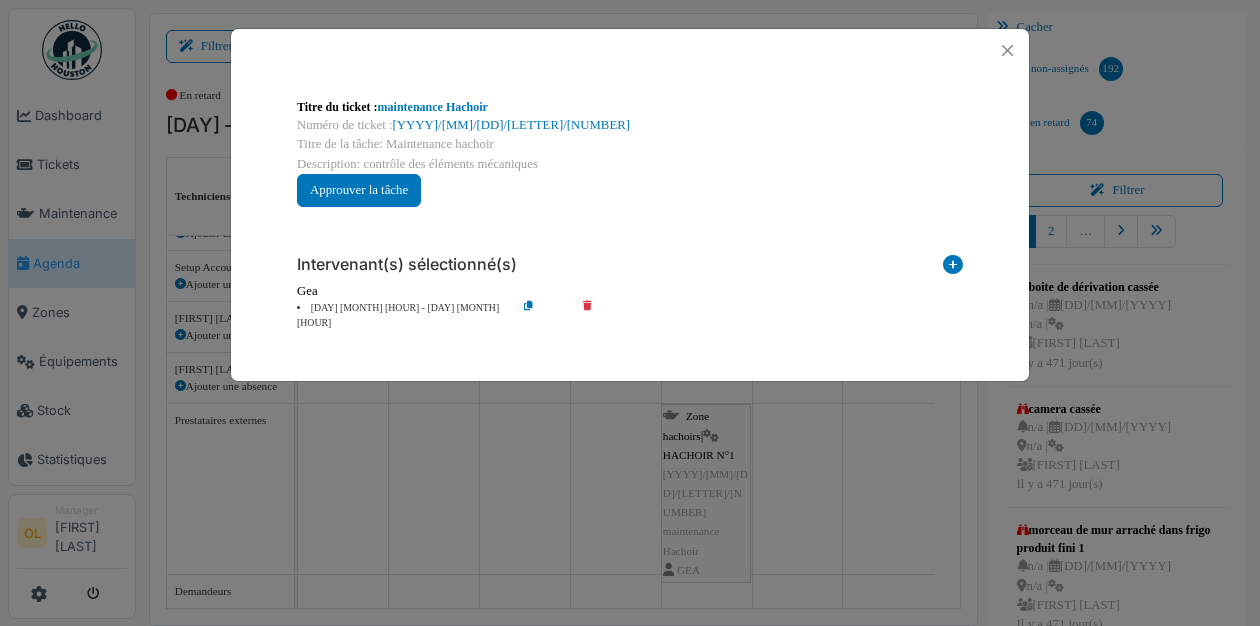 click on "18 jul 00h00 - 18 jul 01h00" at bounding box center [401, 315] 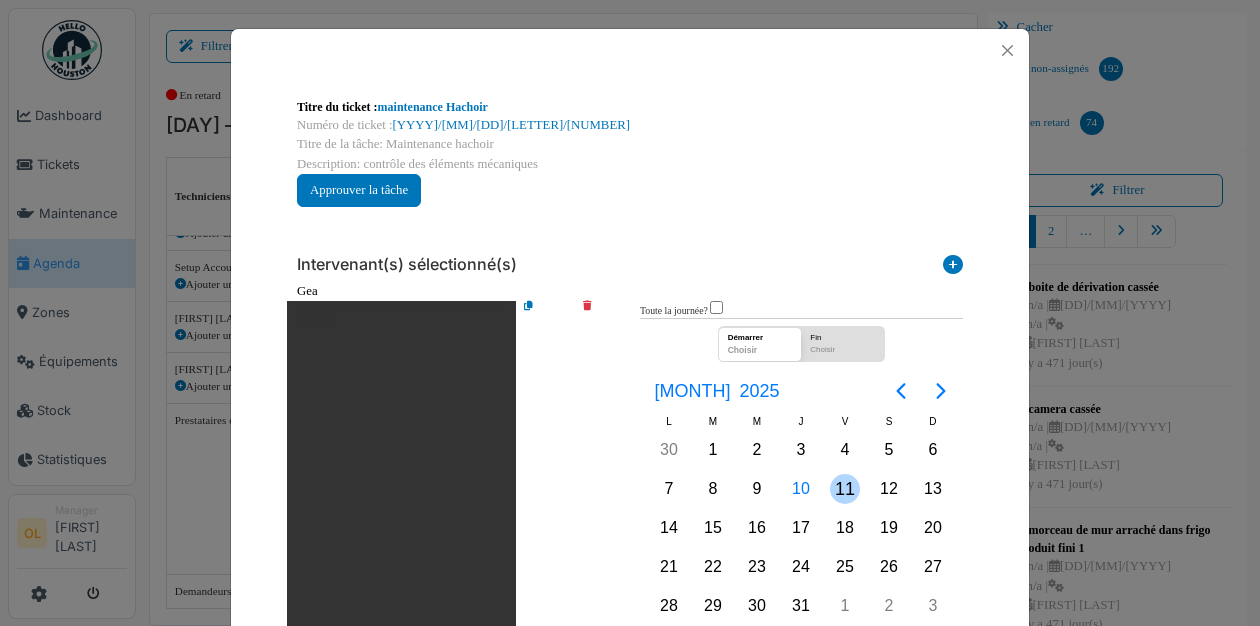 click on "11" at bounding box center (845, 489) 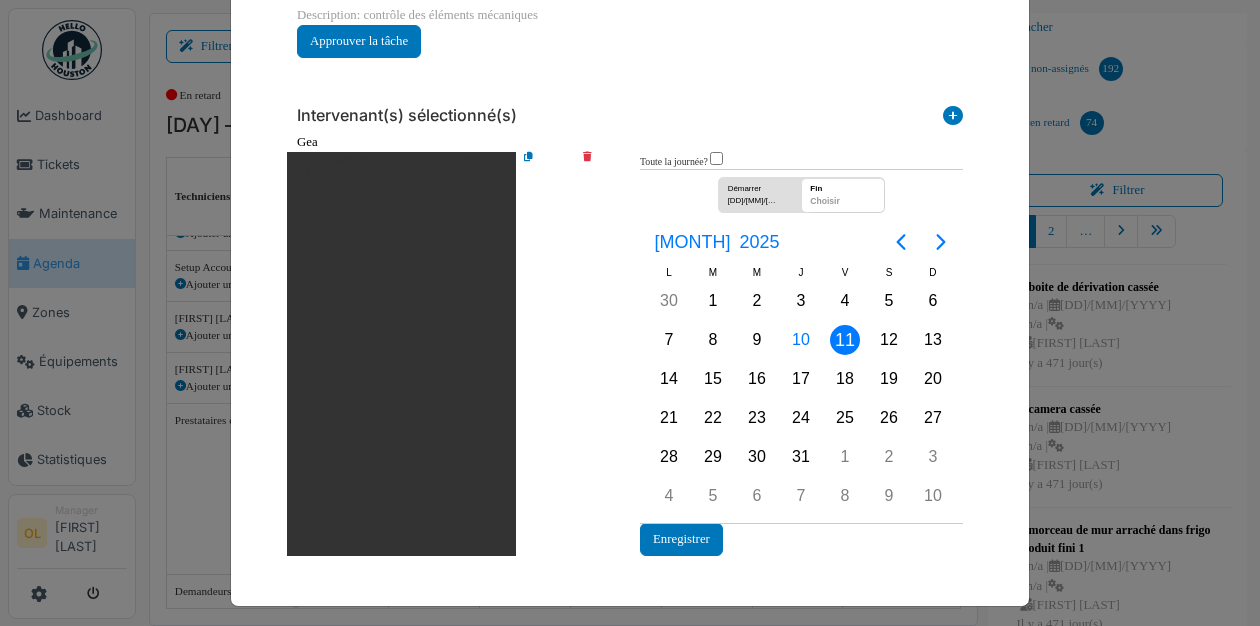 click on "11" at bounding box center [845, 340] 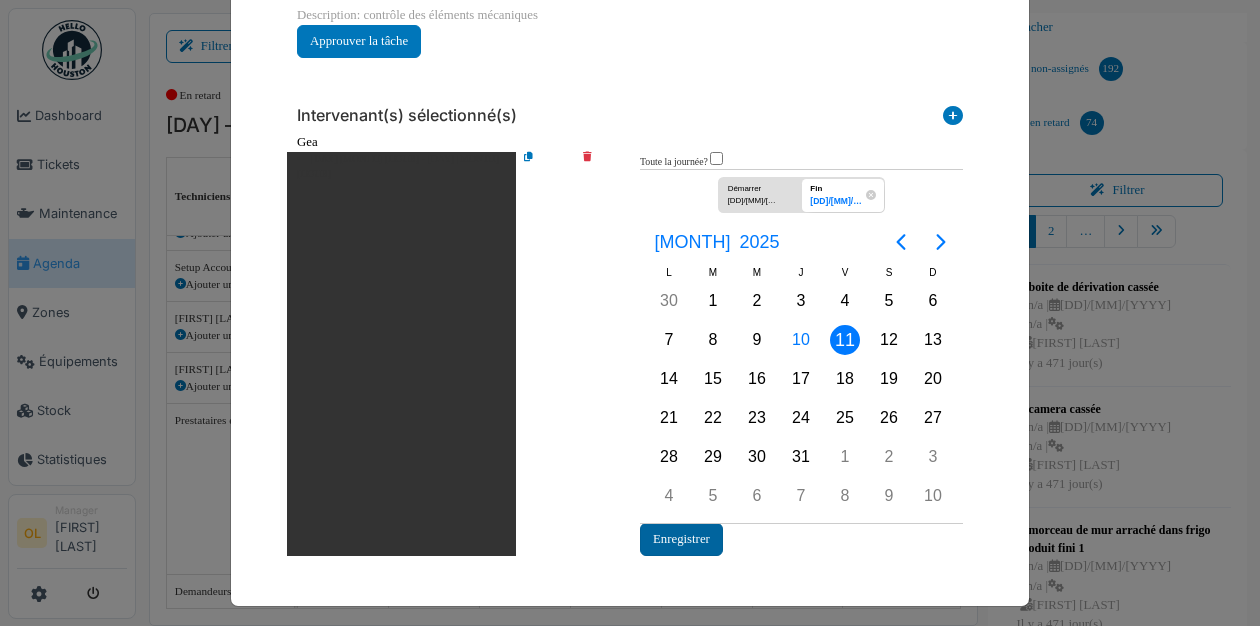 click on "Enregistrer" at bounding box center [681, 539] 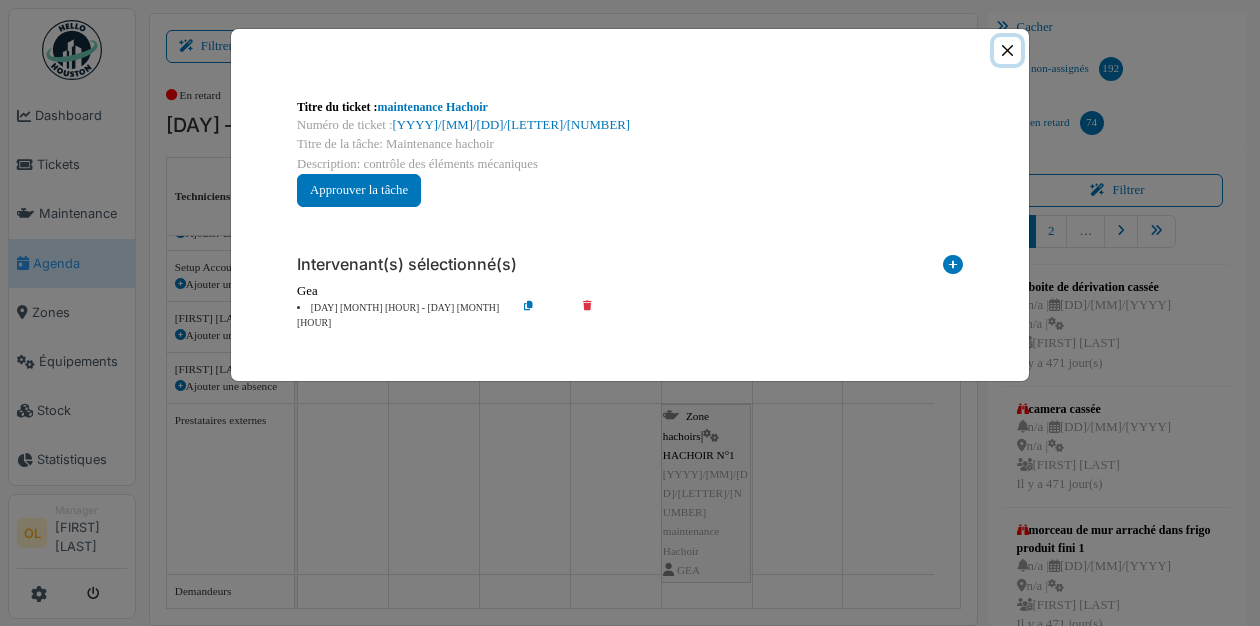click at bounding box center (1007, 50) 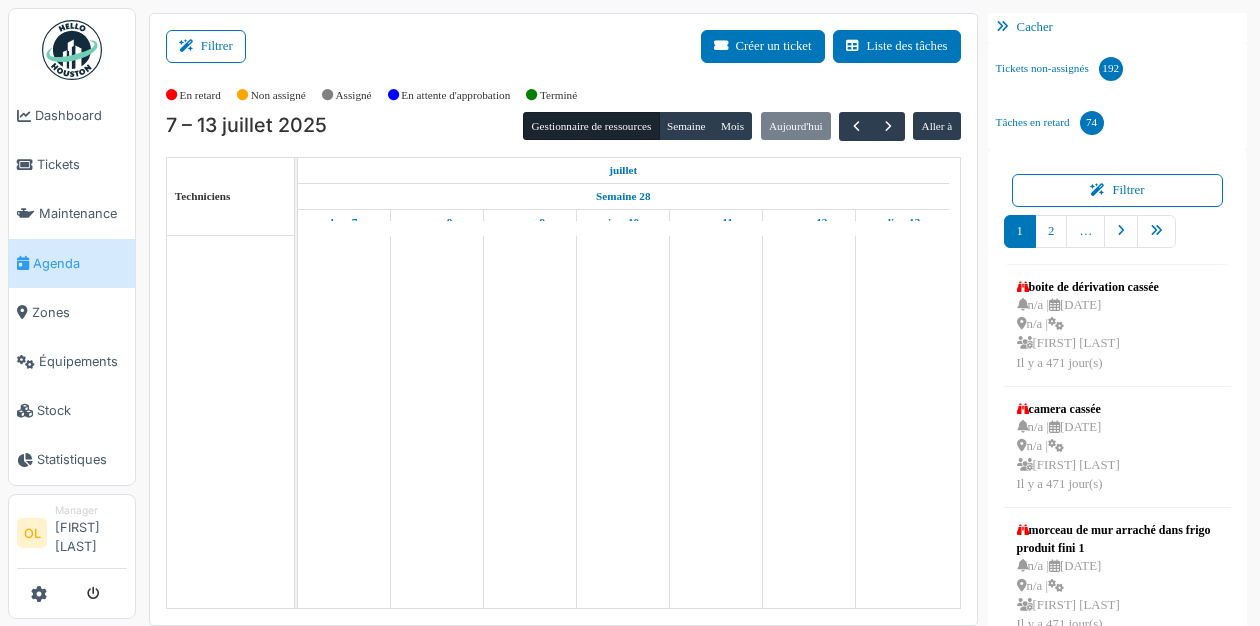 scroll, scrollTop: 0, scrollLeft: 0, axis: both 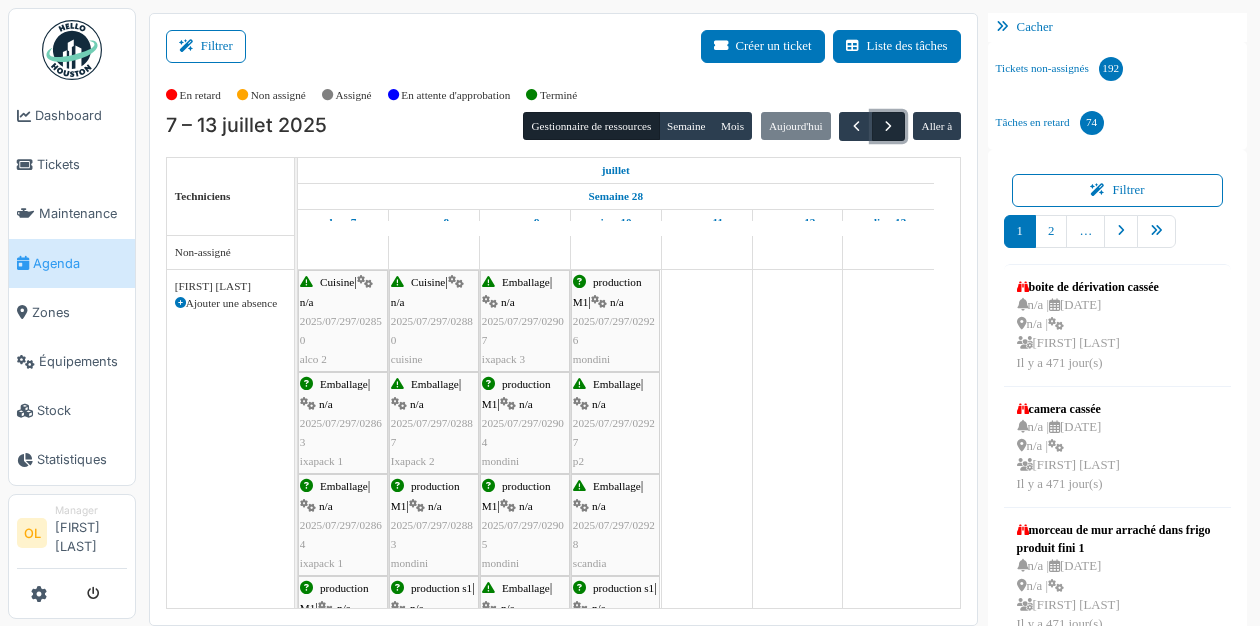 click at bounding box center [888, 126] 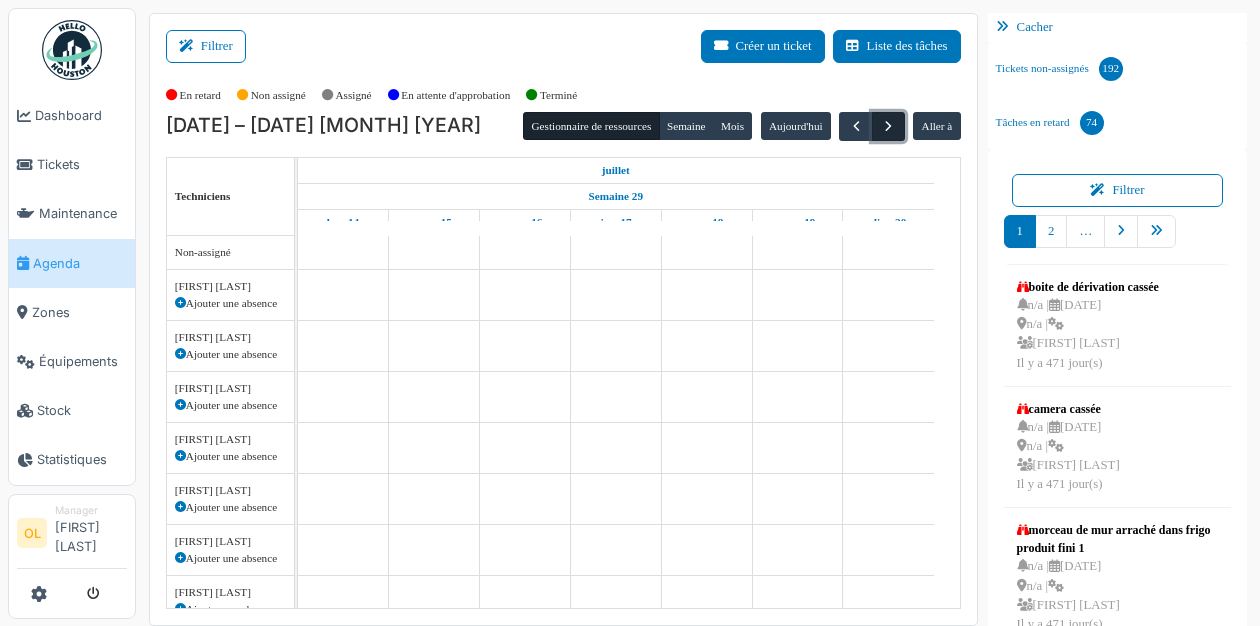 click at bounding box center (888, 126) 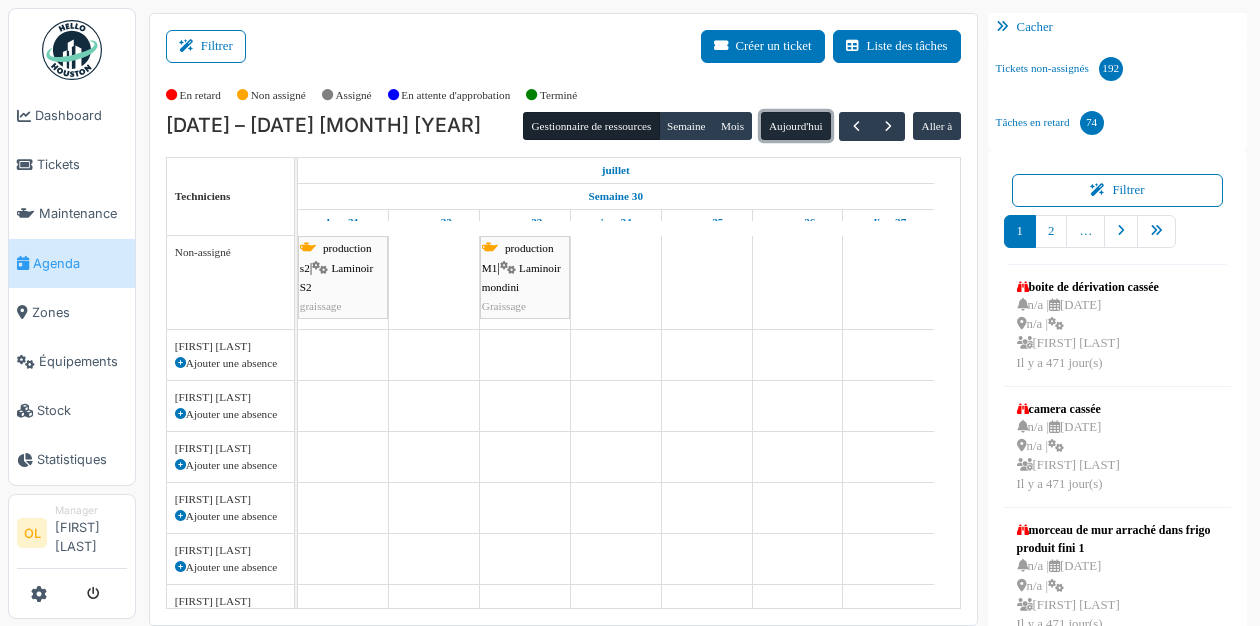 click on "Aujourd'hui" at bounding box center (796, 126) 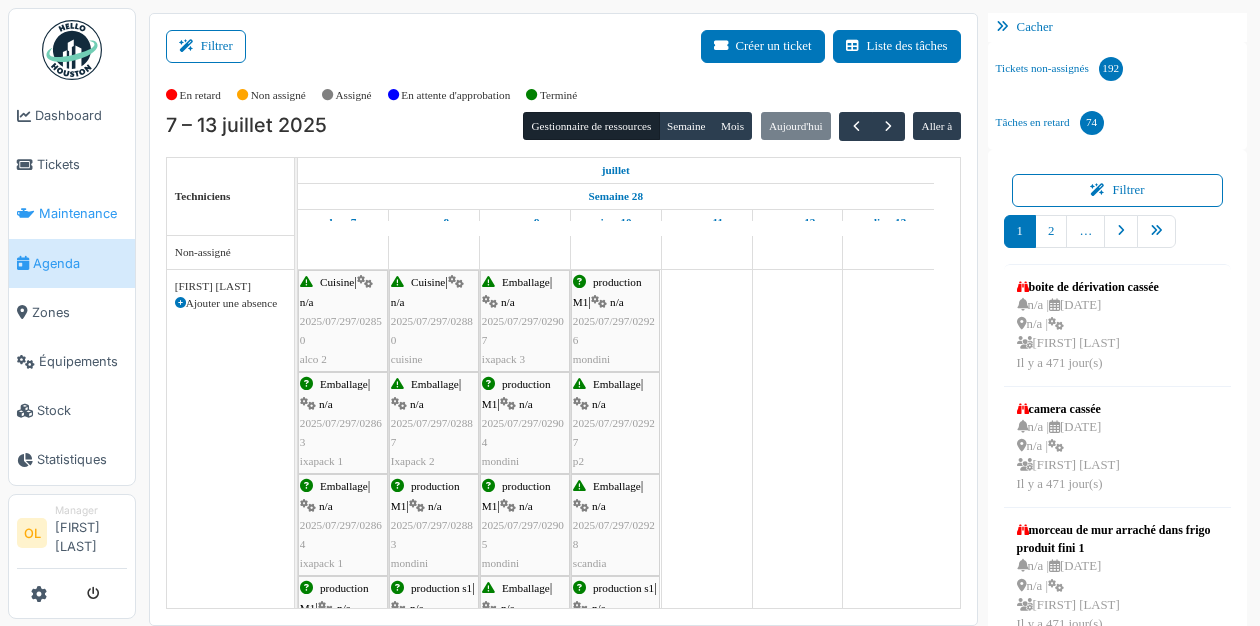 click on "Maintenance" at bounding box center [83, 213] 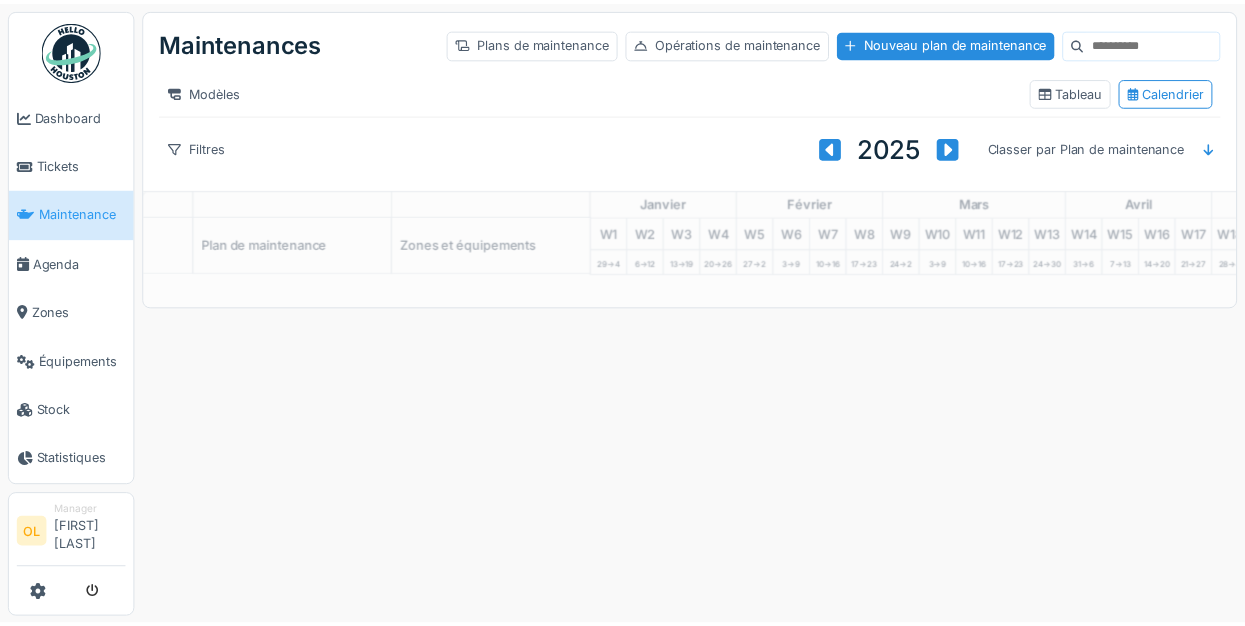 scroll, scrollTop: 0, scrollLeft: 0, axis: both 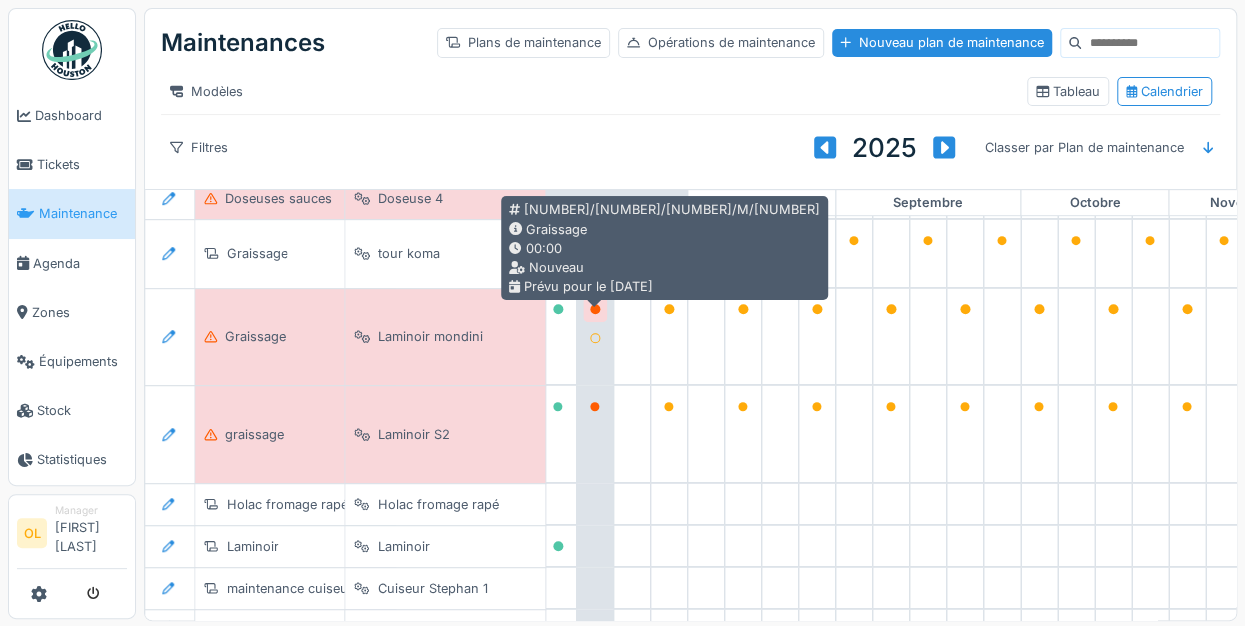 click 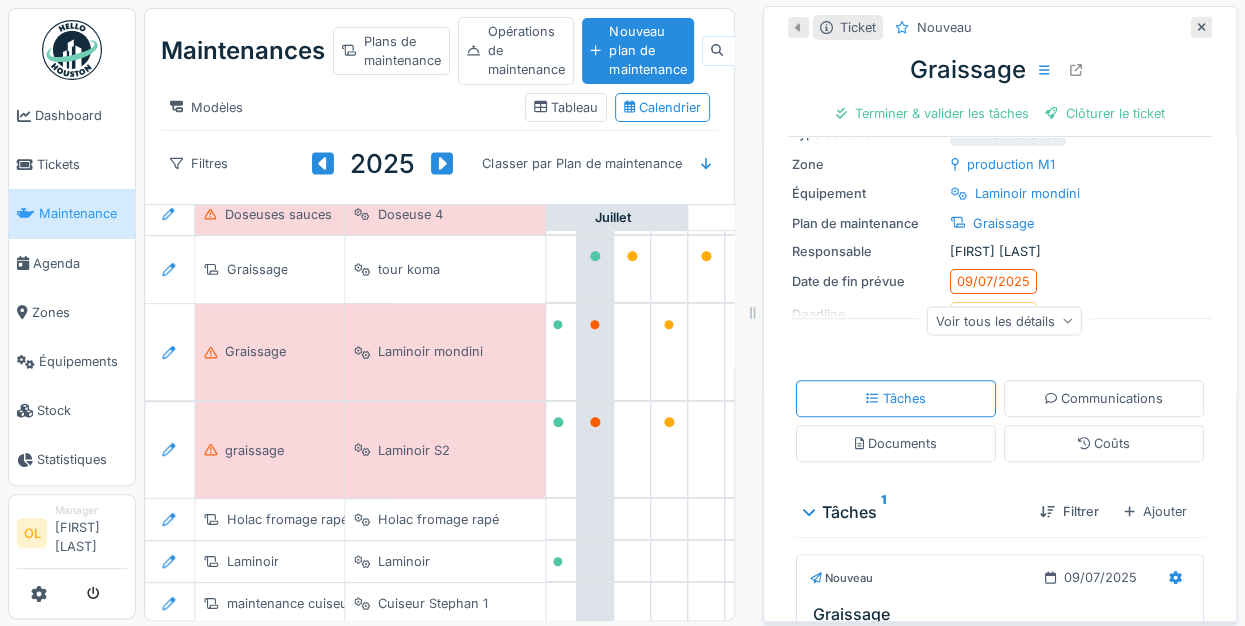 scroll, scrollTop: 0, scrollLeft: 0, axis: both 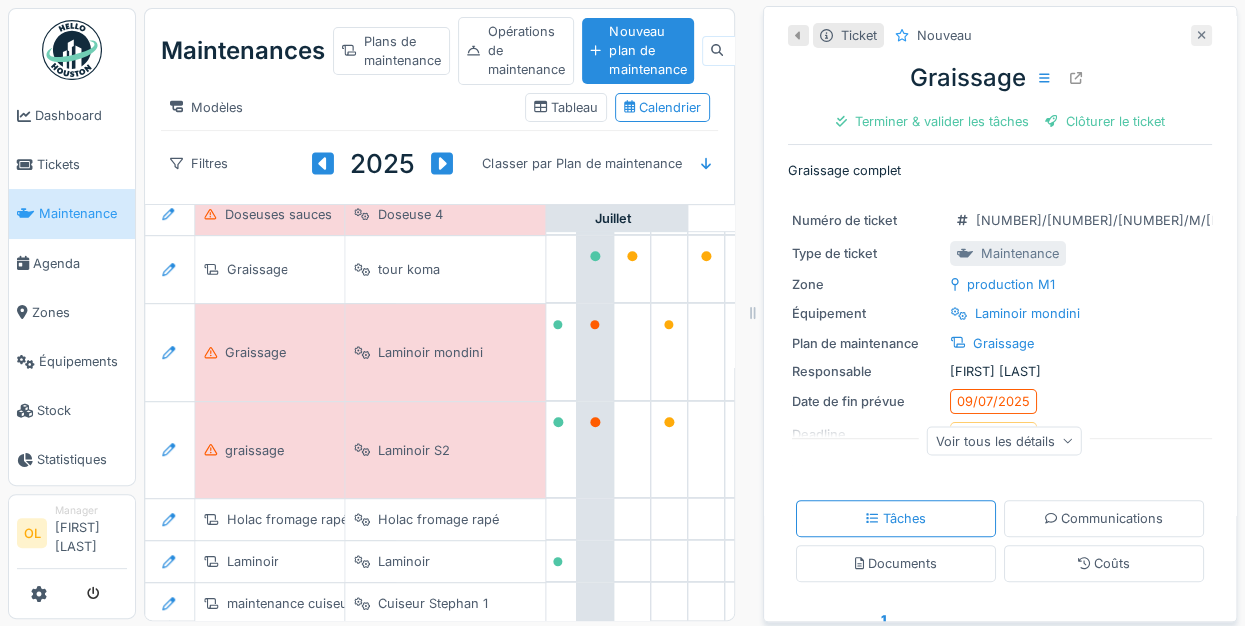 click at bounding box center [1201, 35] 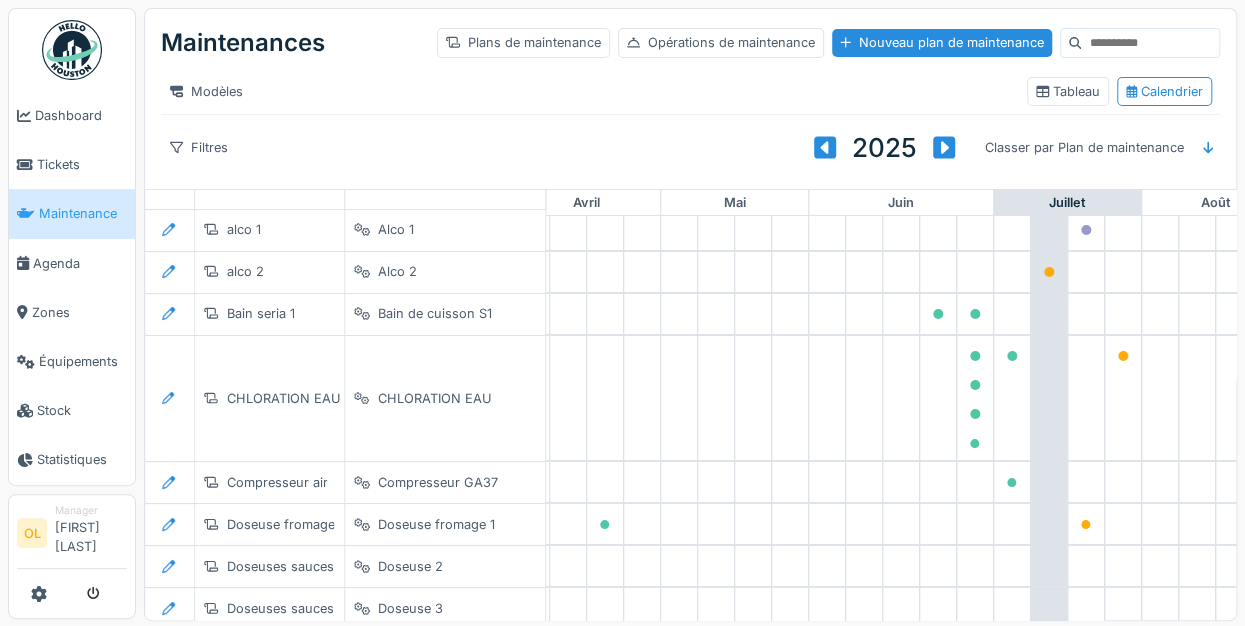 scroll, scrollTop: 0, scrollLeft: 566, axis: horizontal 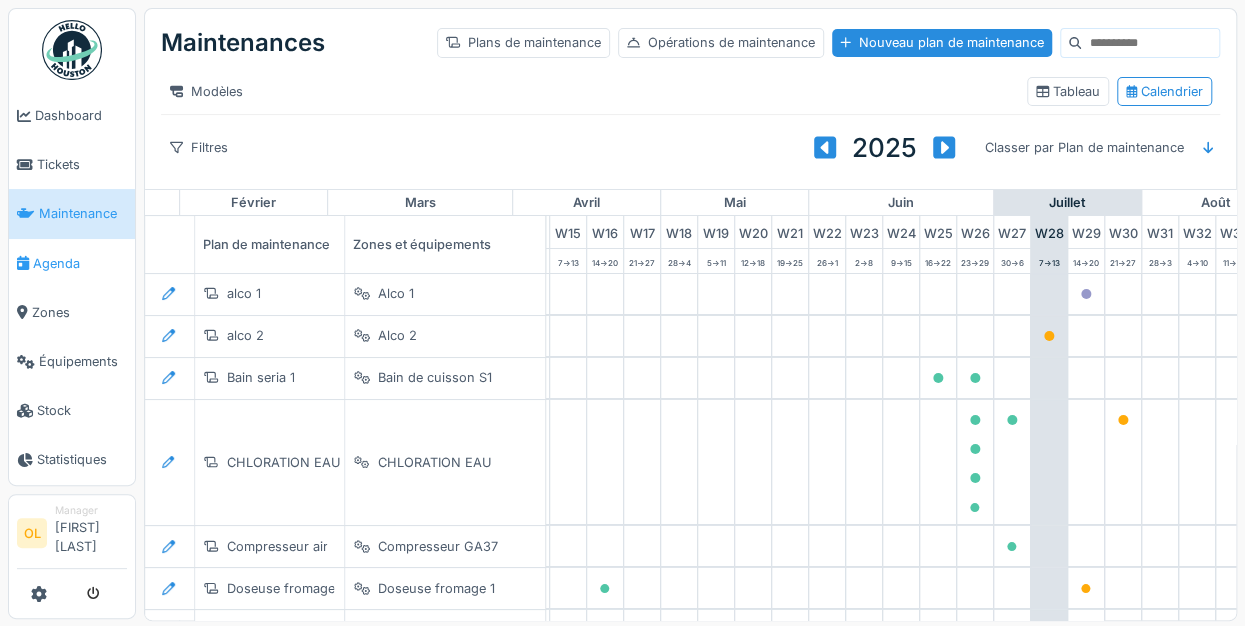click on "Agenda" at bounding box center [80, 263] 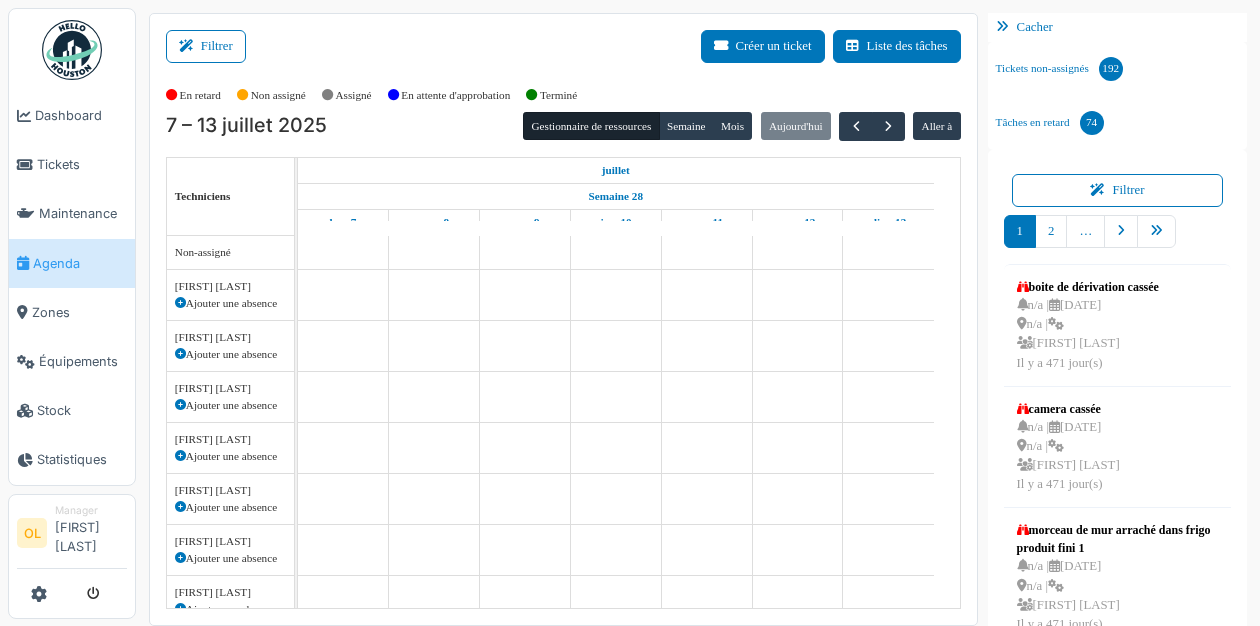 scroll, scrollTop: 0, scrollLeft: 0, axis: both 